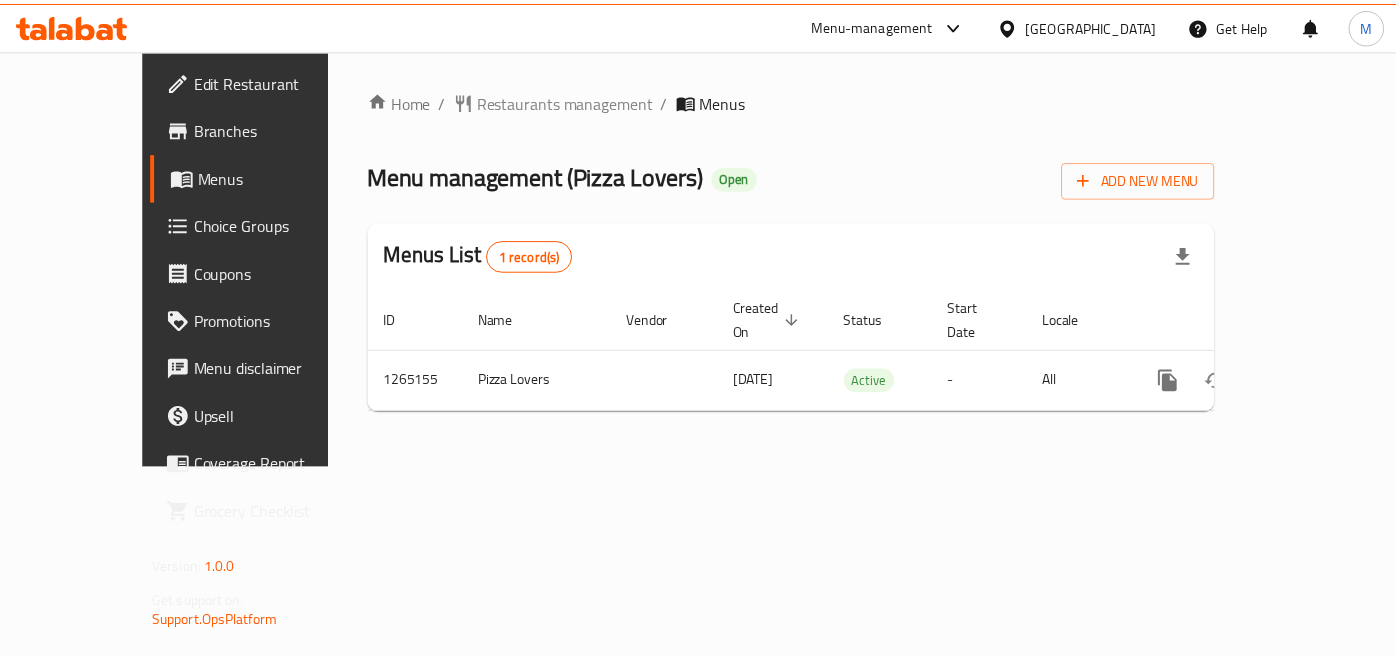 scroll, scrollTop: 0, scrollLeft: 0, axis: both 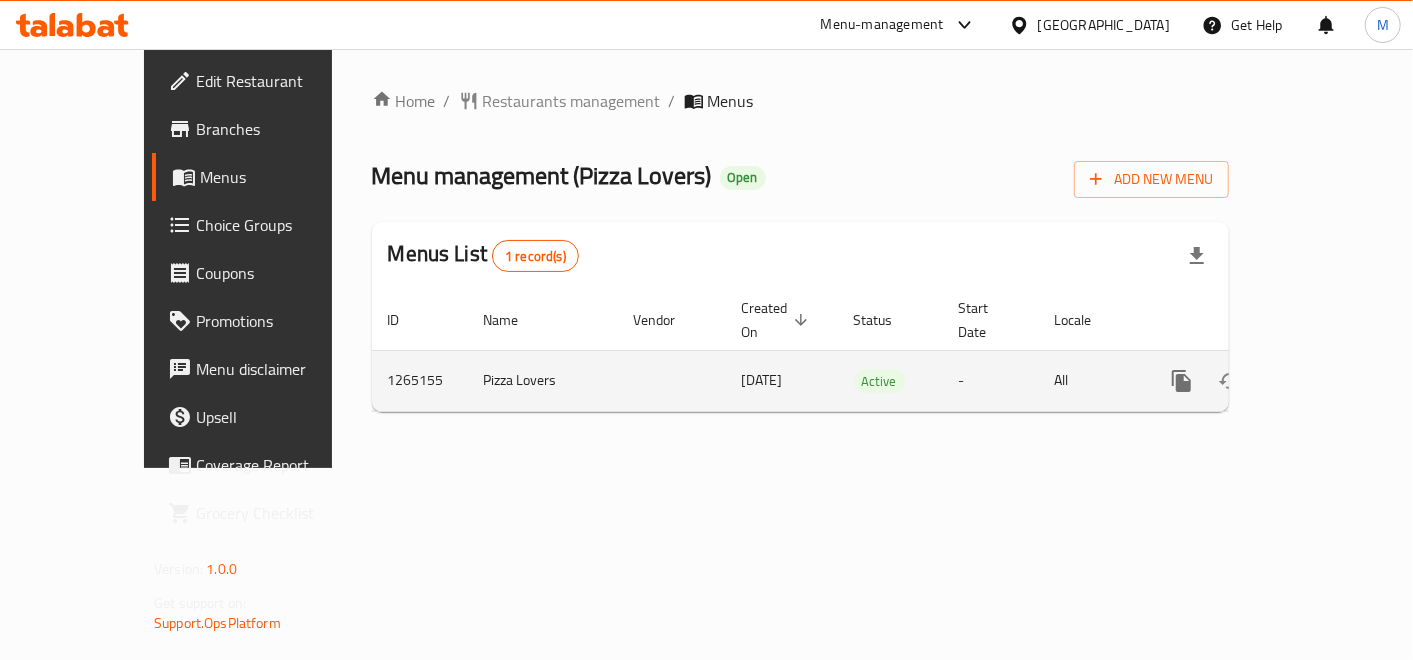 click 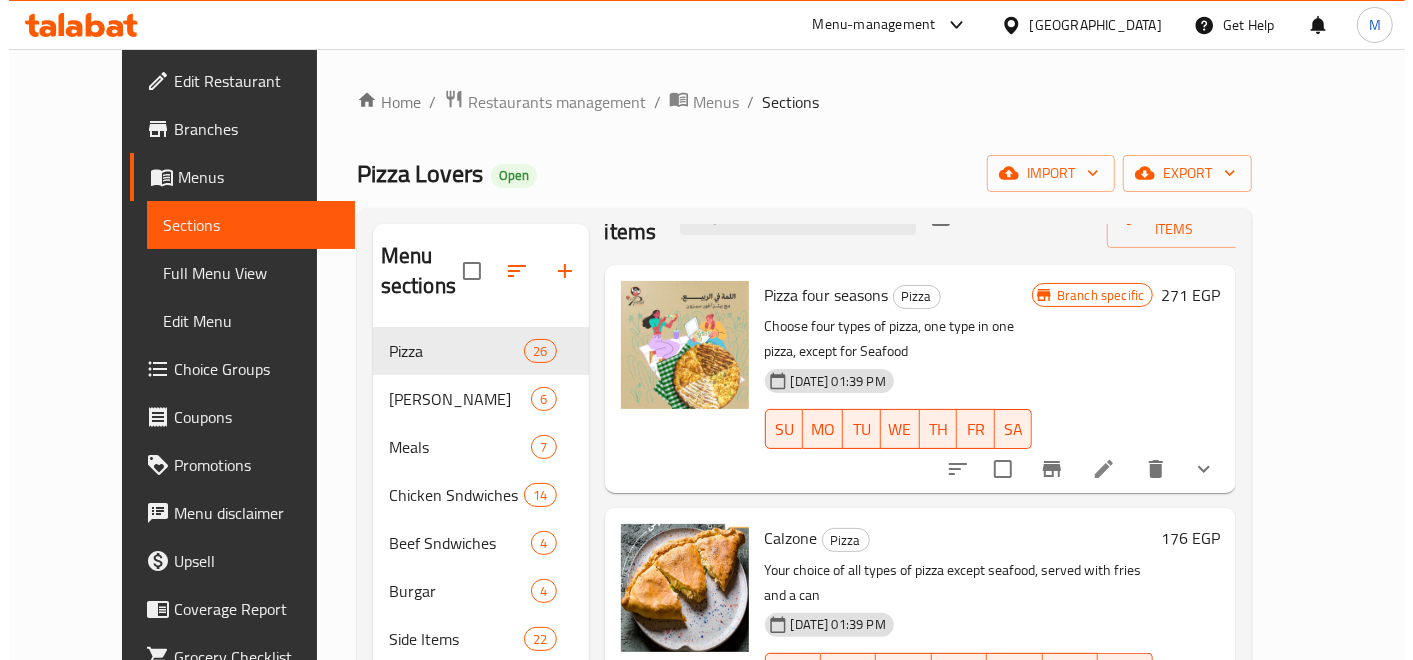 scroll, scrollTop: 0, scrollLeft: 0, axis: both 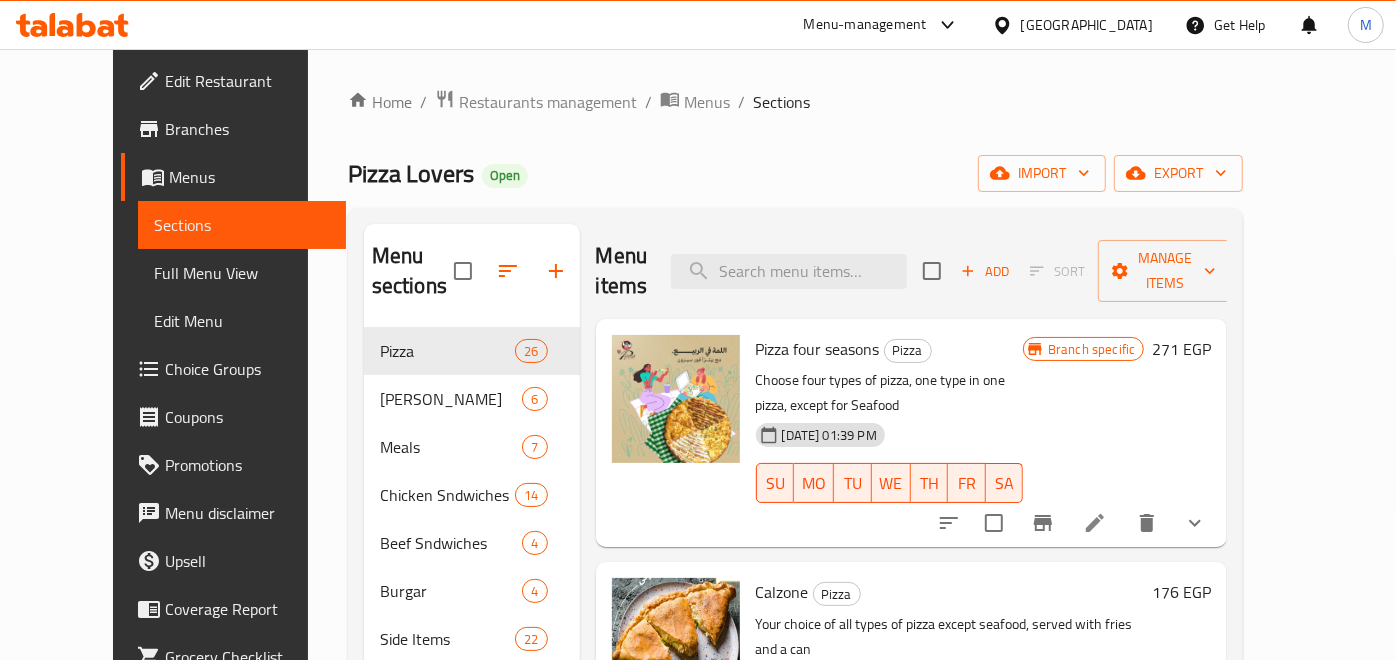 click 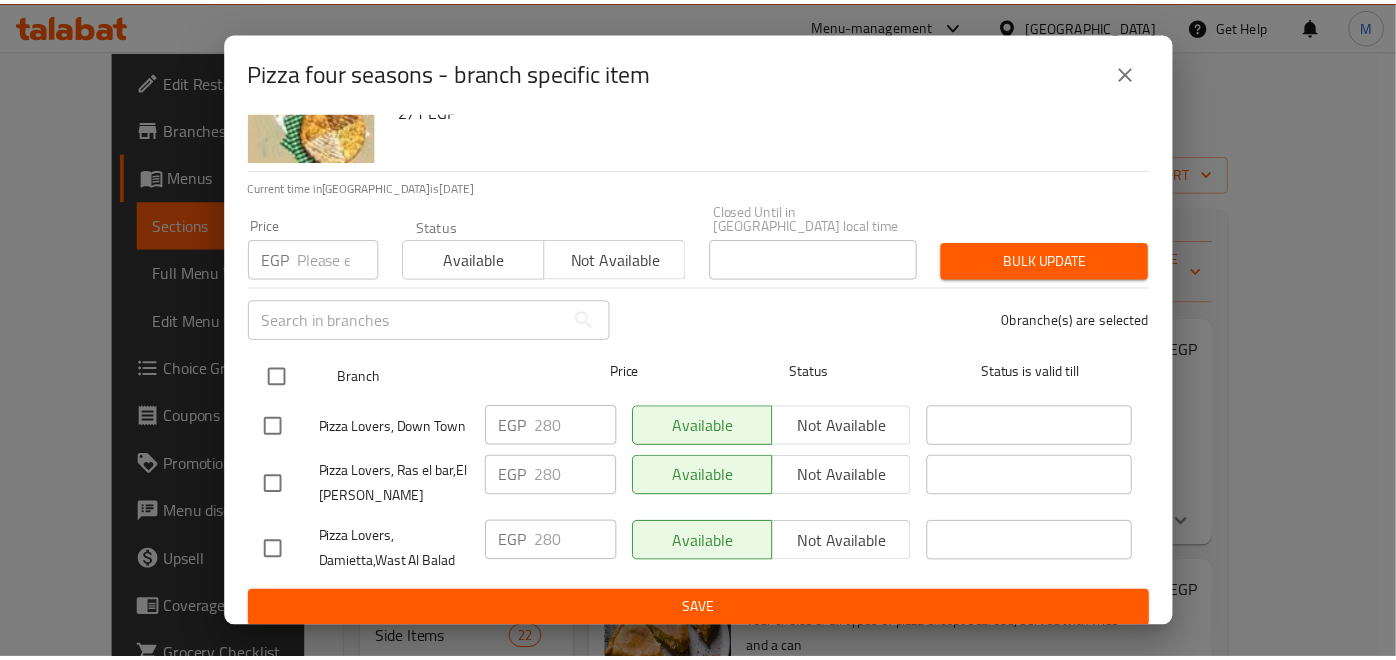 scroll, scrollTop: 97, scrollLeft: 0, axis: vertical 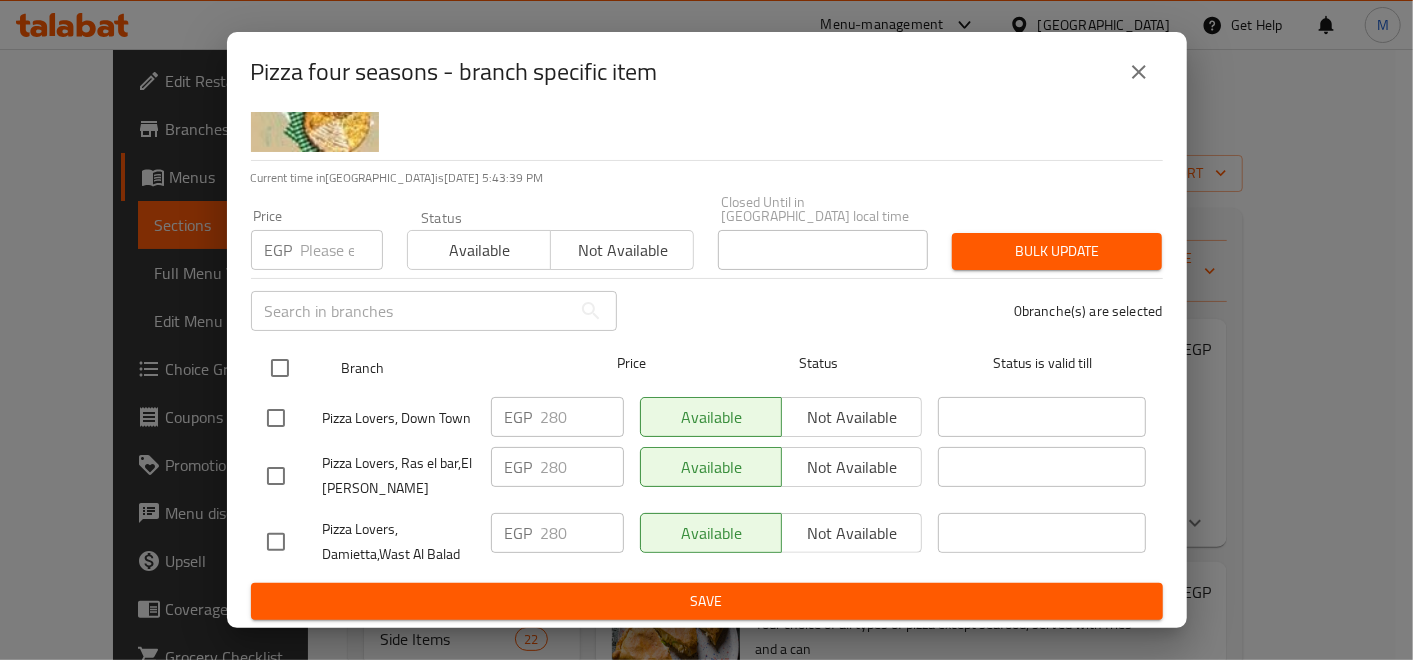 click at bounding box center (280, 368) 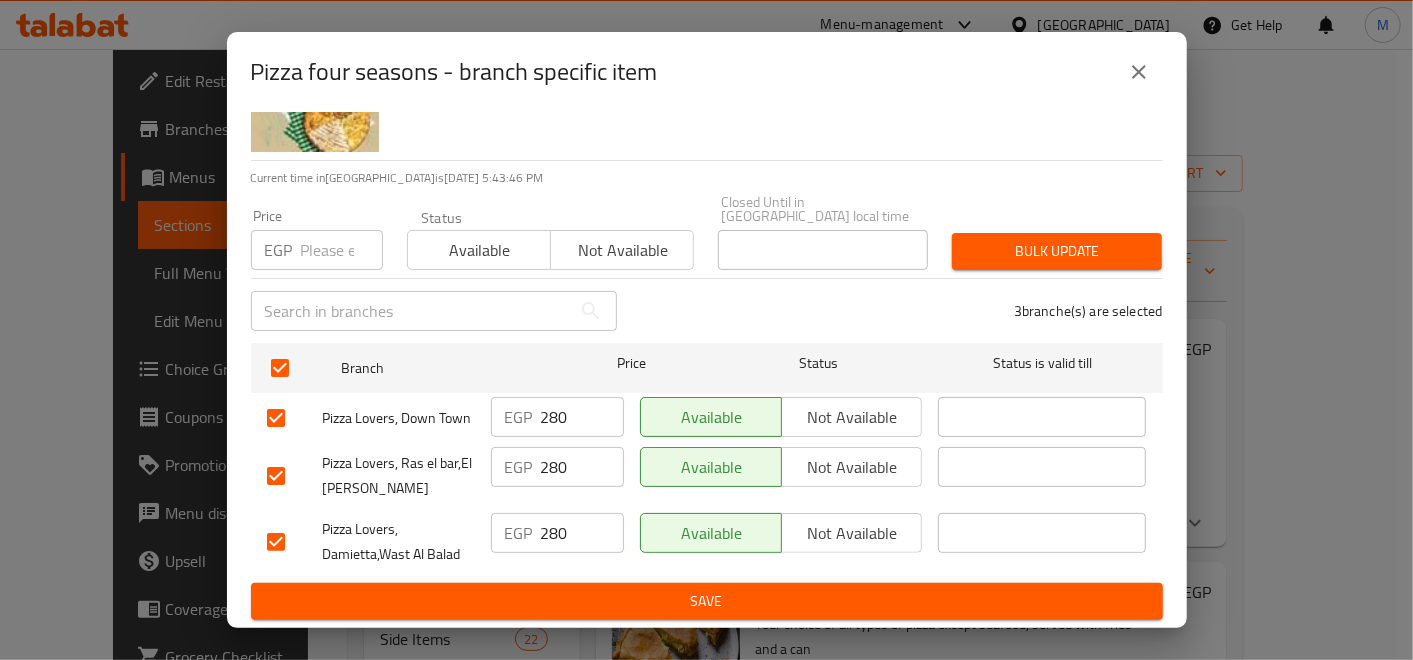 drag, startPoint x: 290, startPoint y: 236, endPoint x: 300, endPoint y: 232, distance: 10.770329 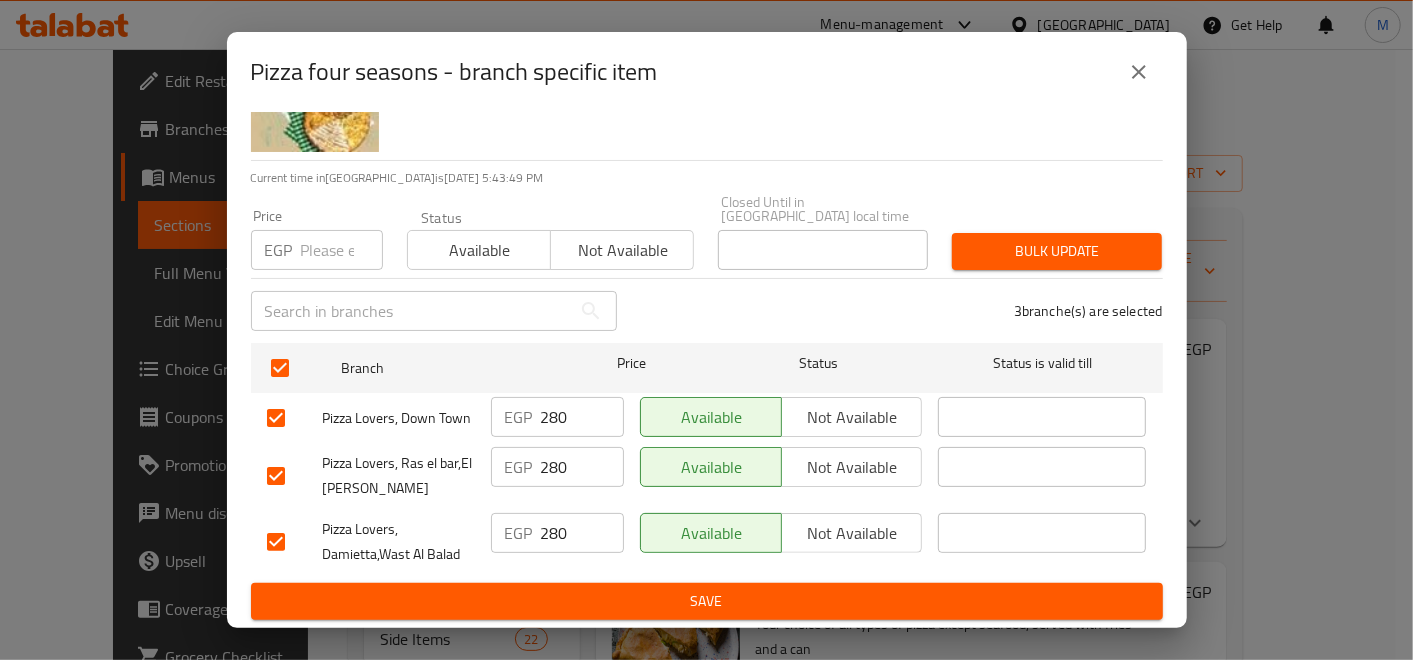 click at bounding box center [342, 250] 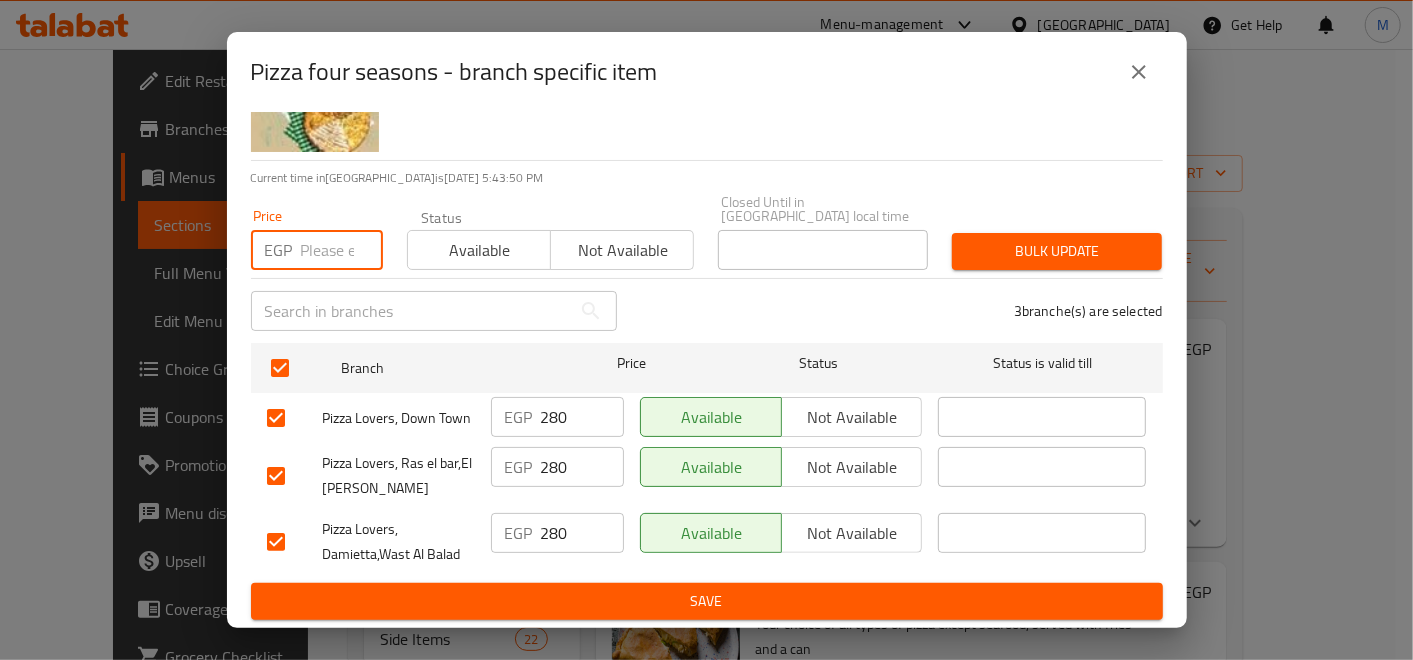 type on "2" 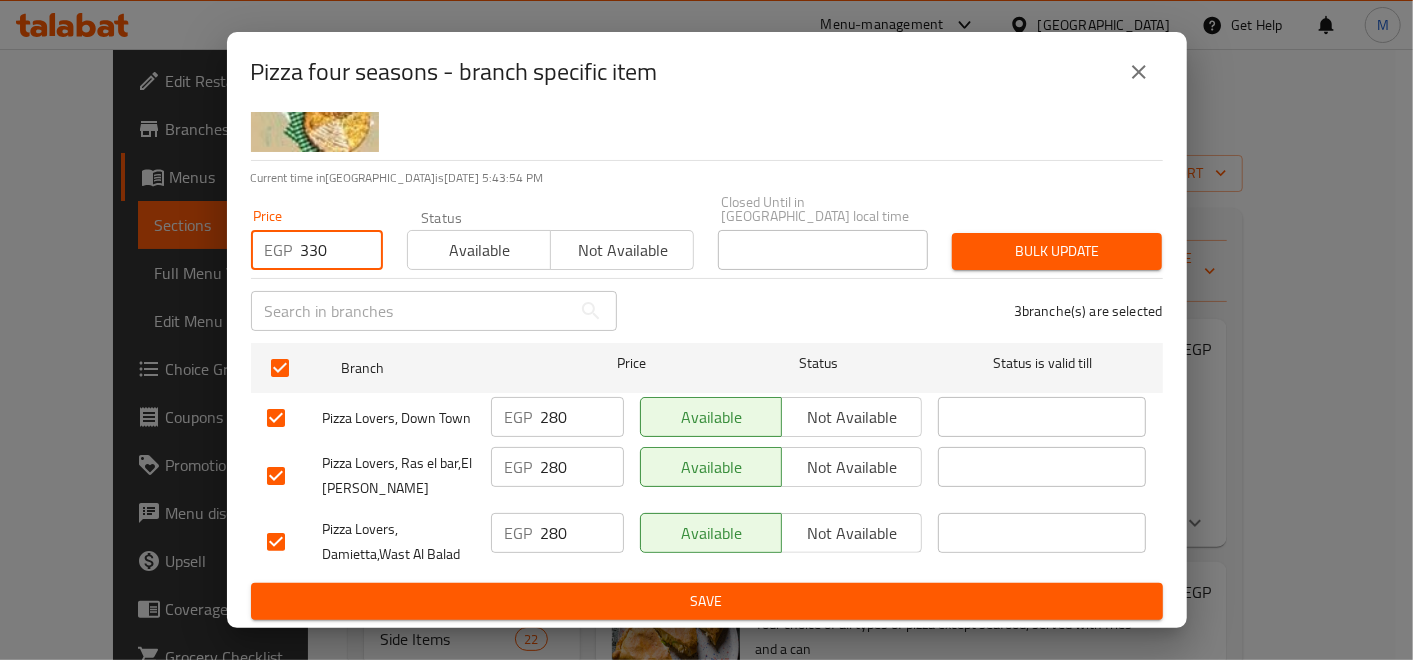 type on "330" 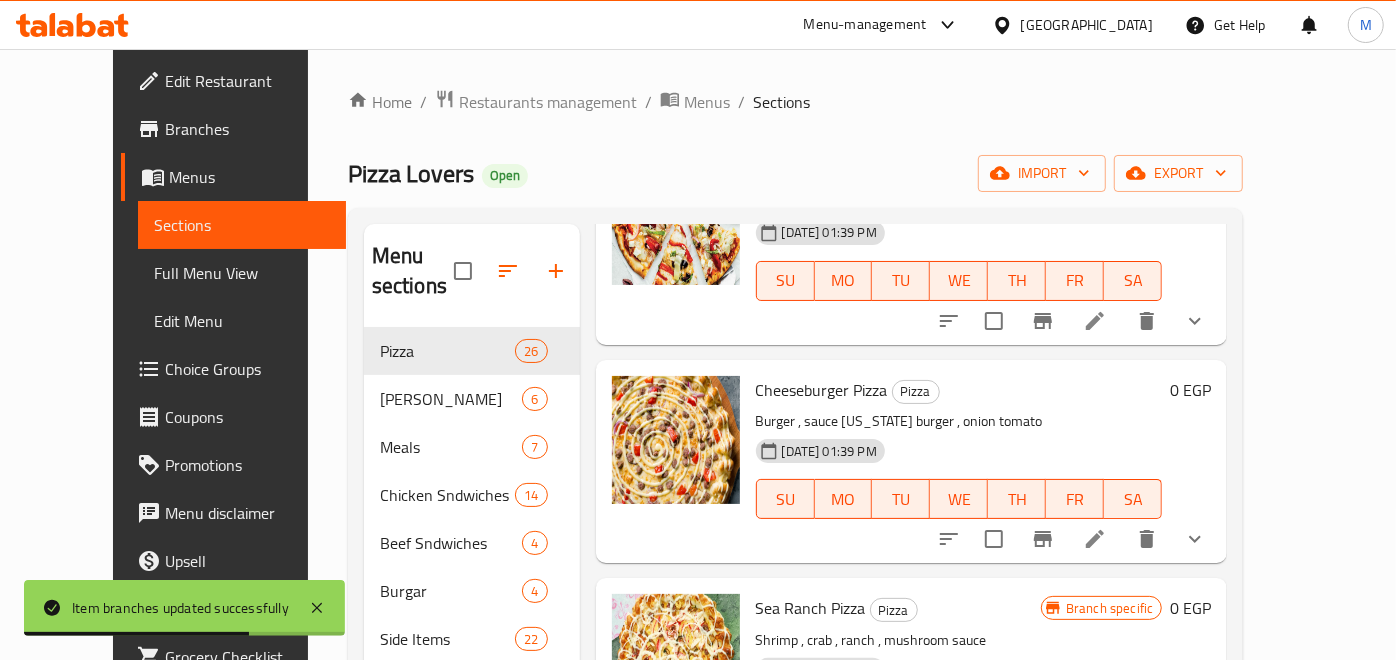 scroll, scrollTop: 1555, scrollLeft: 0, axis: vertical 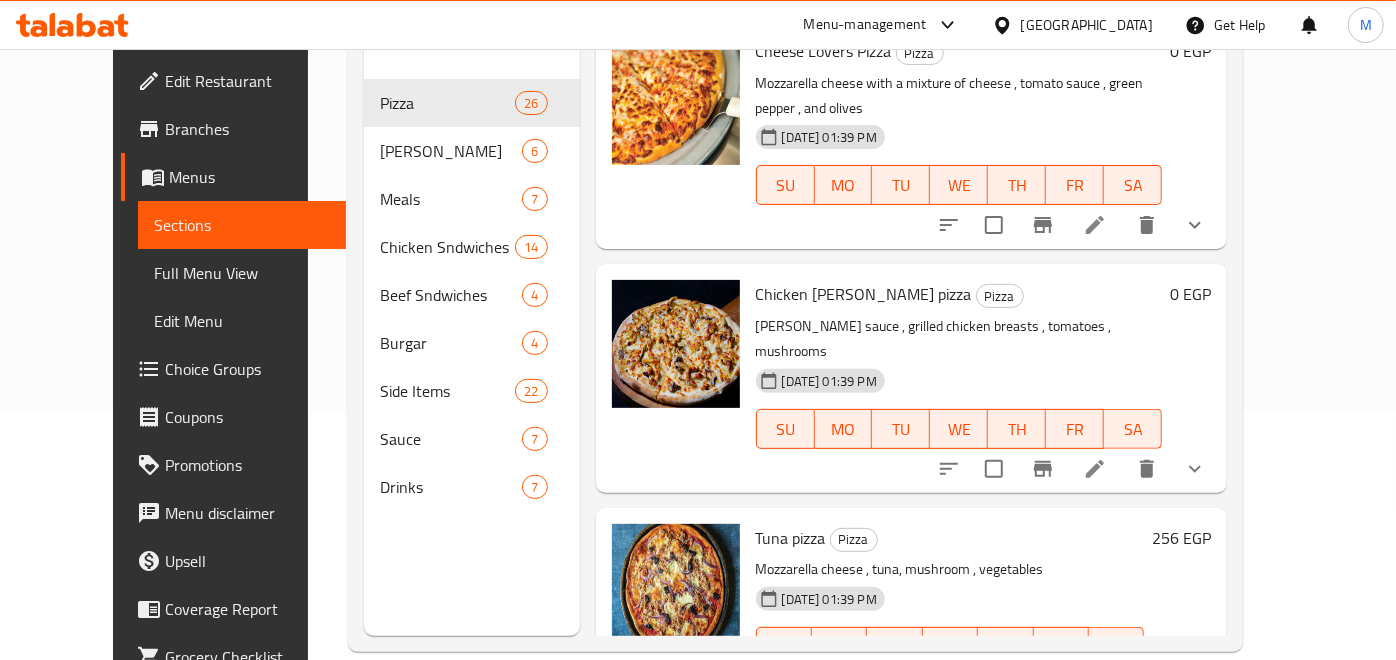 click on "256   EGP" at bounding box center (1181, 538) 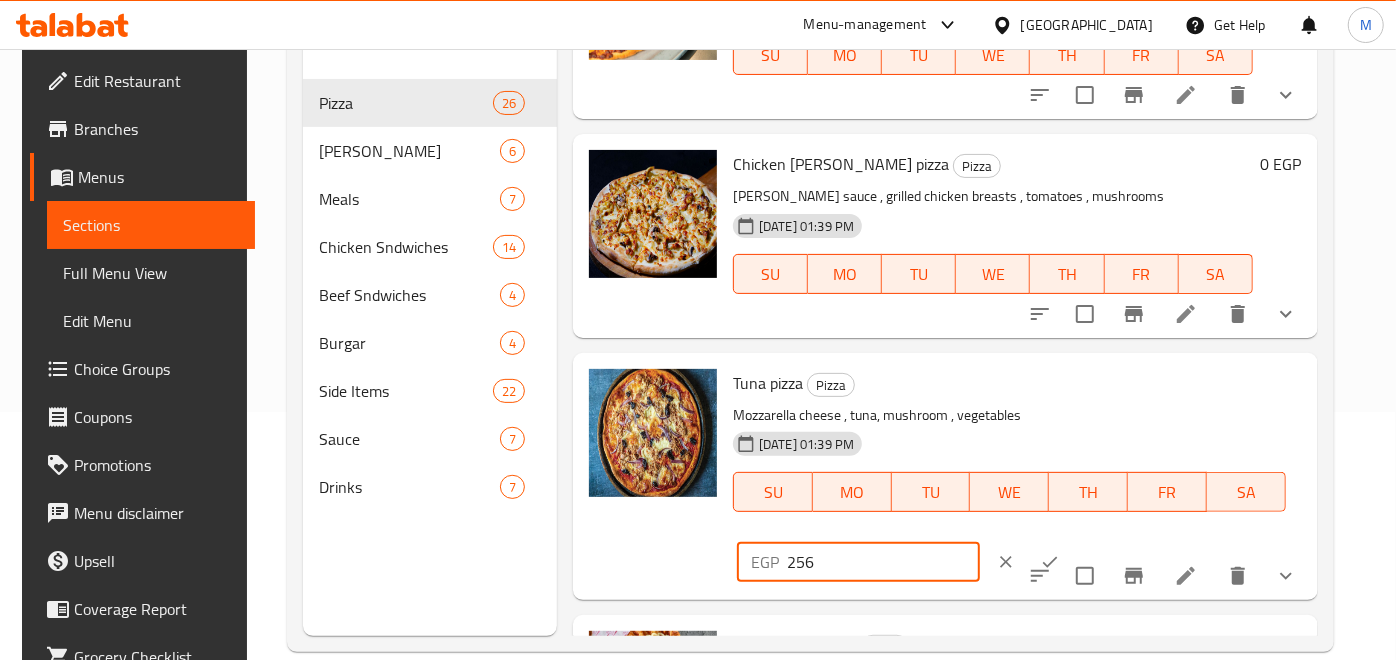 click on "256" at bounding box center [883, 562] 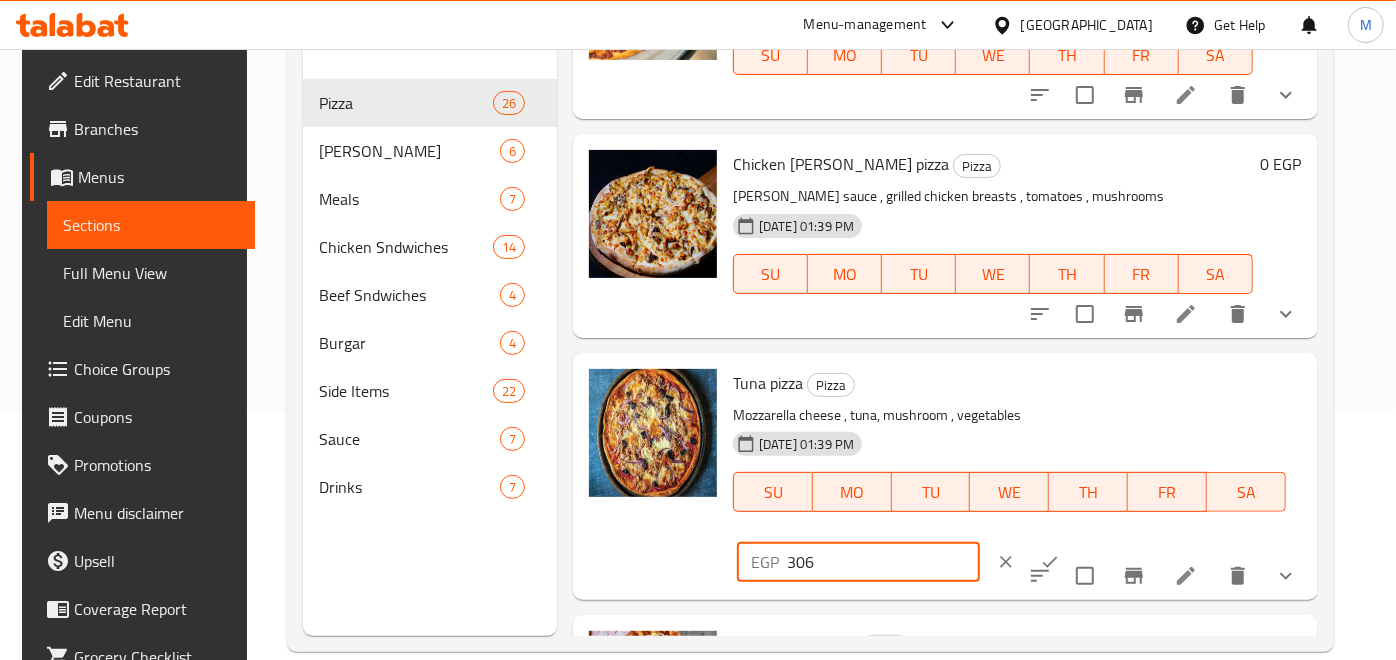 type on "306" 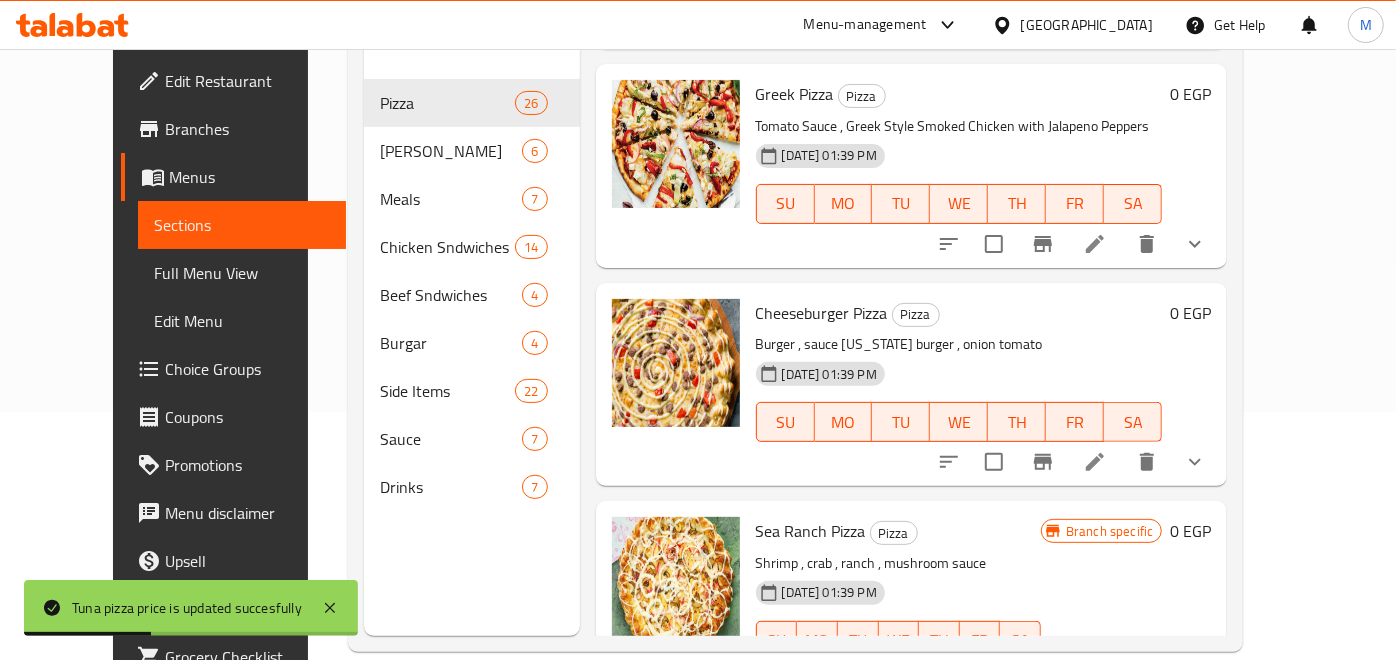 scroll, scrollTop: 730, scrollLeft: 0, axis: vertical 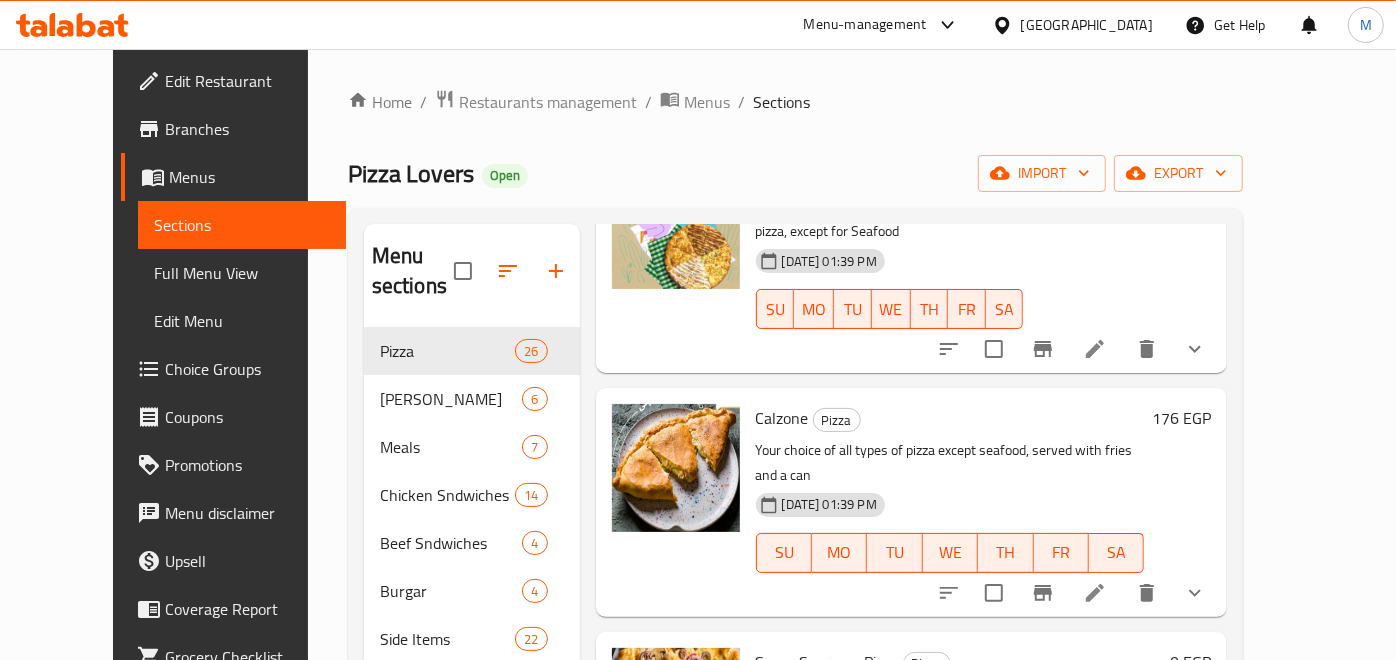 drag, startPoint x: 1230, startPoint y: 448, endPoint x: 1253, endPoint y: 394, distance: 58.694122 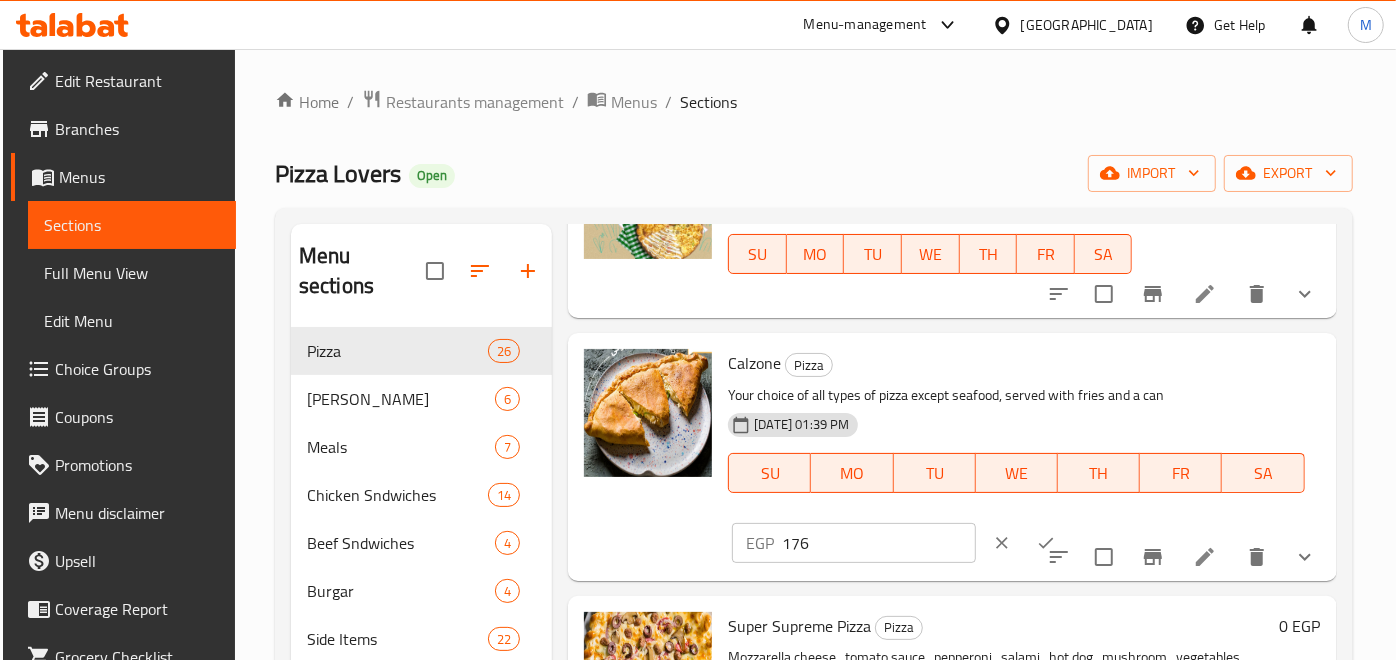 click on "176" at bounding box center [878, 543] 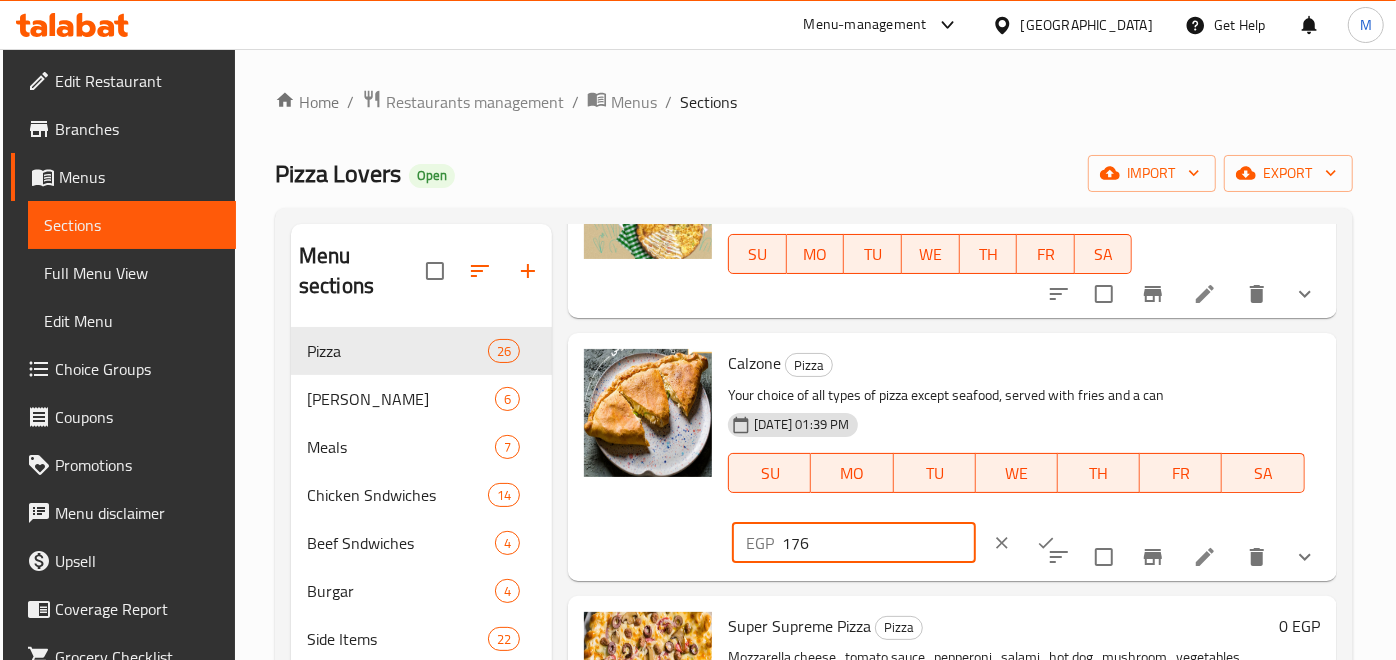 click on "176" at bounding box center [878, 543] 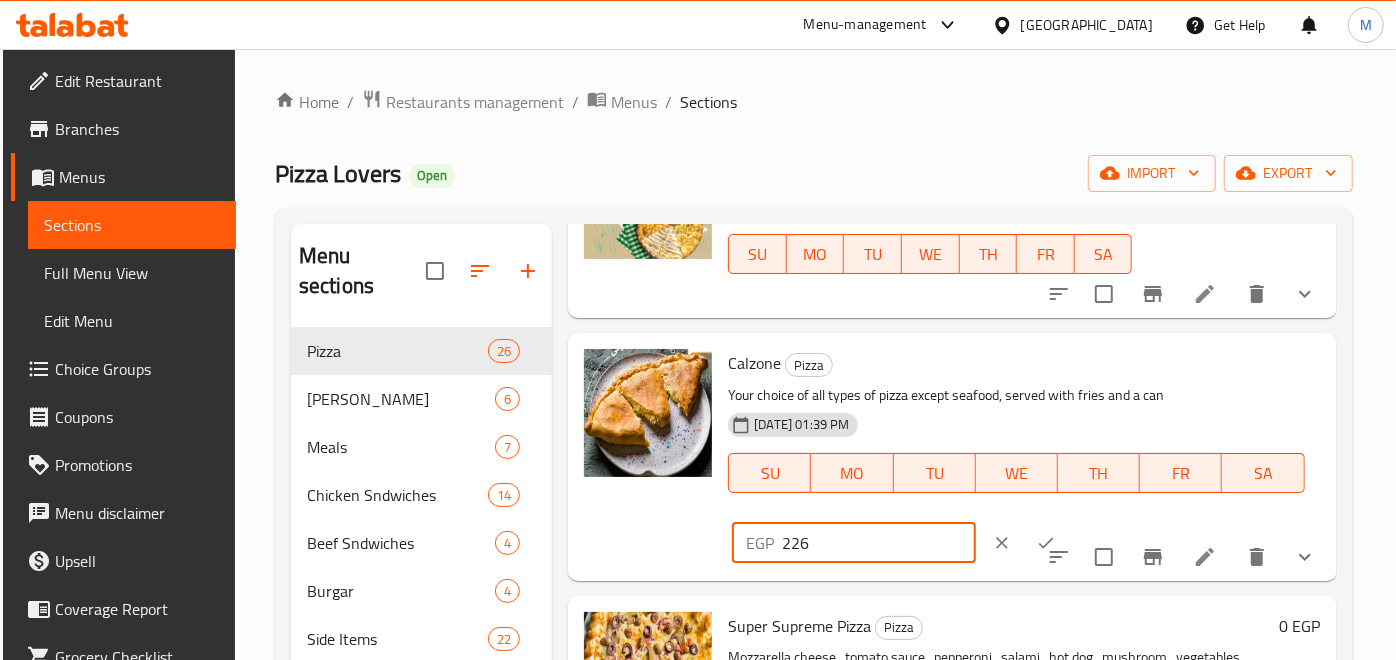 type on "226" 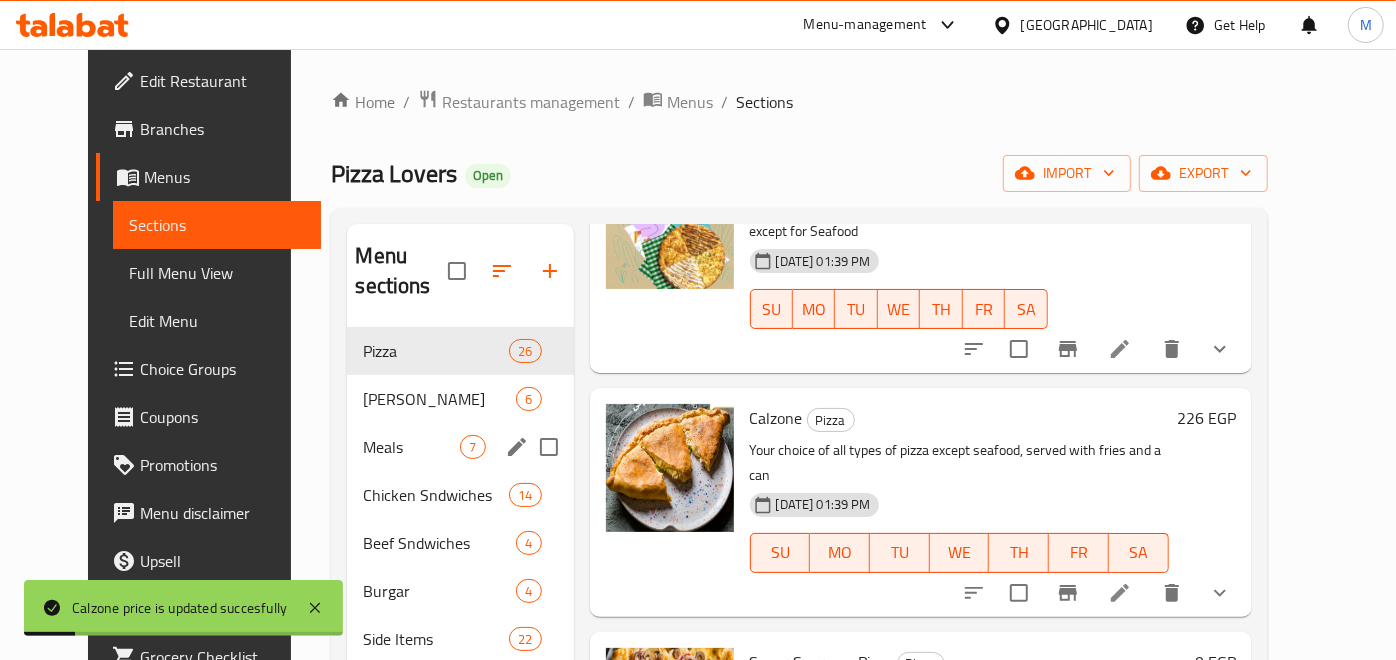 click on "Meals 7" at bounding box center [460, 447] 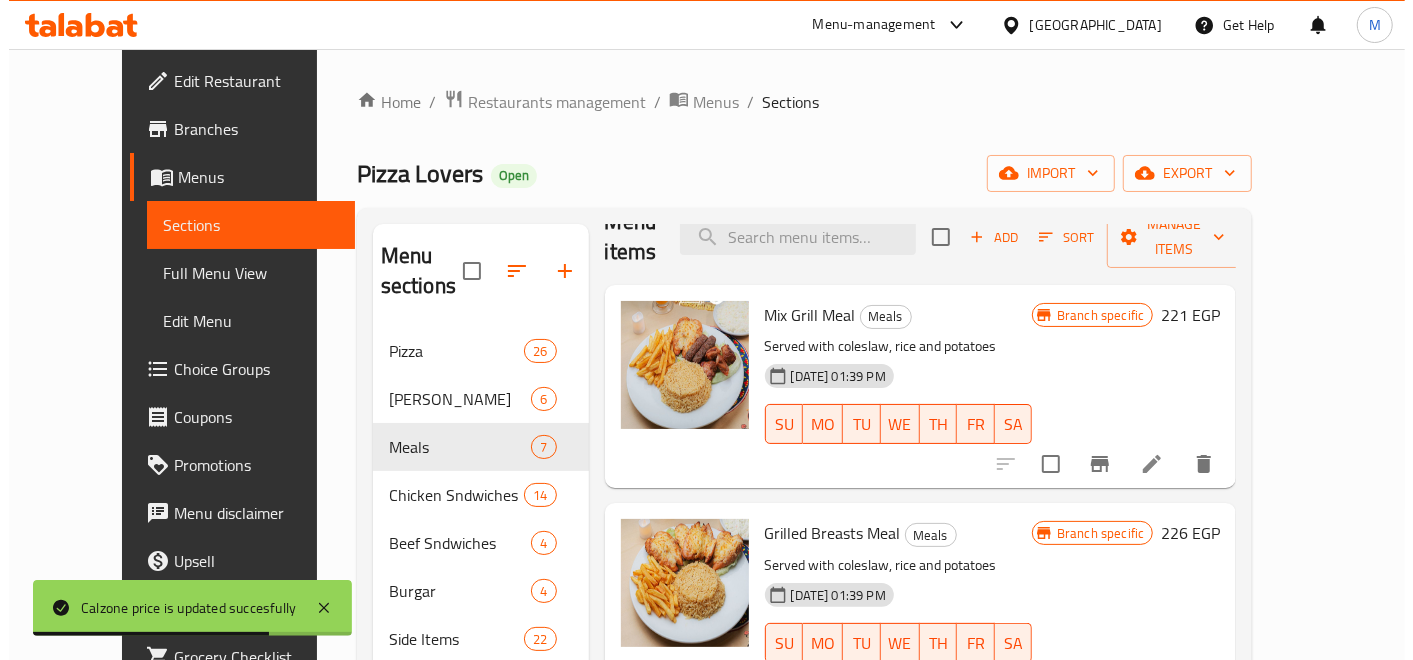 scroll, scrollTop: 0, scrollLeft: 0, axis: both 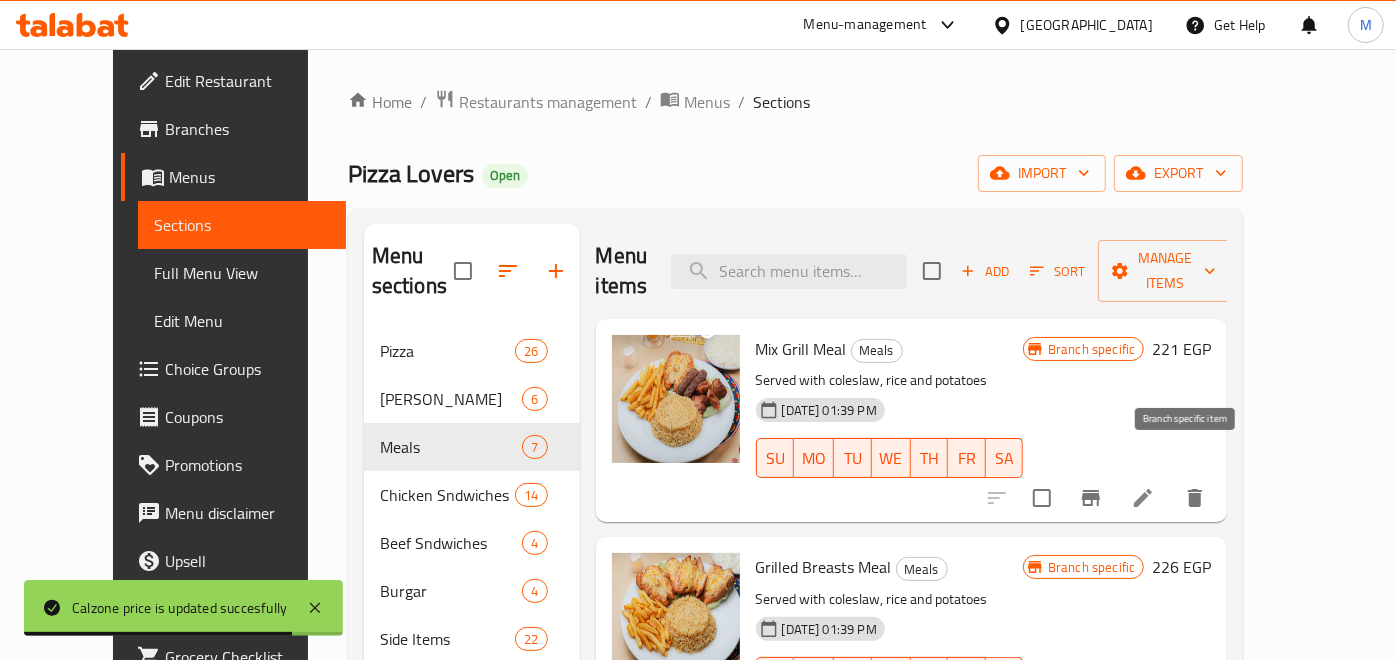 click 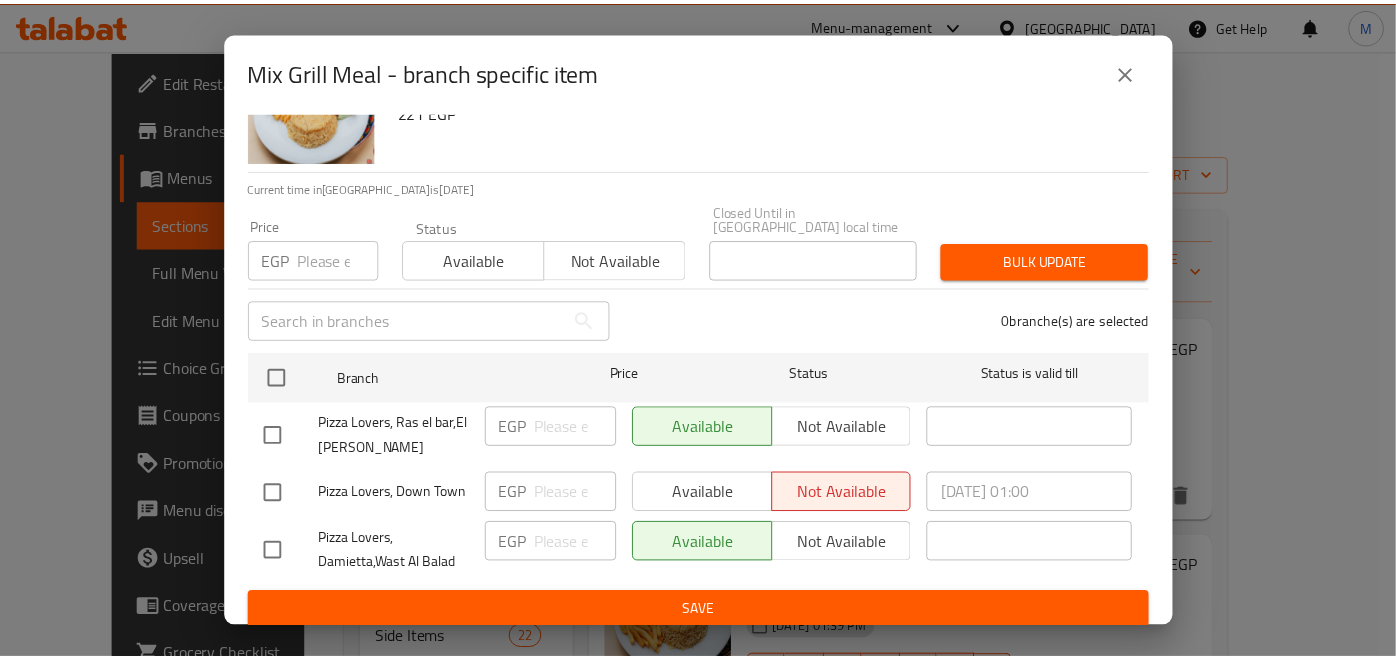 scroll, scrollTop: 97, scrollLeft: 0, axis: vertical 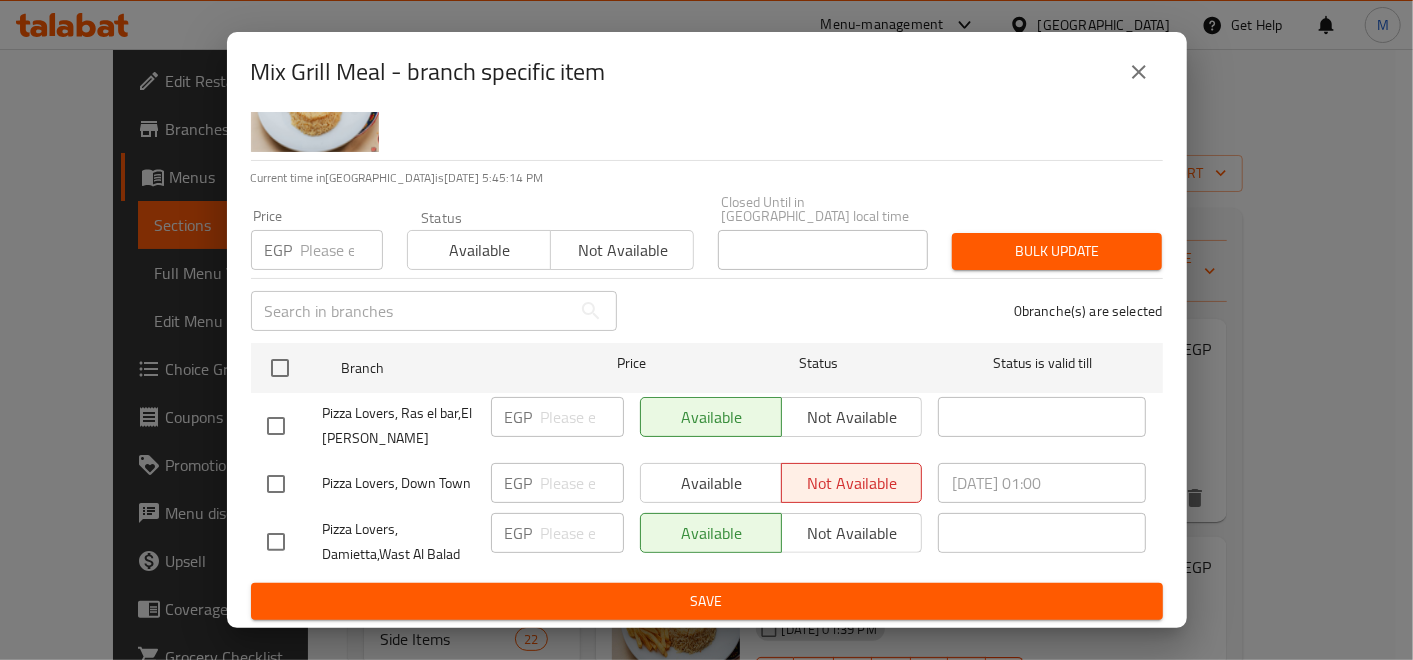 type 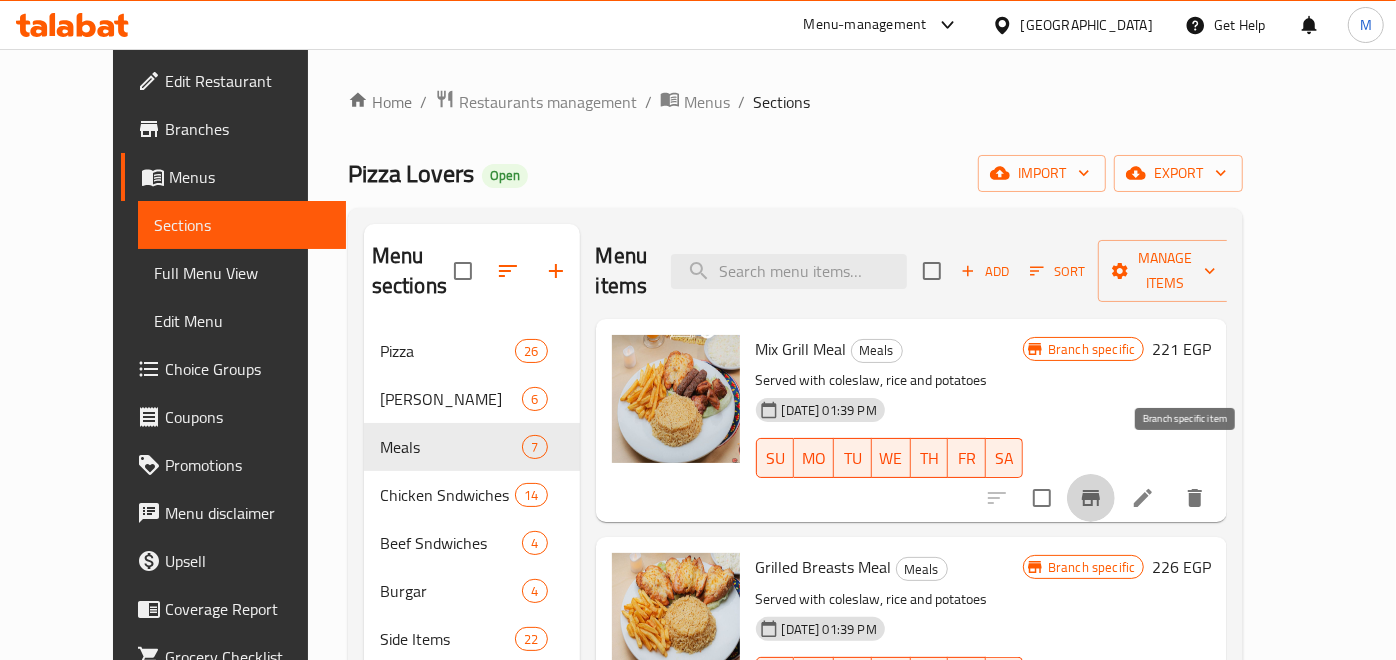 click on "Chicken Sndwiches 14" at bounding box center (472, 495) 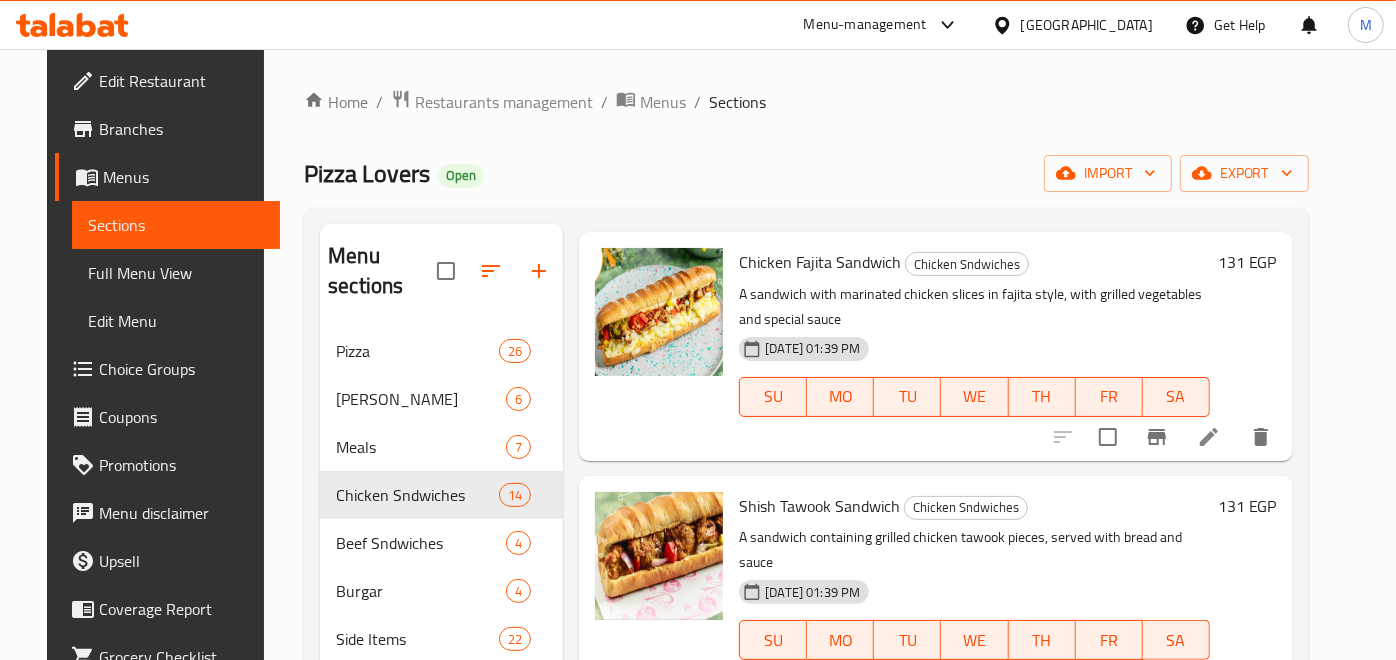 scroll, scrollTop: 333, scrollLeft: 0, axis: vertical 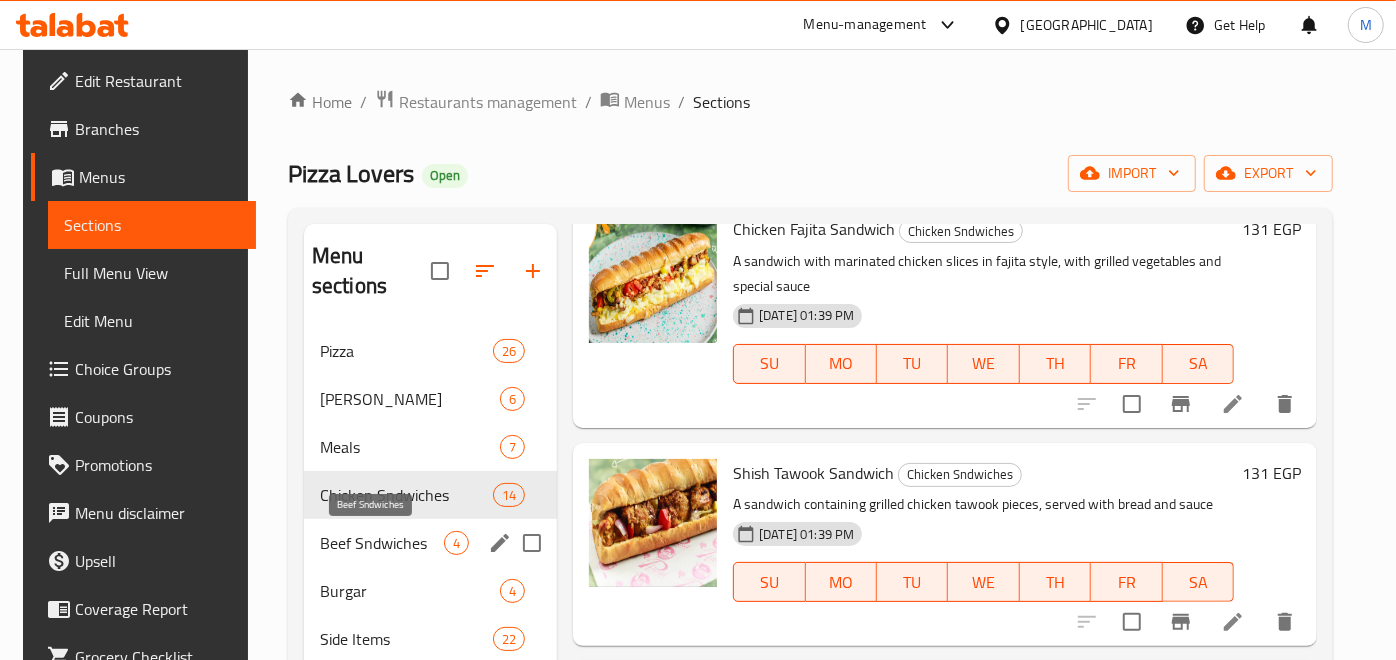 click on "Beef Sndwiches" at bounding box center (382, 543) 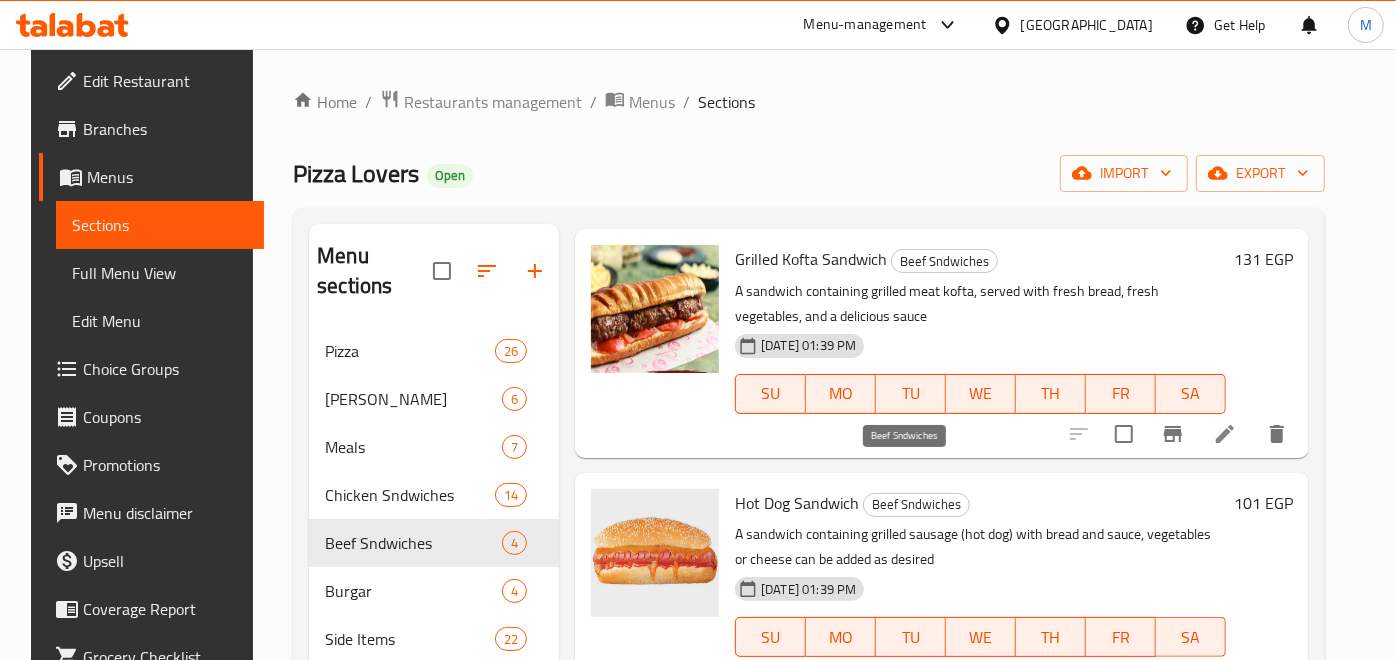 scroll, scrollTop: 0, scrollLeft: 0, axis: both 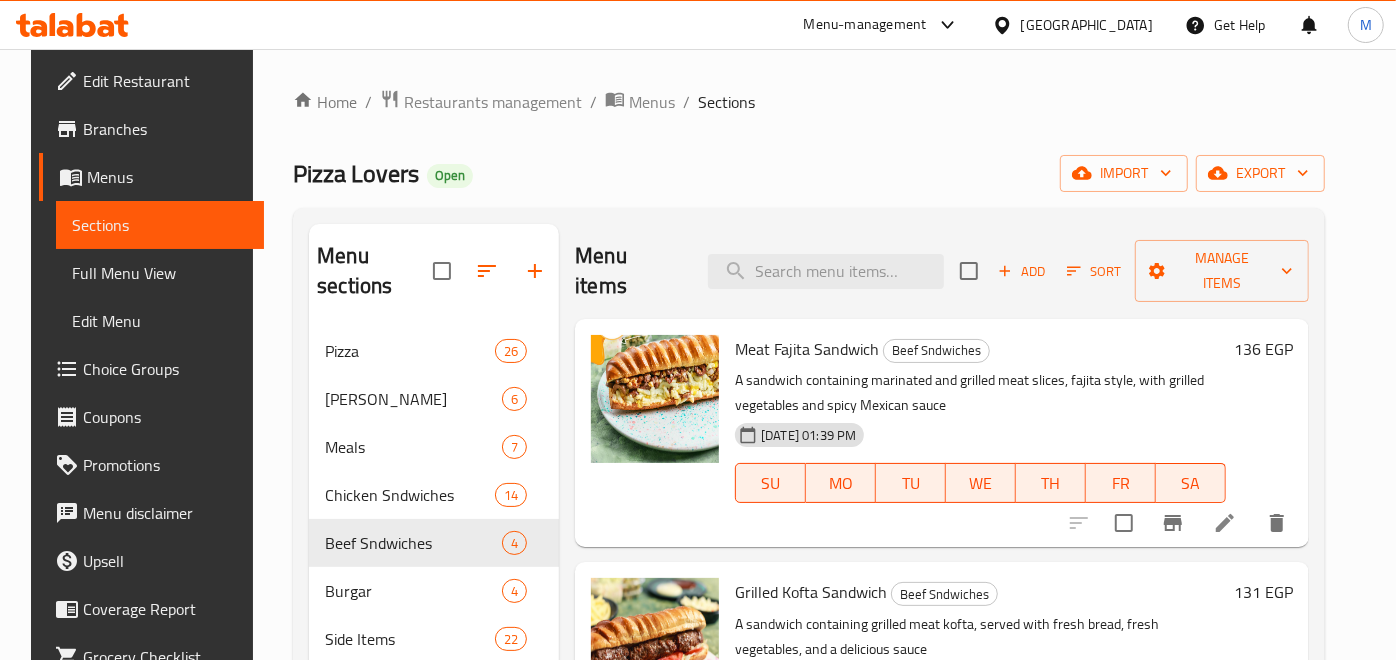 click 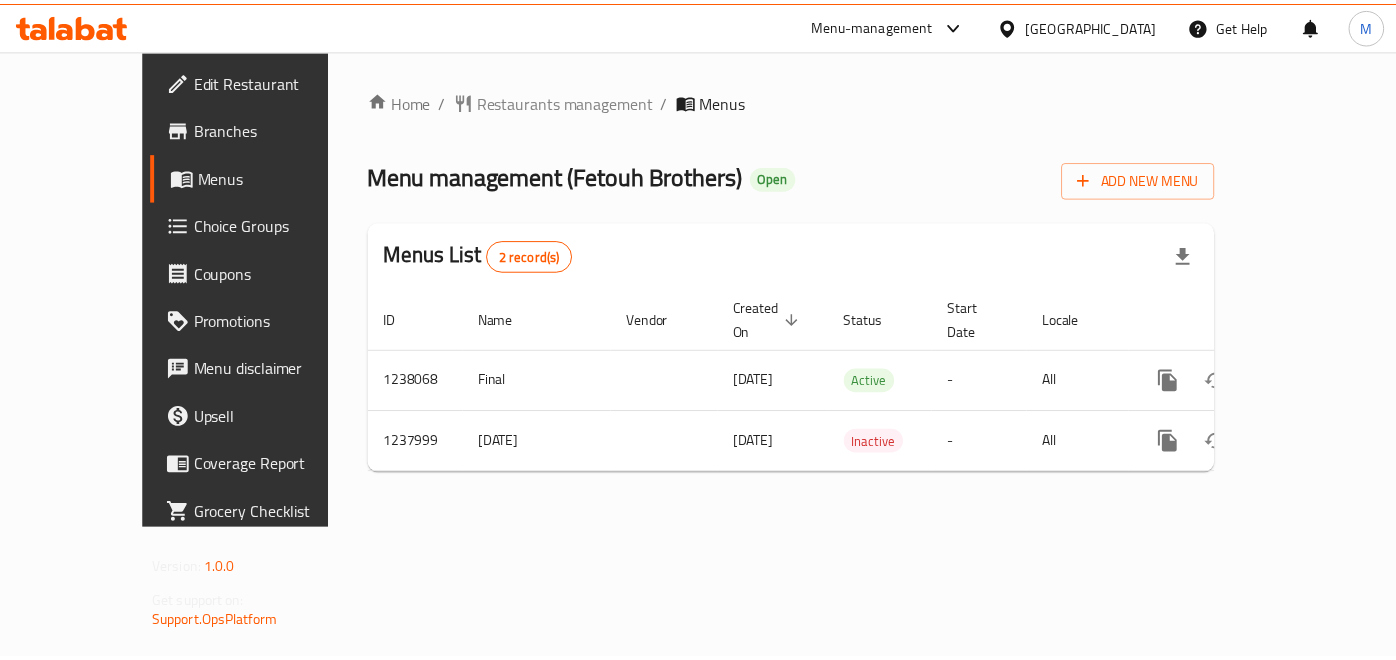 scroll, scrollTop: 0, scrollLeft: 0, axis: both 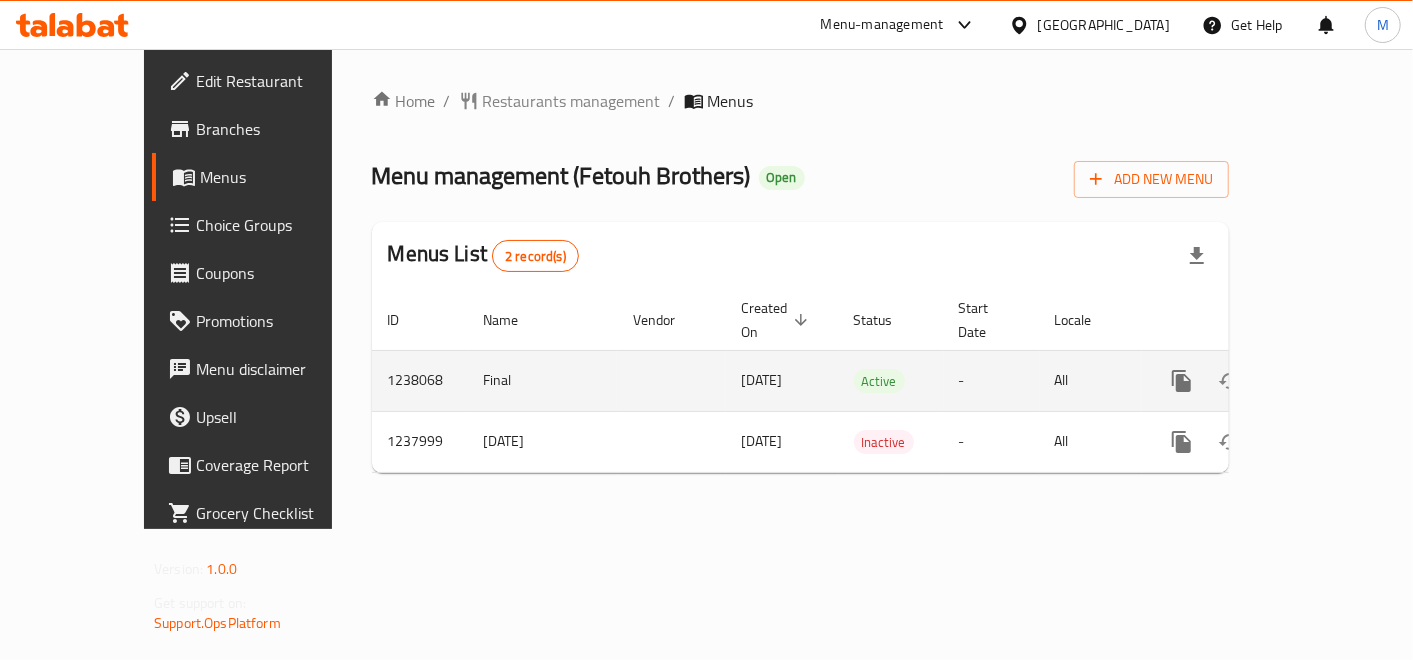 click at bounding box center (1326, 381) 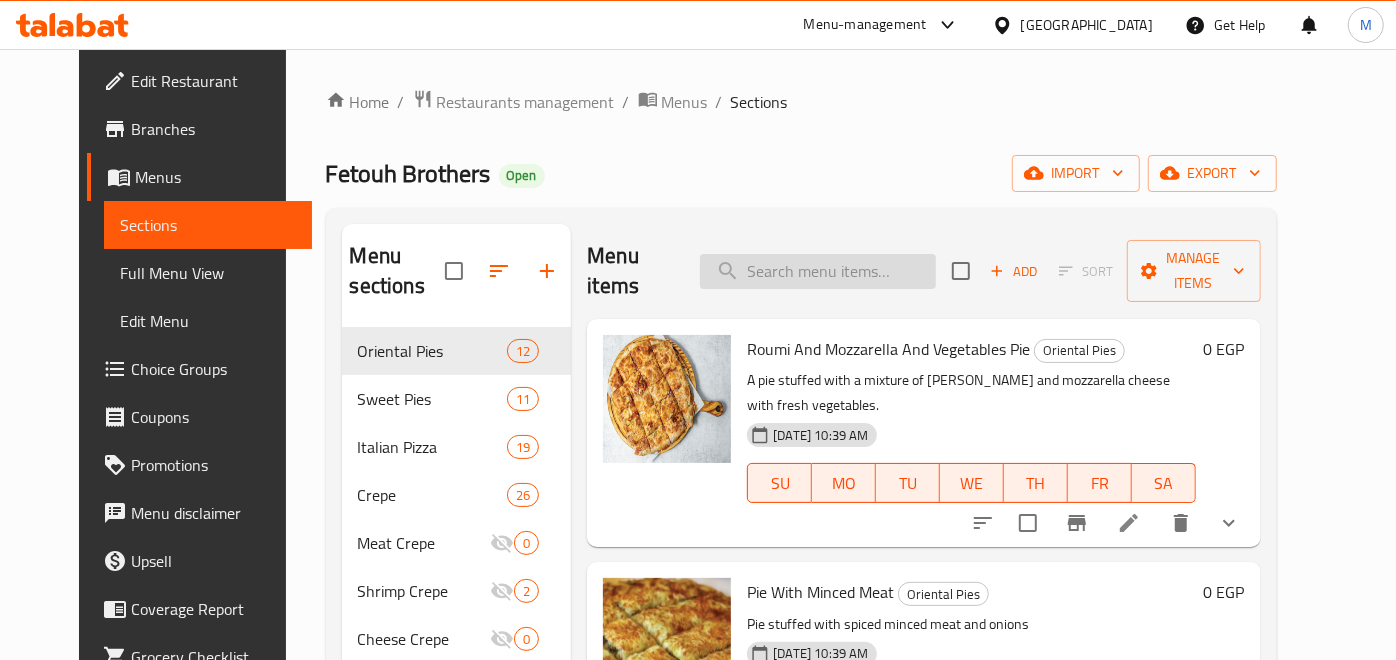 click at bounding box center (818, 271) 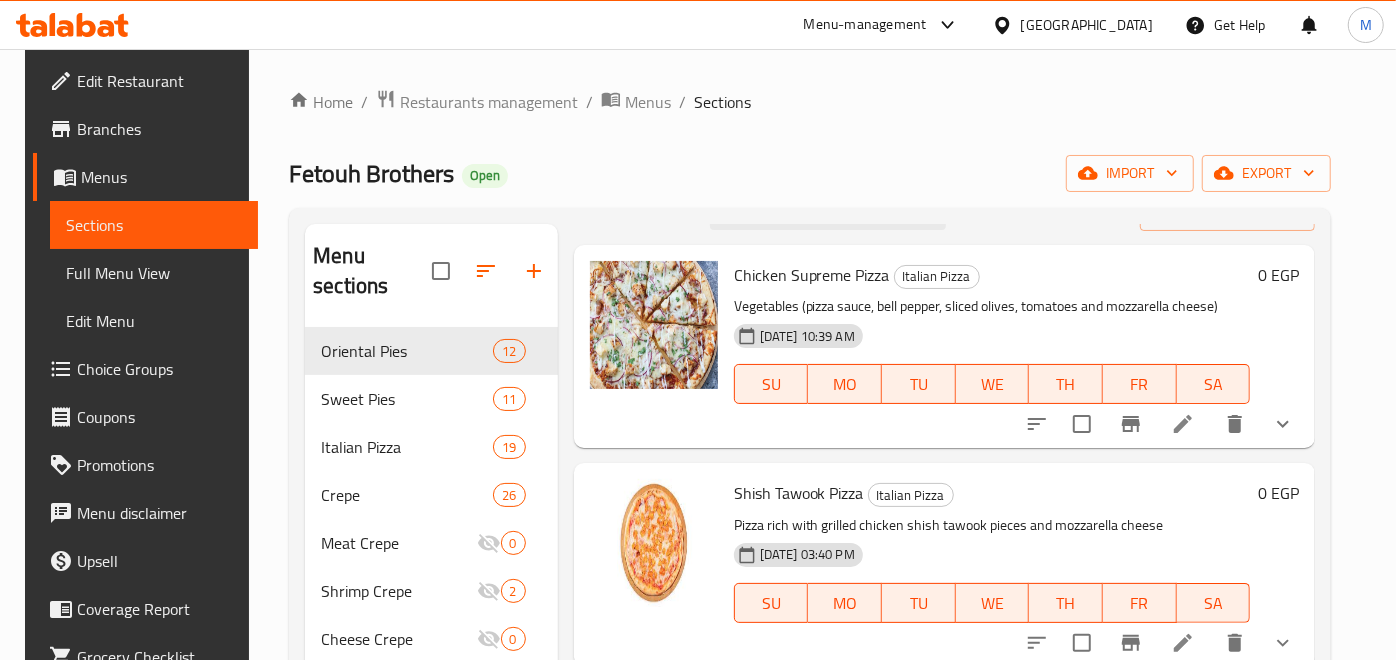 scroll, scrollTop: 111, scrollLeft: 0, axis: vertical 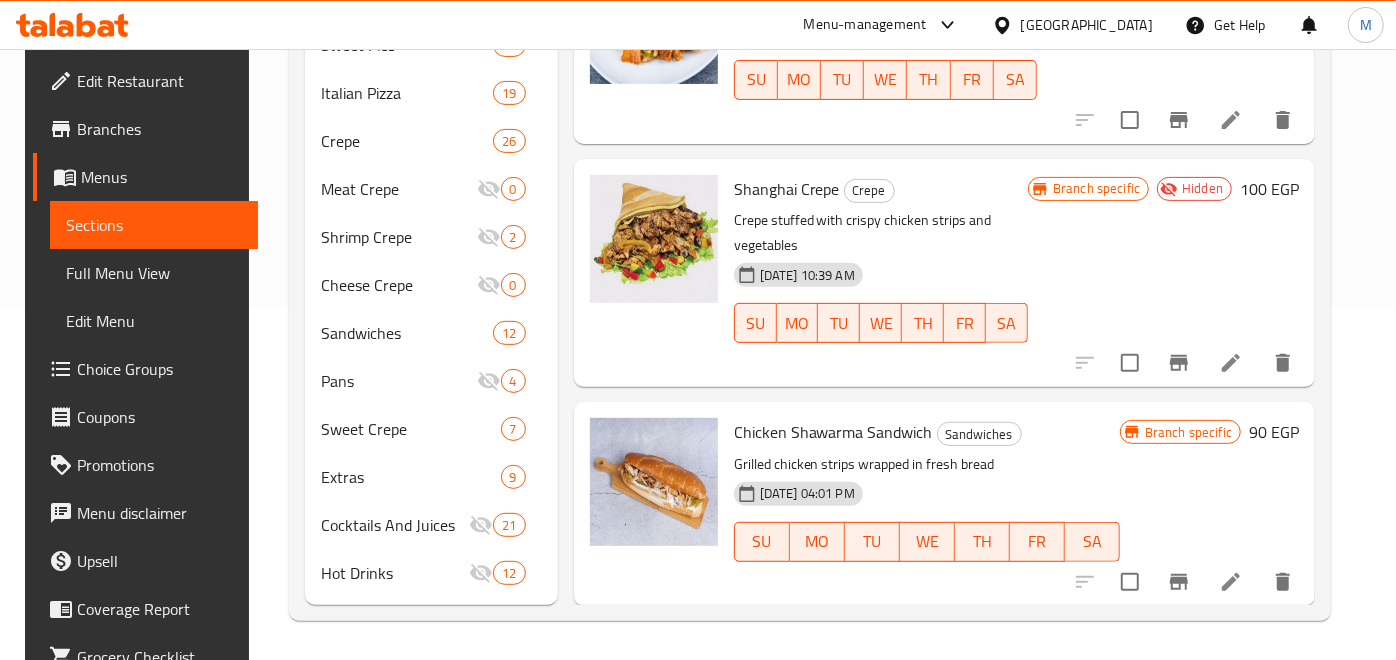 type on "chicken s" 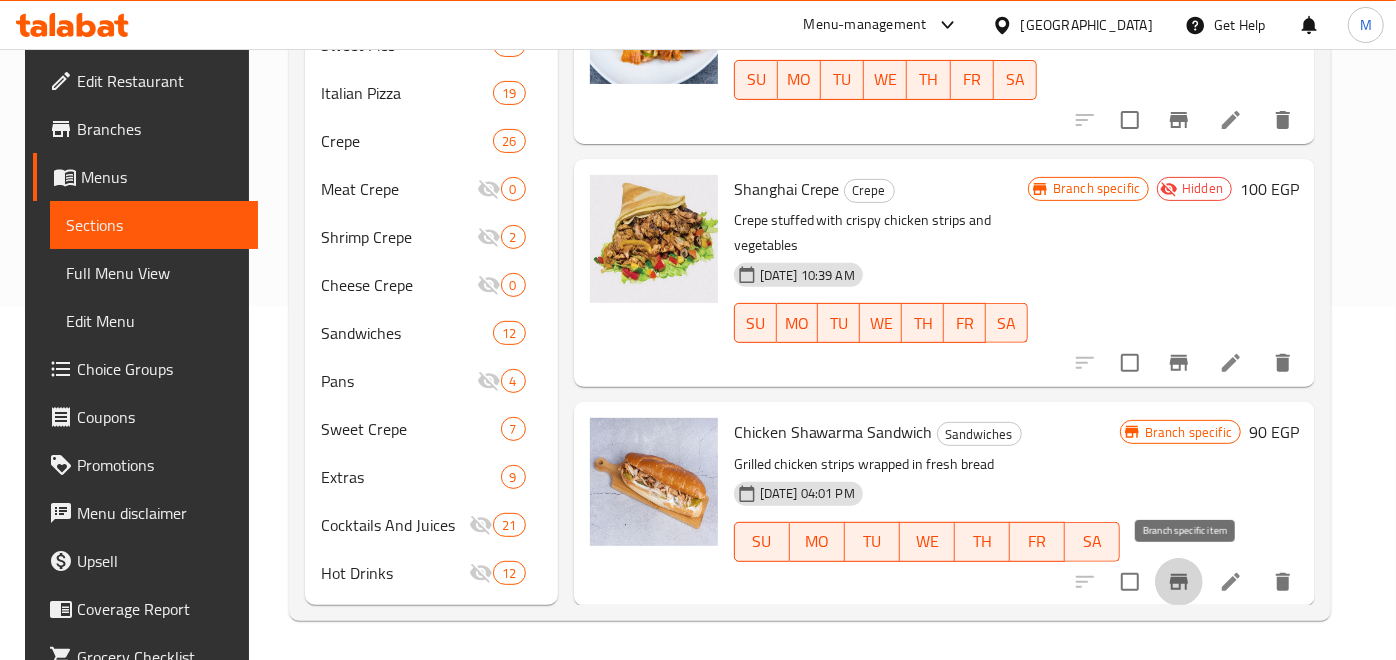 click 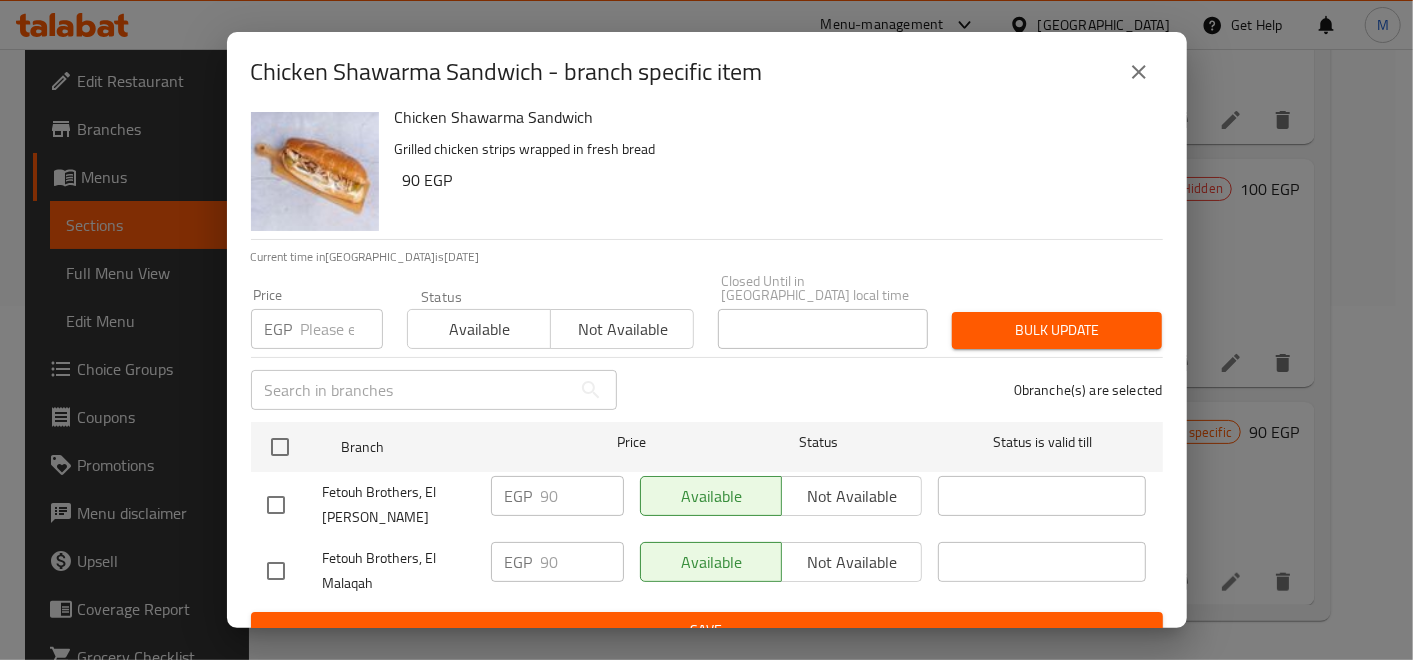 scroll, scrollTop: 31, scrollLeft: 0, axis: vertical 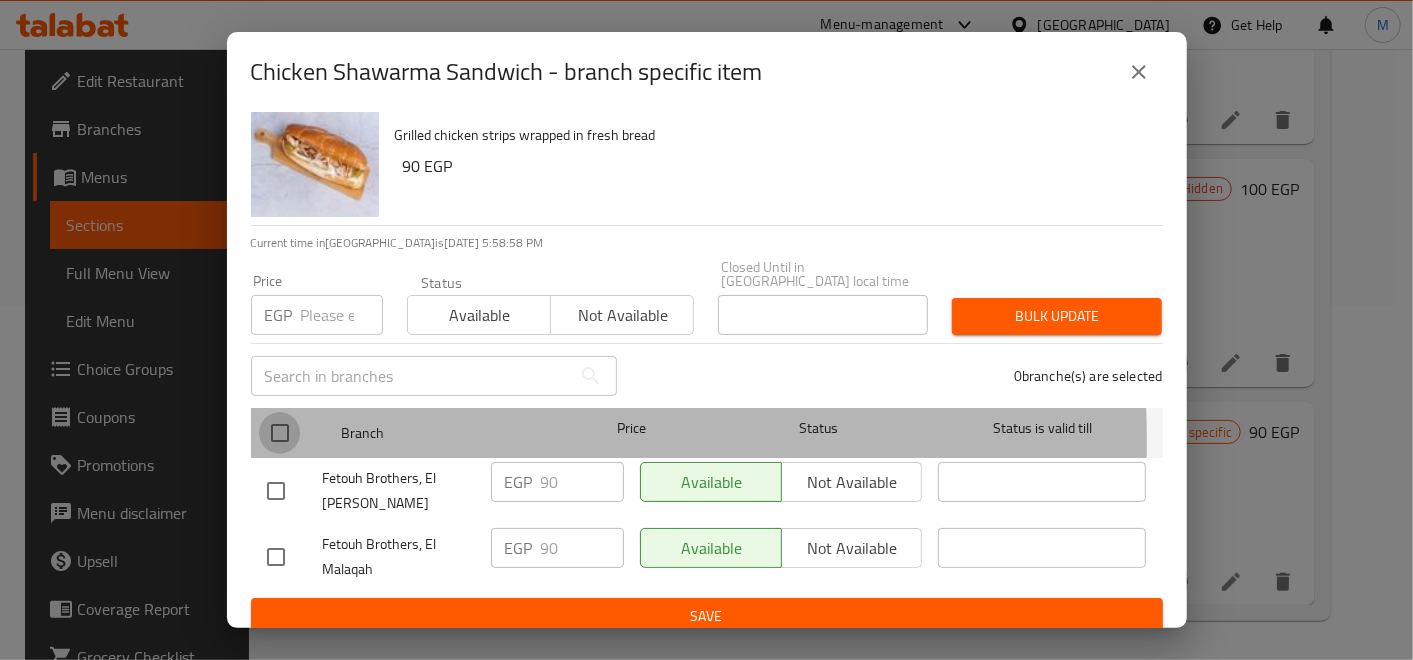 drag, startPoint x: 274, startPoint y: 427, endPoint x: 298, endPoint y: 382, distance: 51 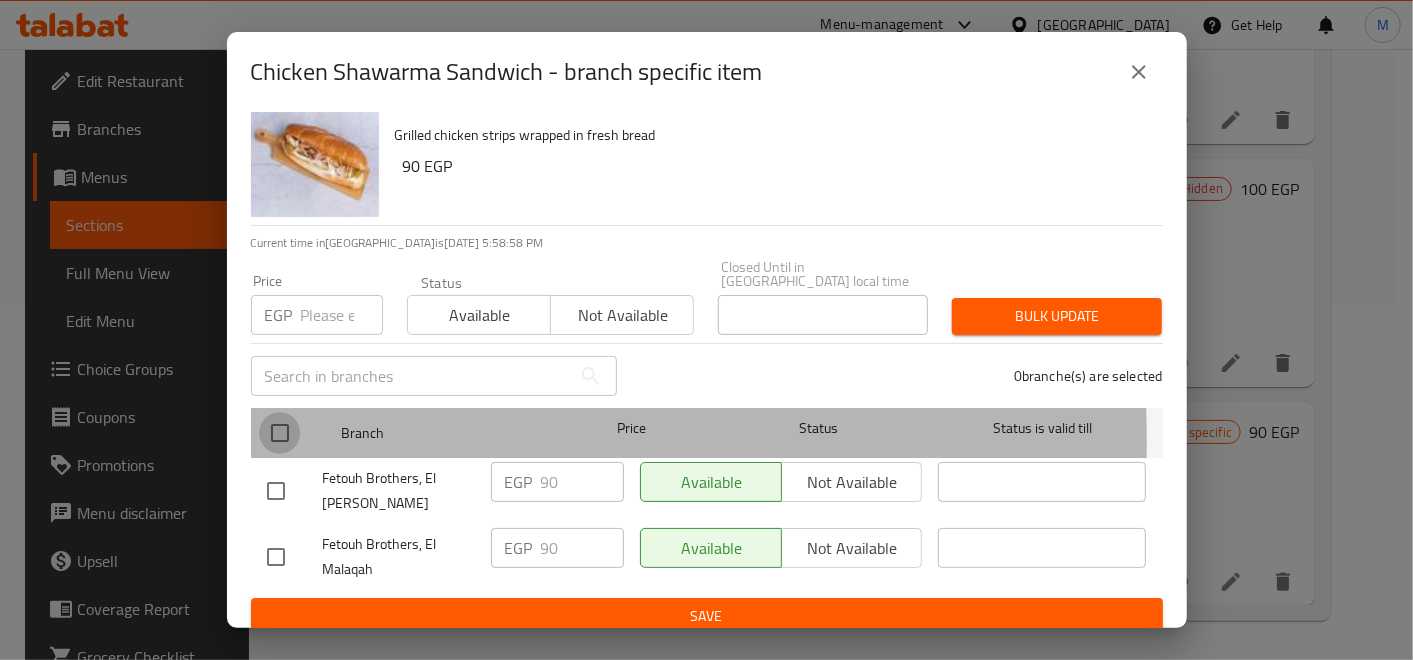 click at bounding box center [280, 433] 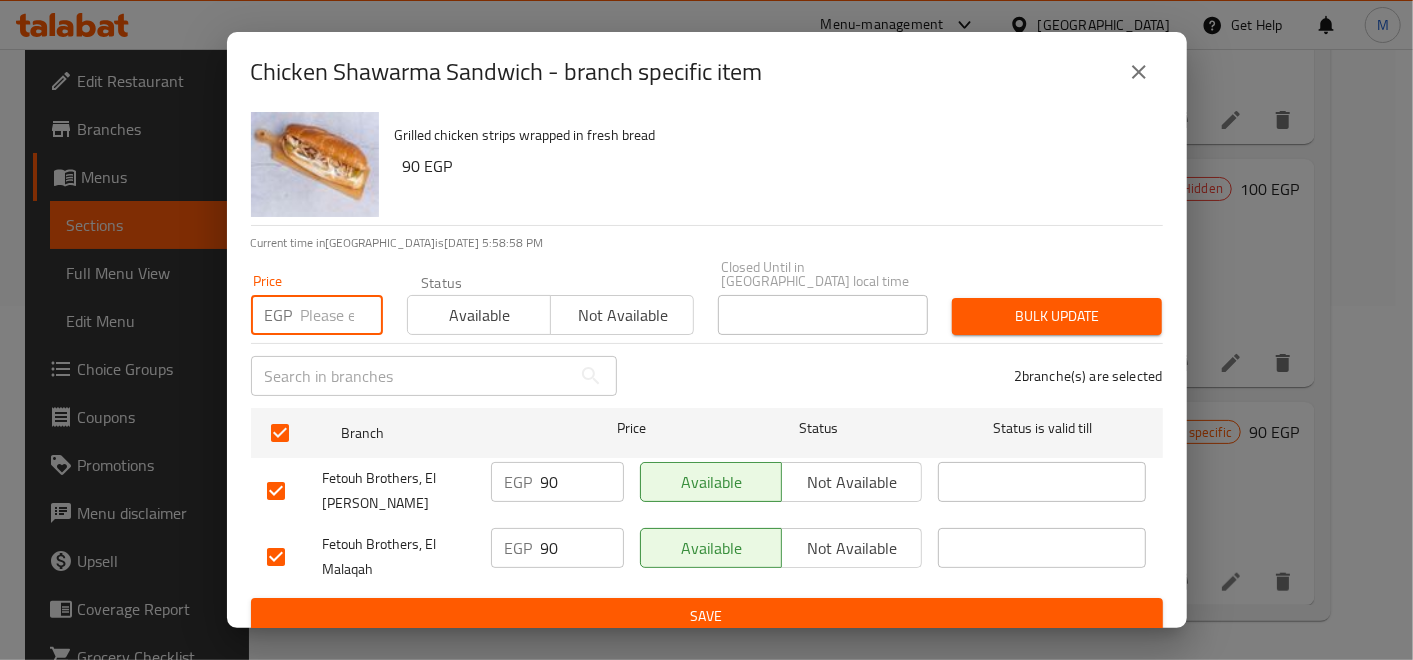 click at bounding box center (342, 315) 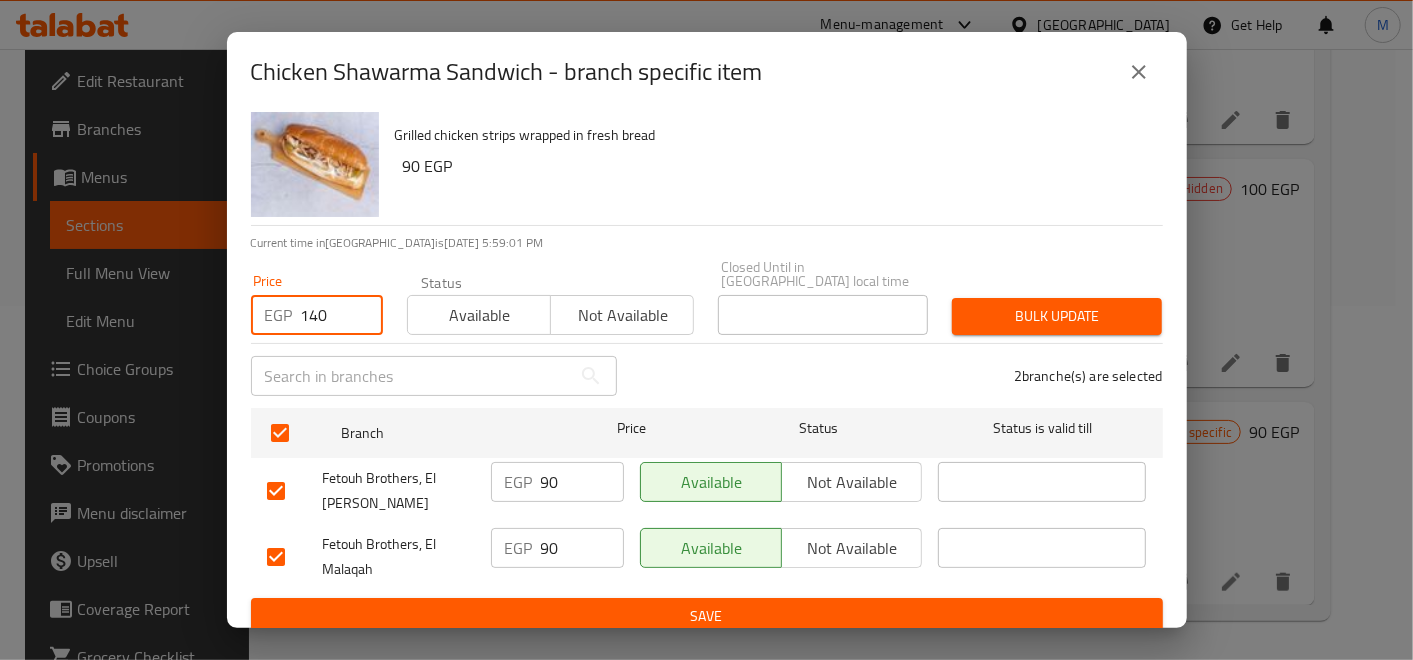 type on "140" 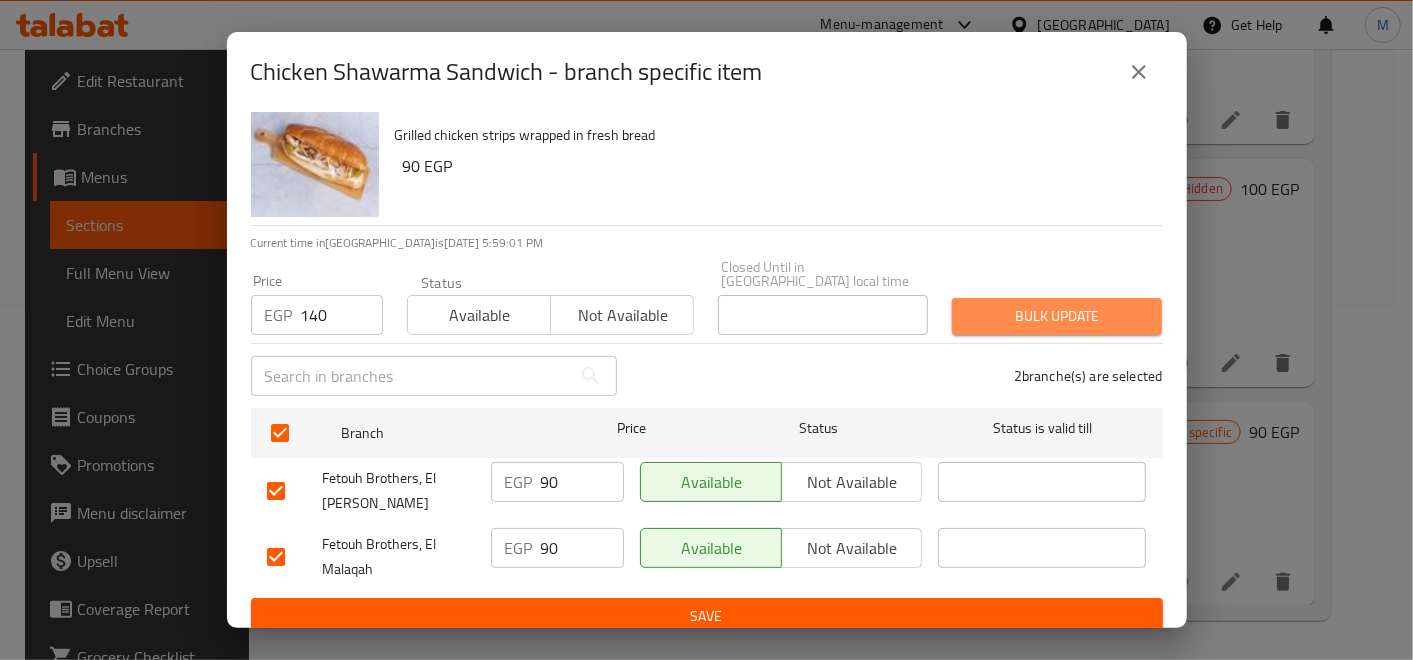 click on "Bulk update" at bounding box center [1057, 316] 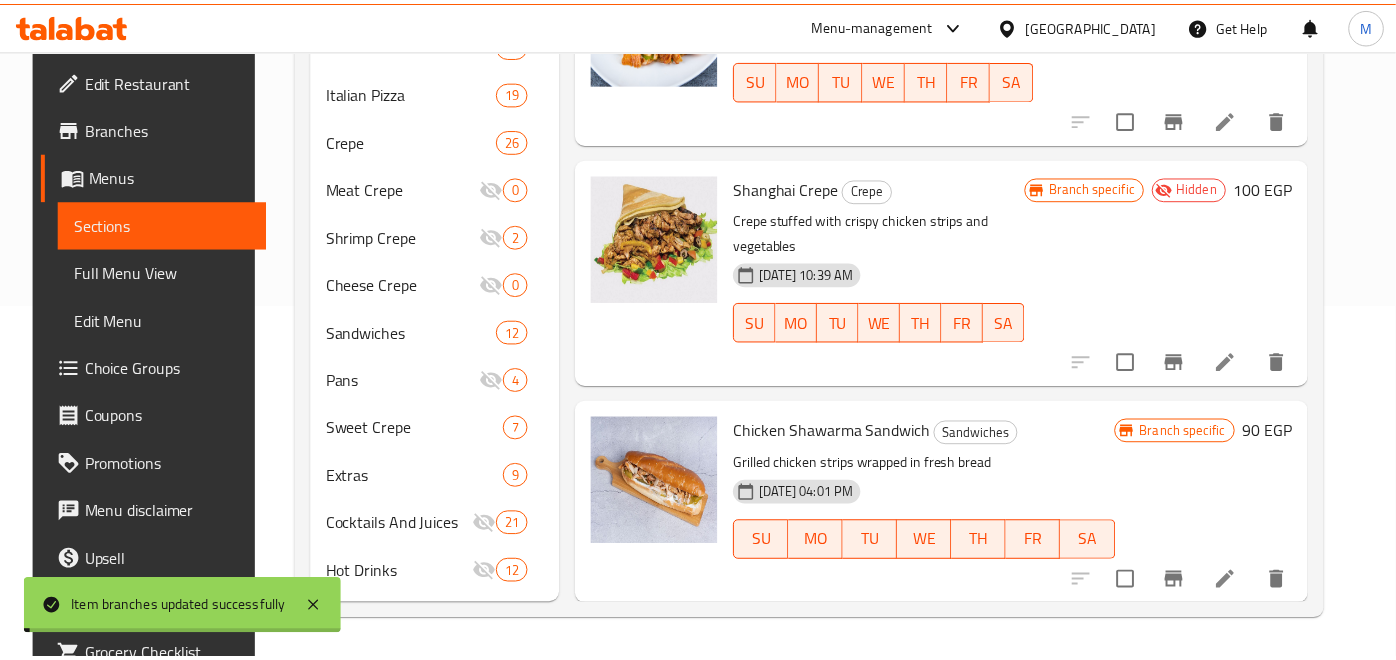 scroll, scrollTop: 324, scrollLeft: 0, axis: vertical 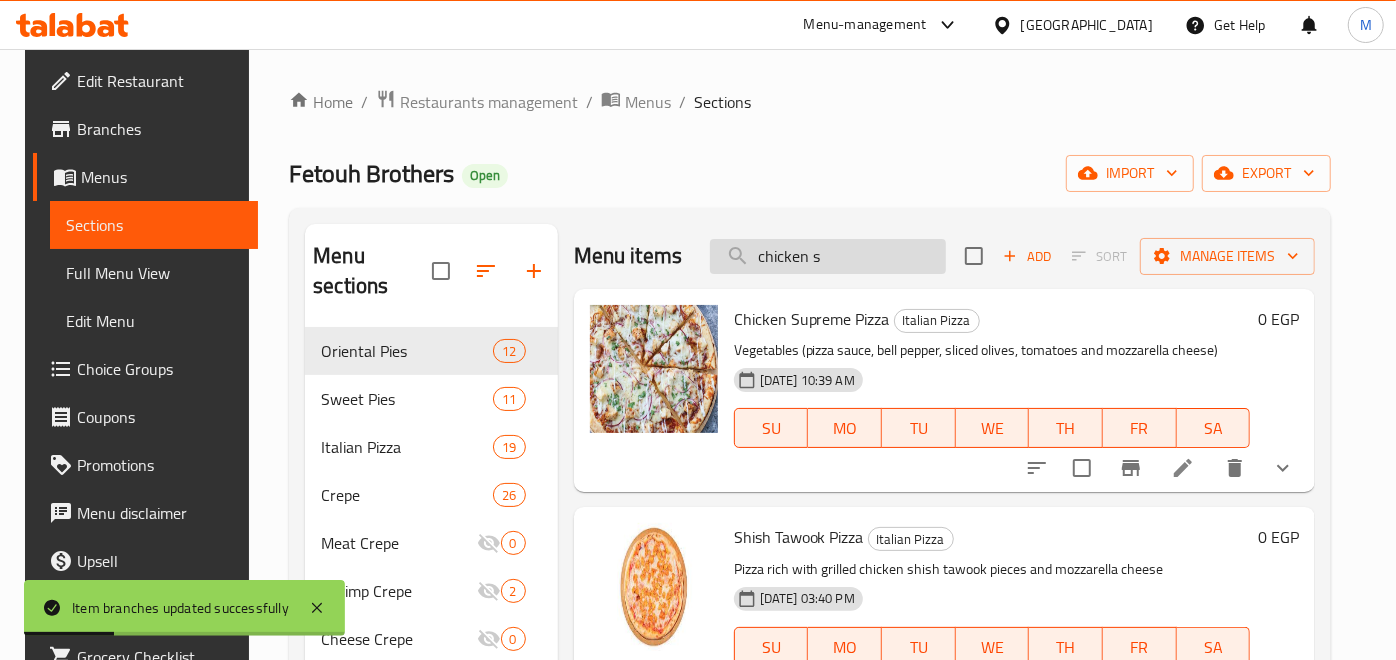 click on "chicken s" at bounding box center [828, 256] 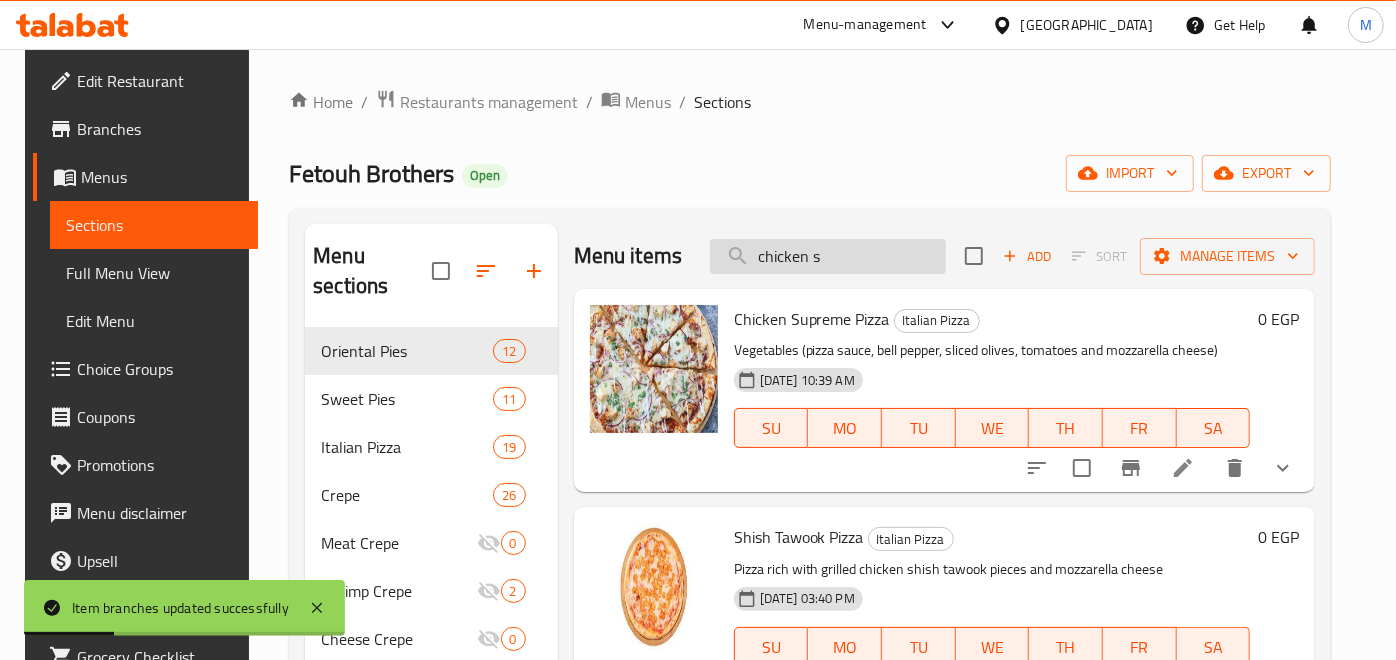 click on "chicken s" at bounding box center (828, 256) 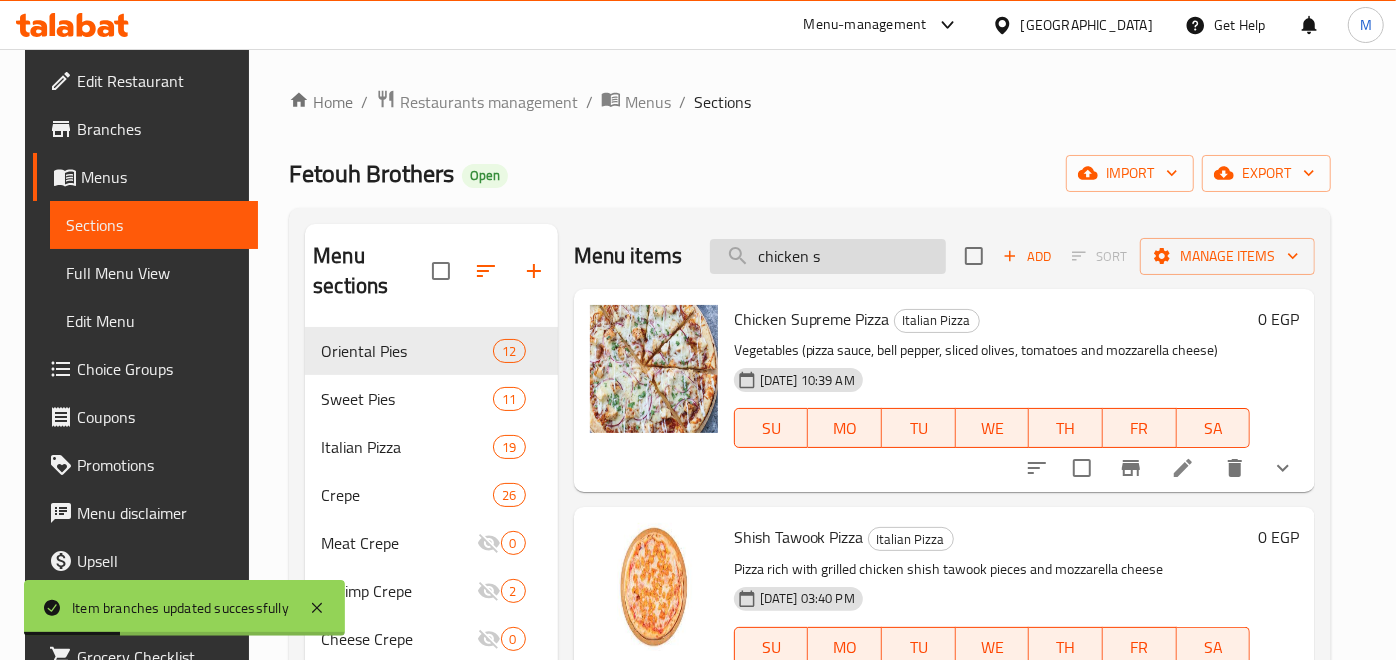 click on "chicken s" at bounding box center [828, 256] 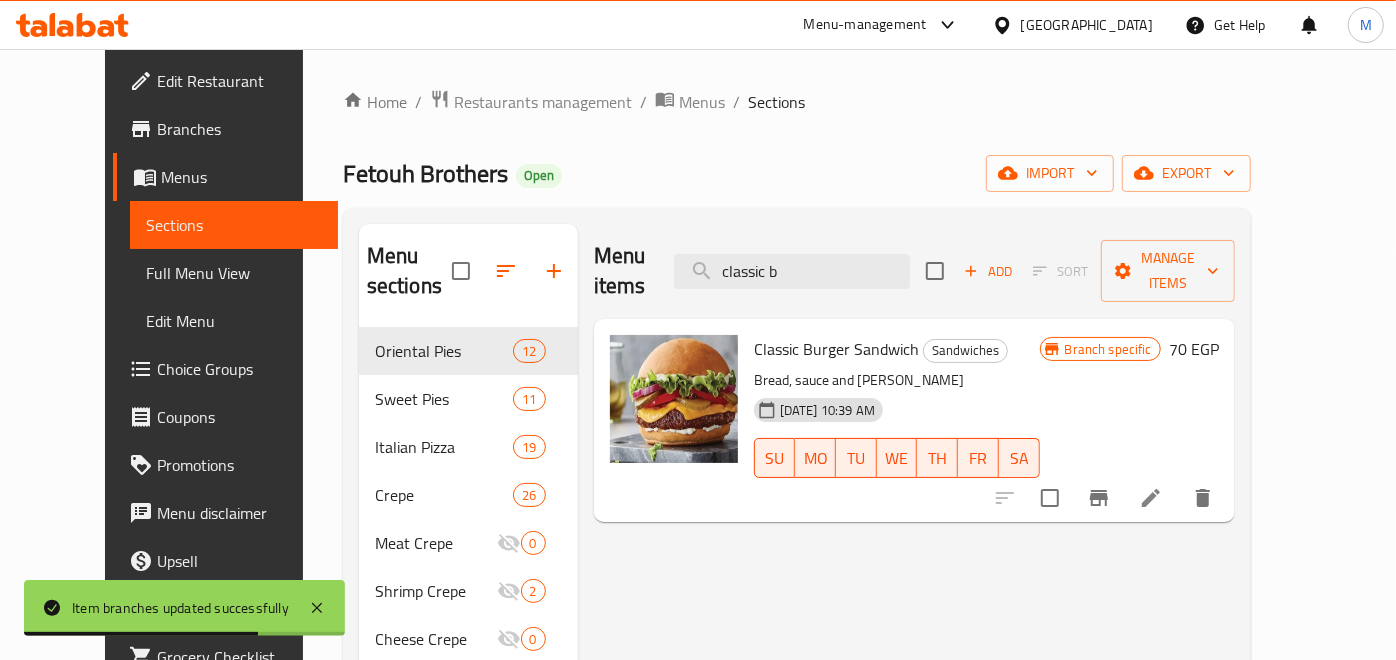type on "classic b" 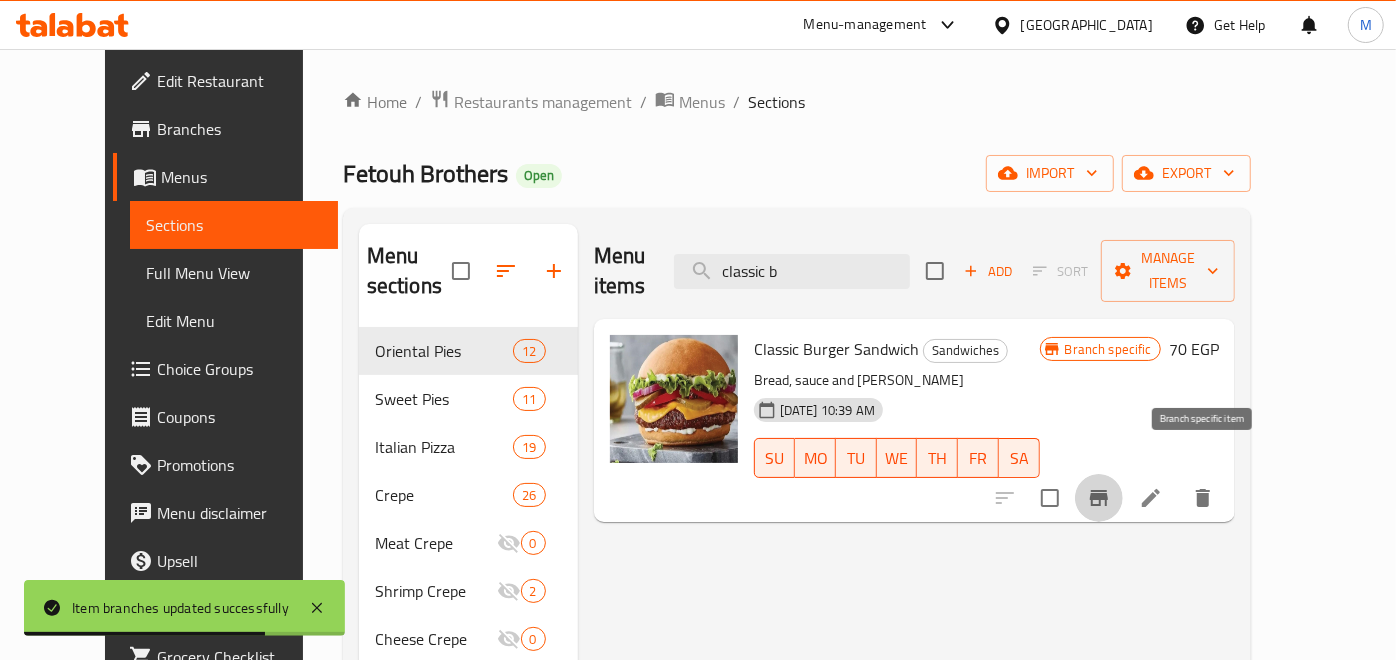click 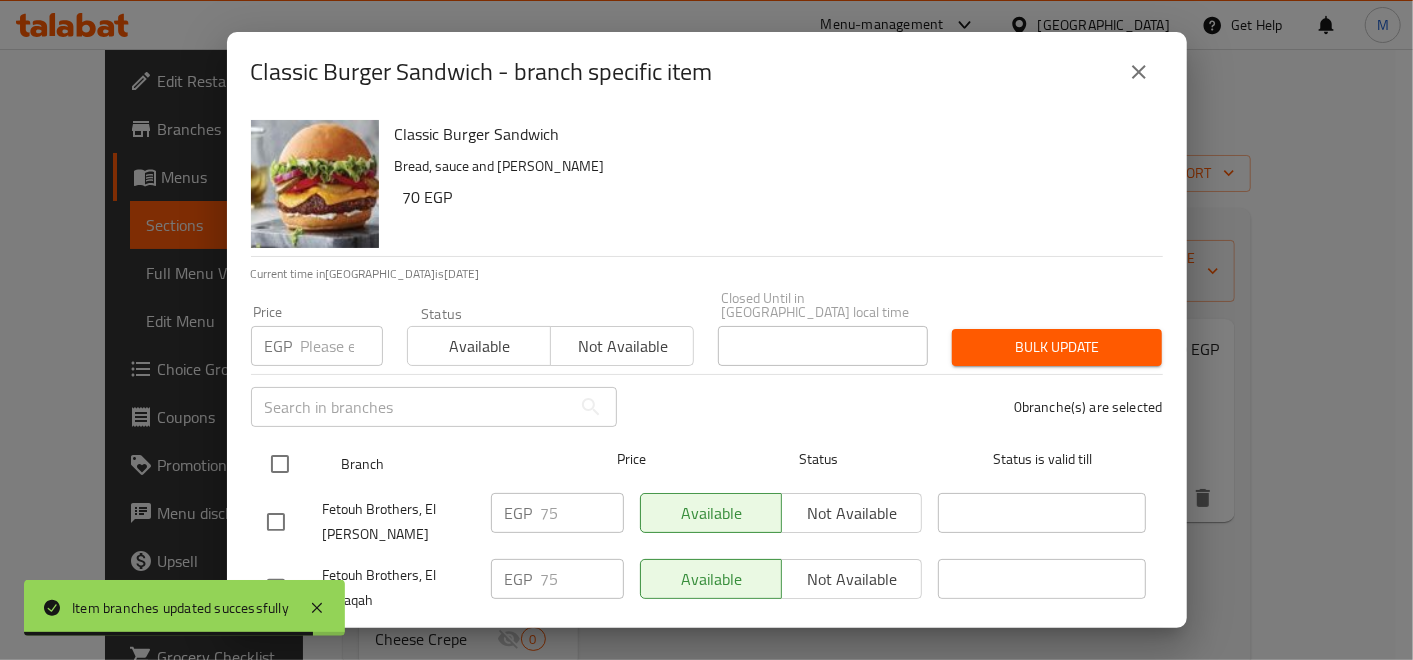 click at bounding box center [280, 464] 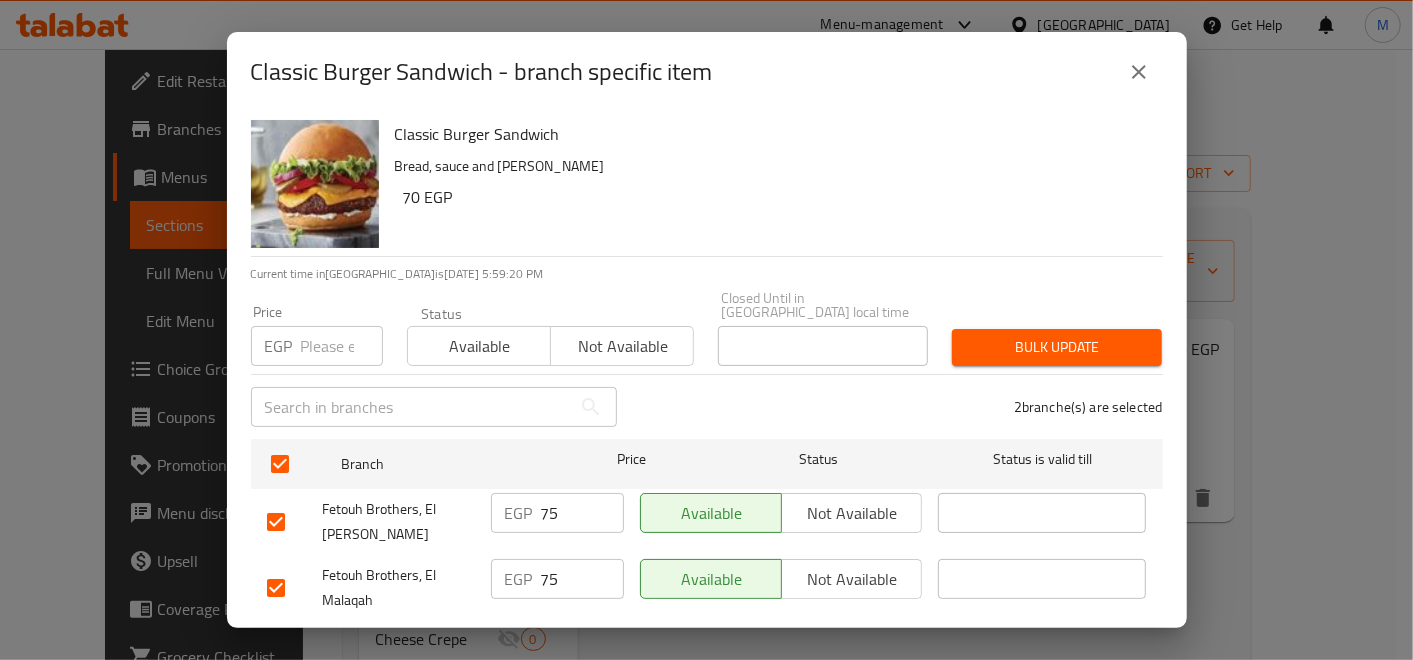 click at bounding box center (342, 346) 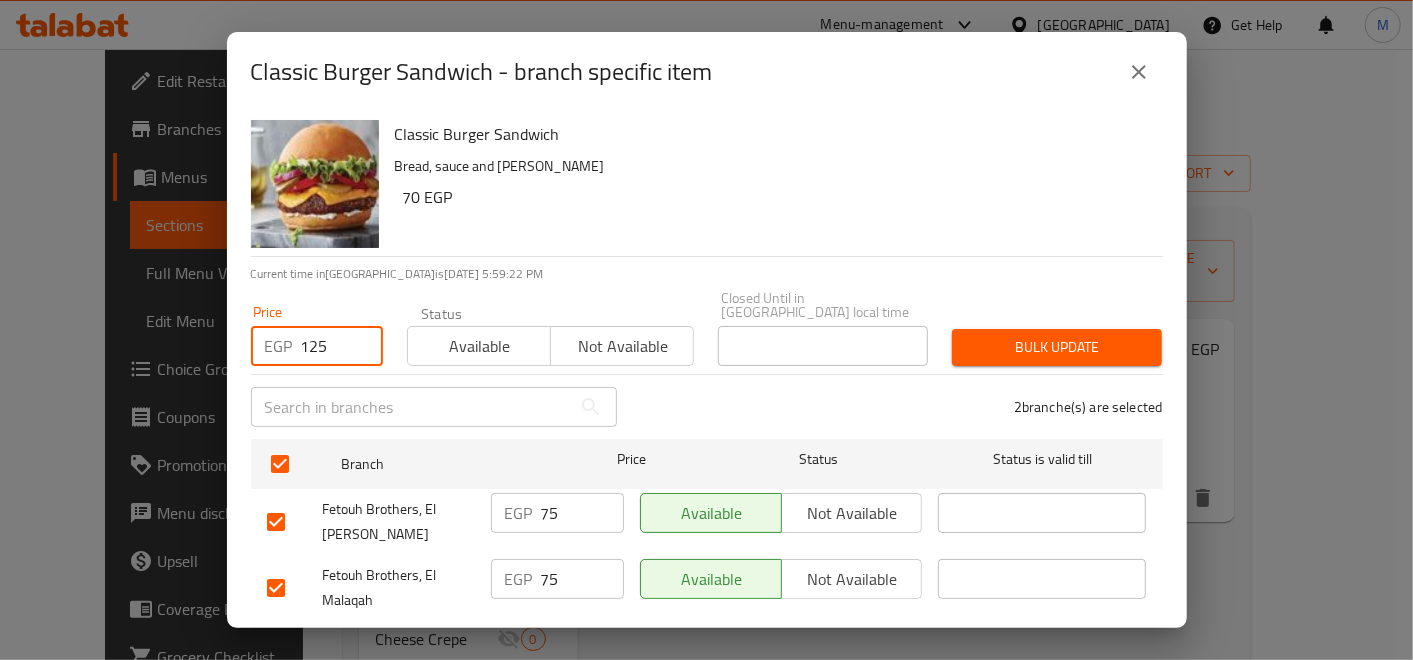 type on "125" 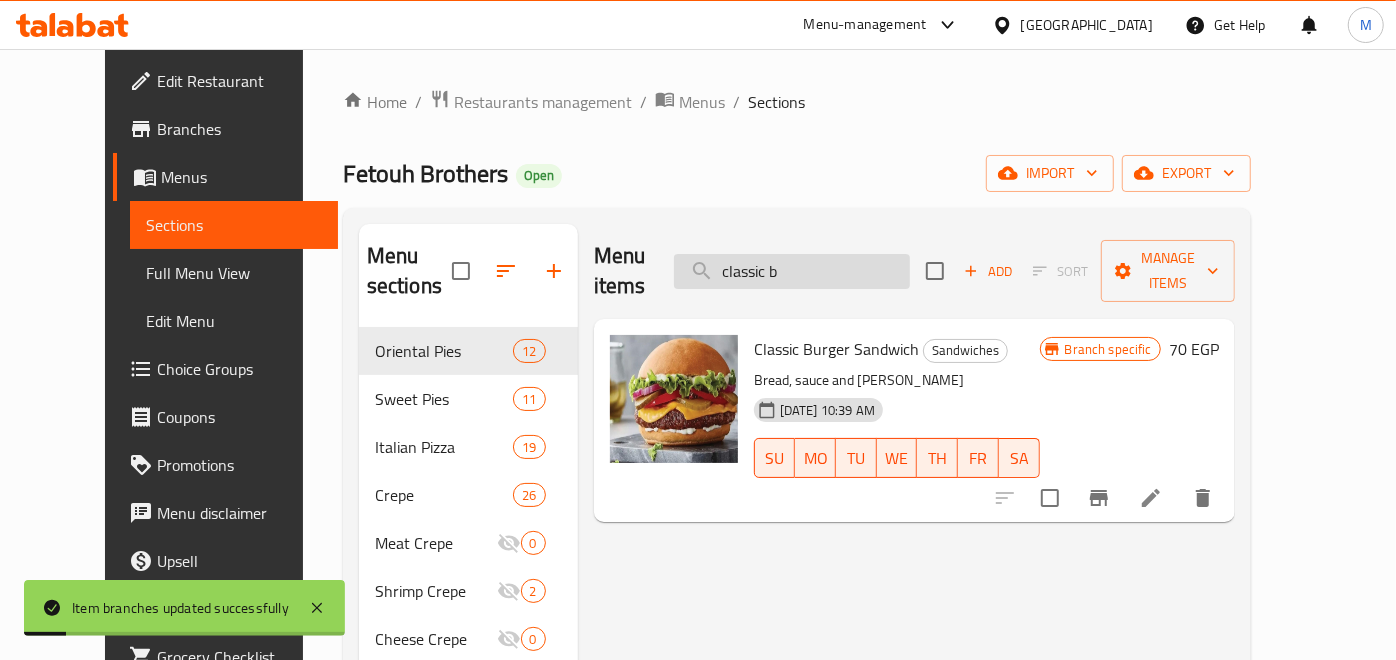 click on "classic b" at bounding box center (792, 271) 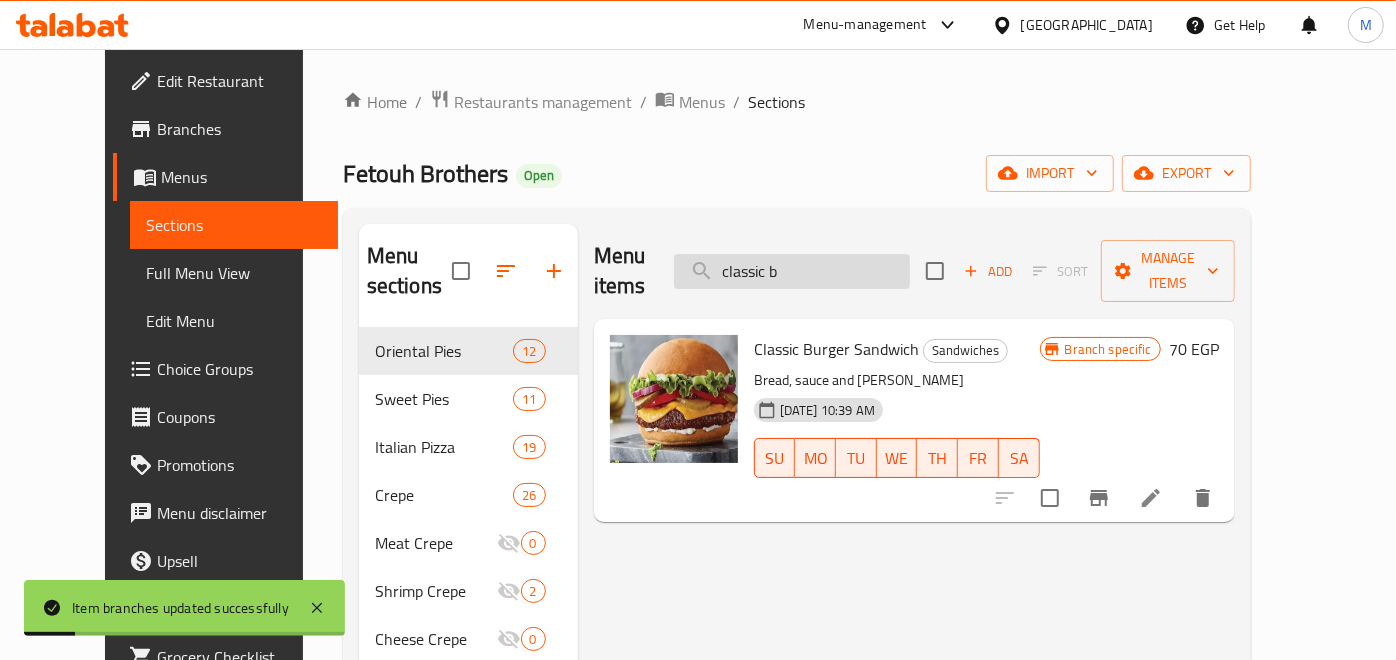 click on "classic b" at bounding box center (792, 271) 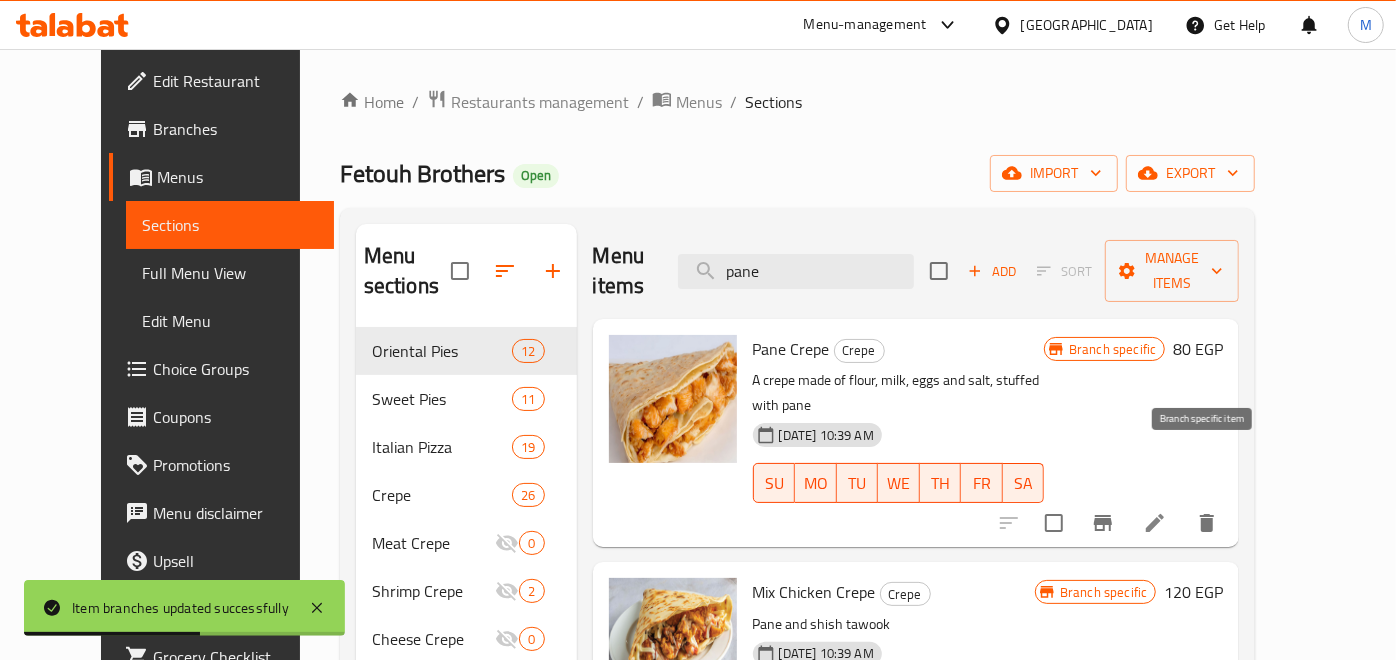 type on "pane" 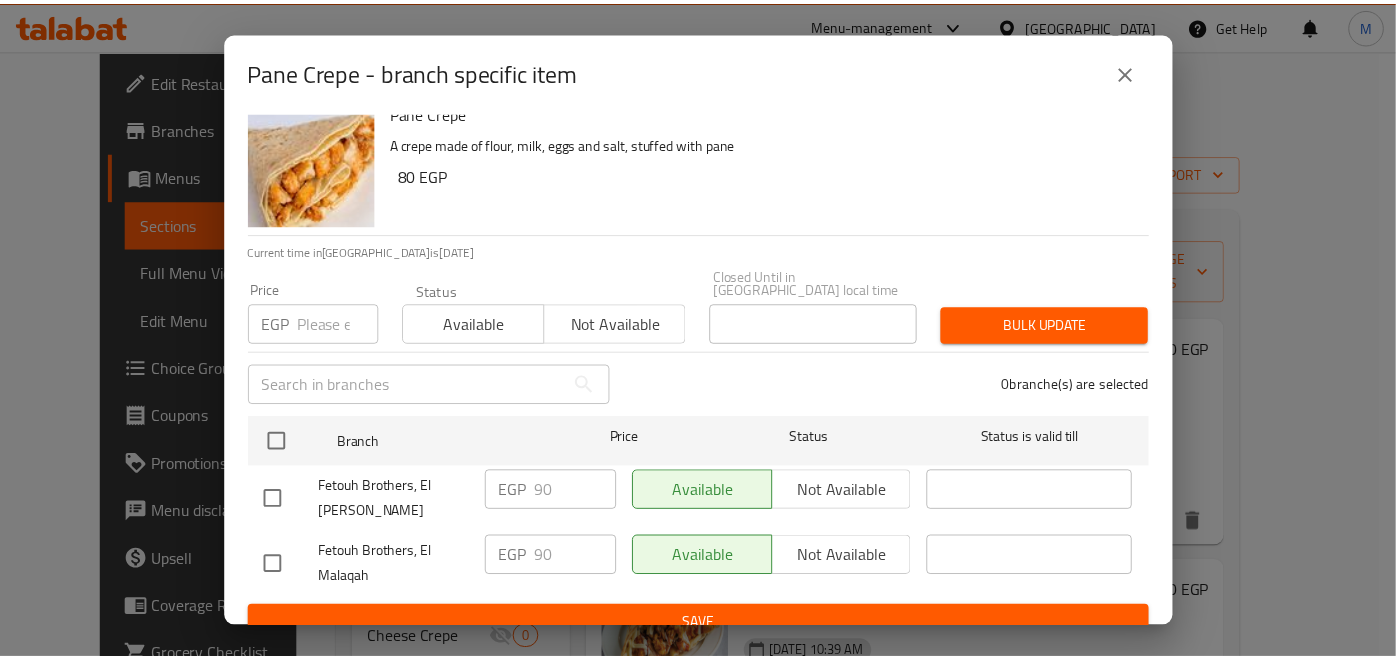 scroll, scrollTop: 31, scrollLeft: 0, axis: vertical 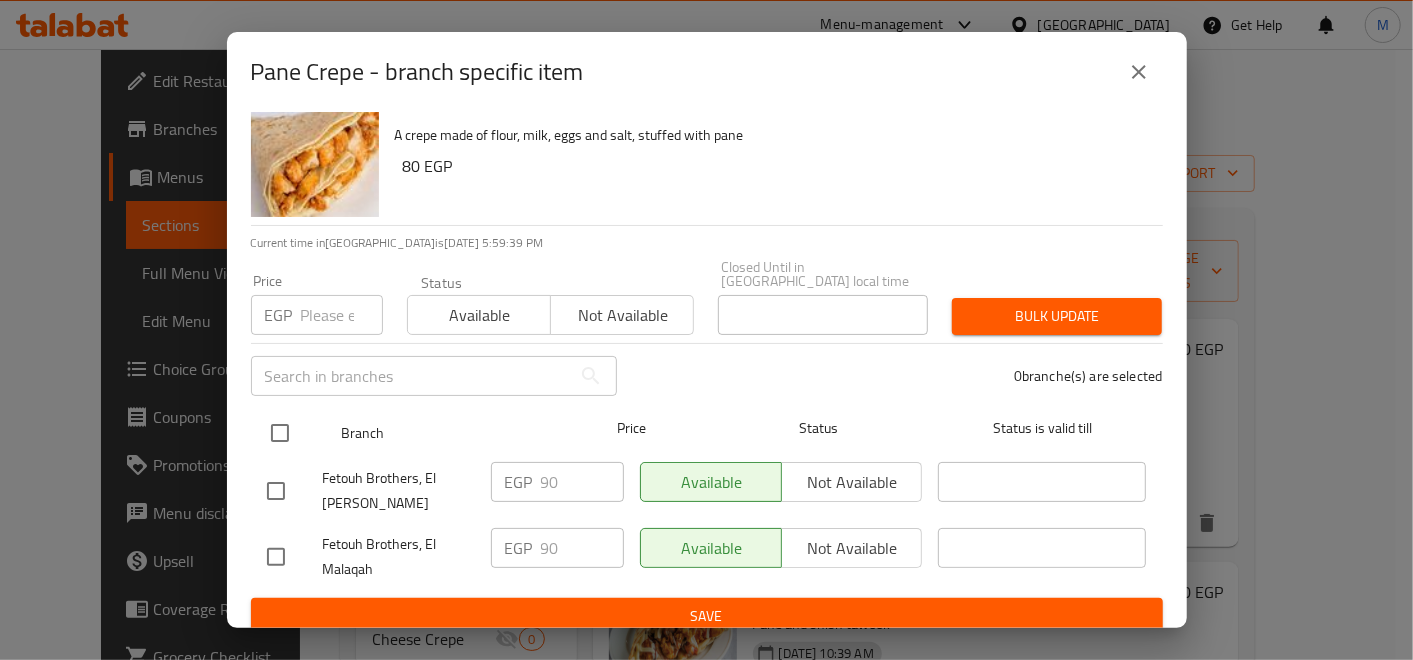 click at bounding box center (280, 433) 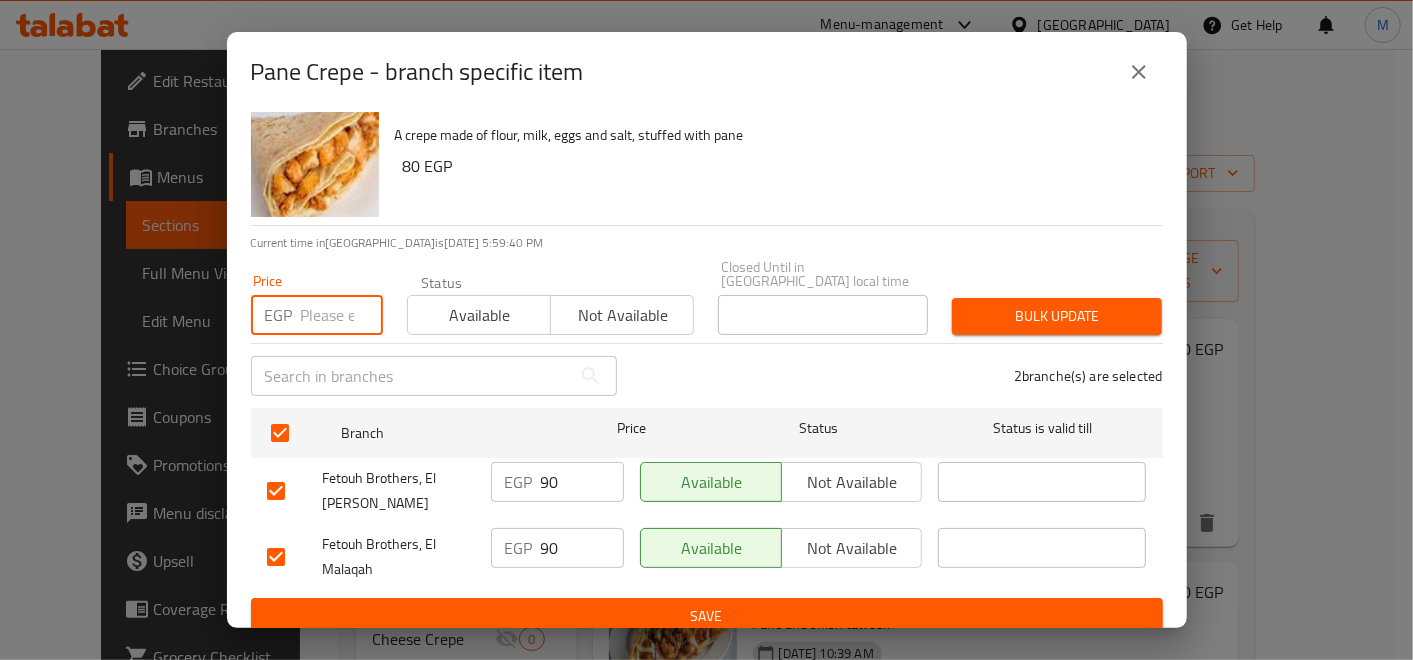 click at bounding box center (342, 315) 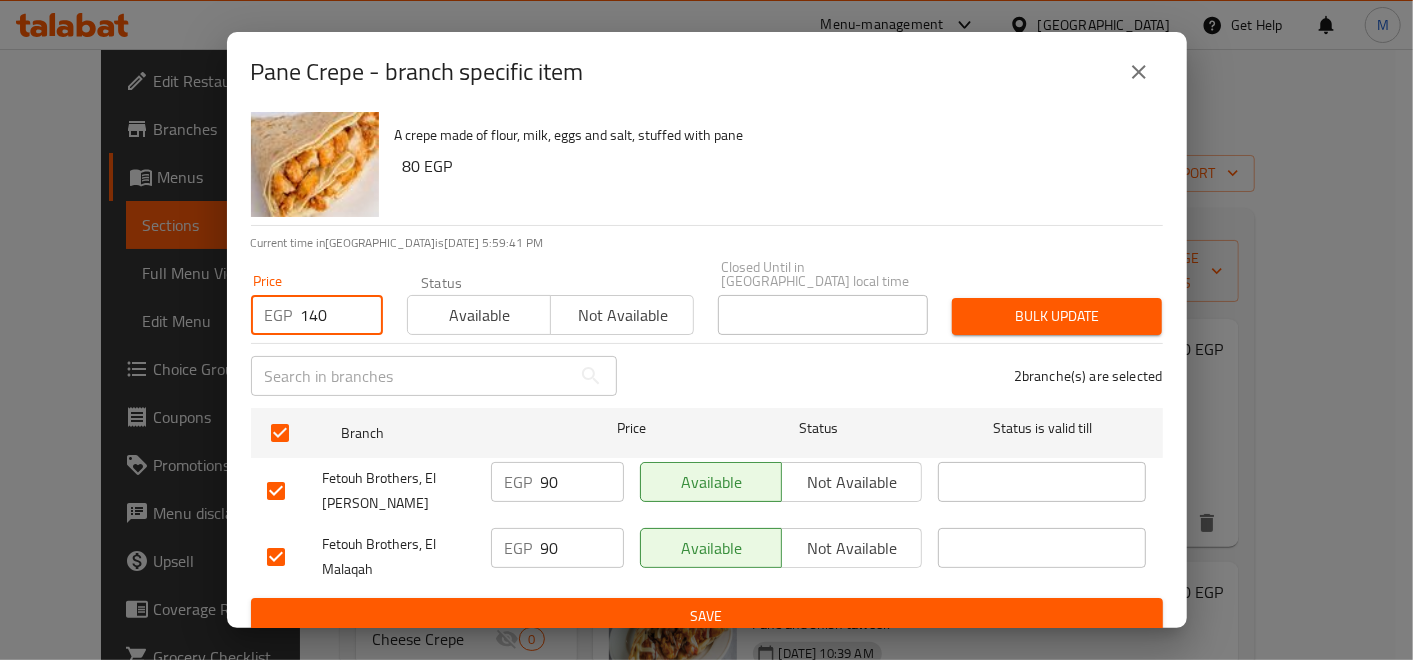 type on "140" 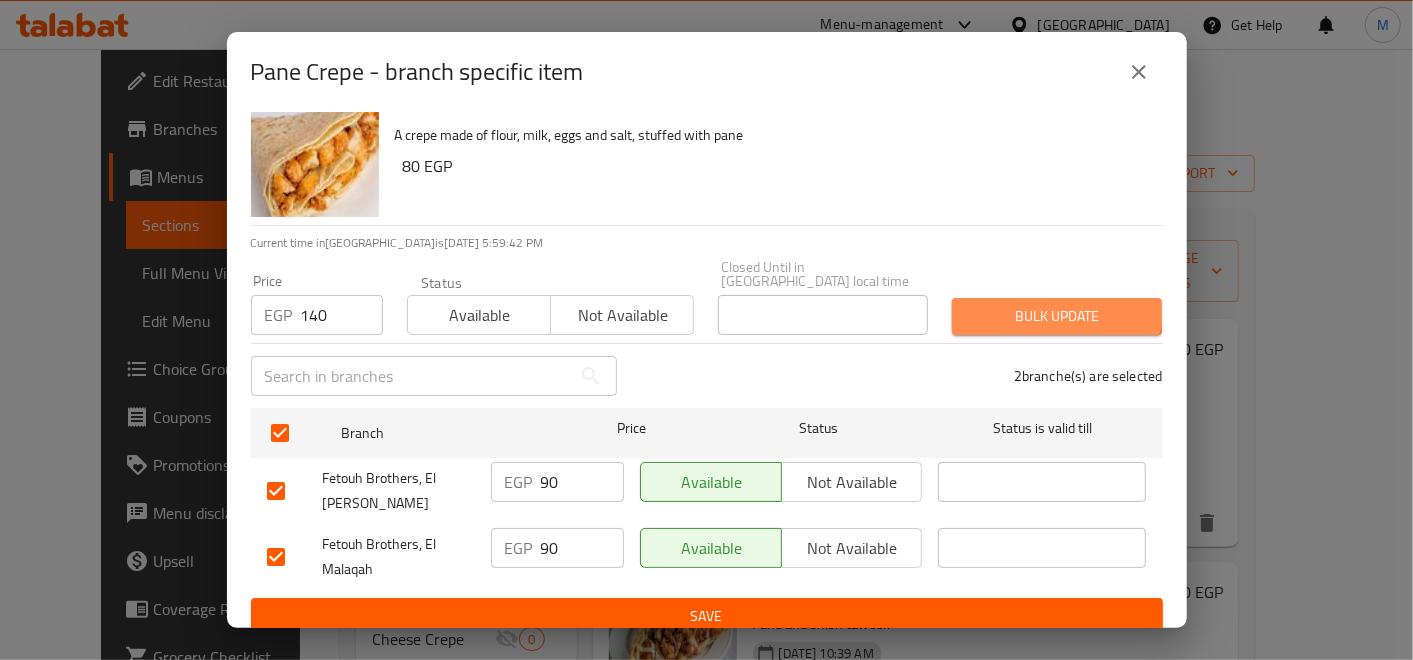 click on "Bulk update" at bounding box center (1057, 316) 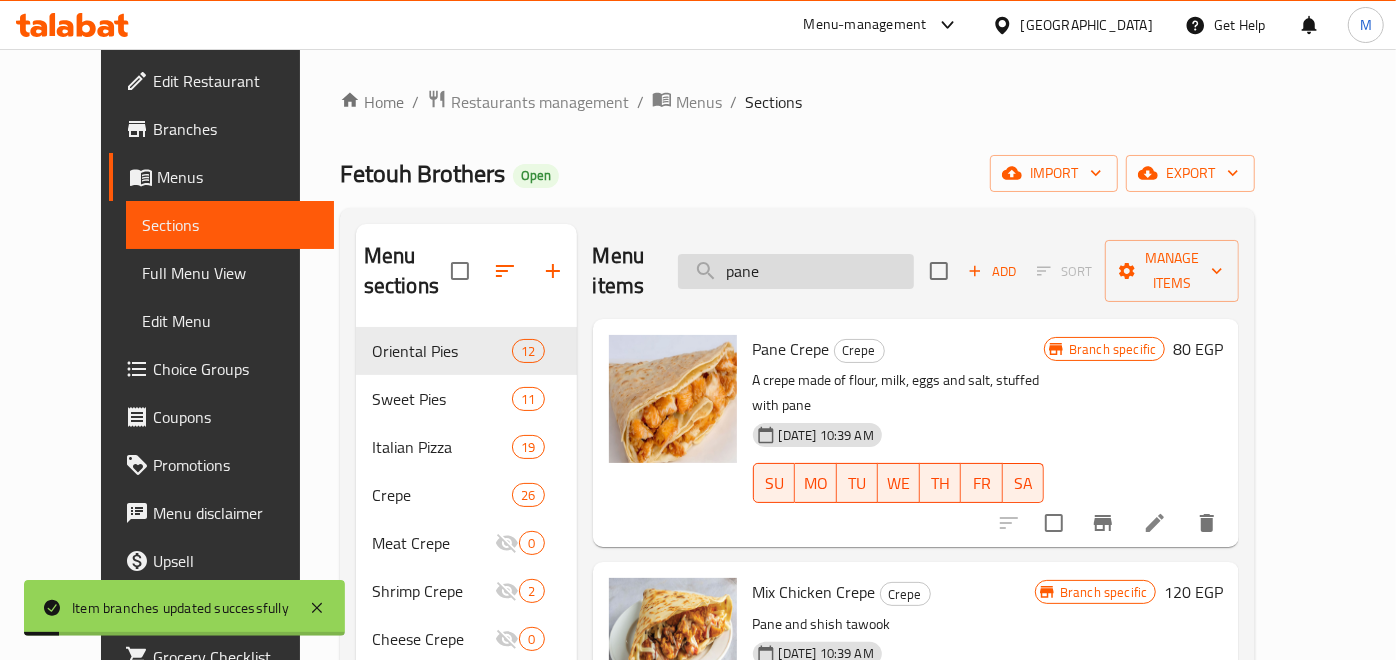 click on "pane" at bounding box center [796, 271] 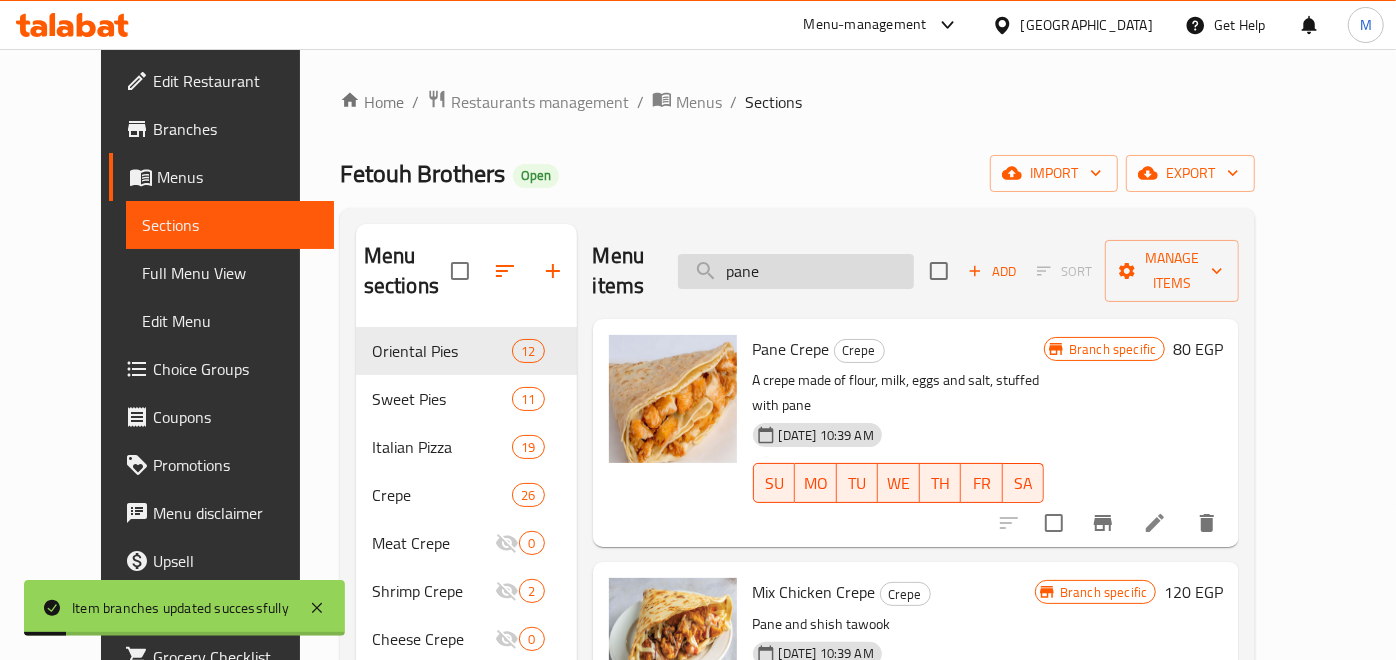click on "pane" at bounding box center (796, 271) 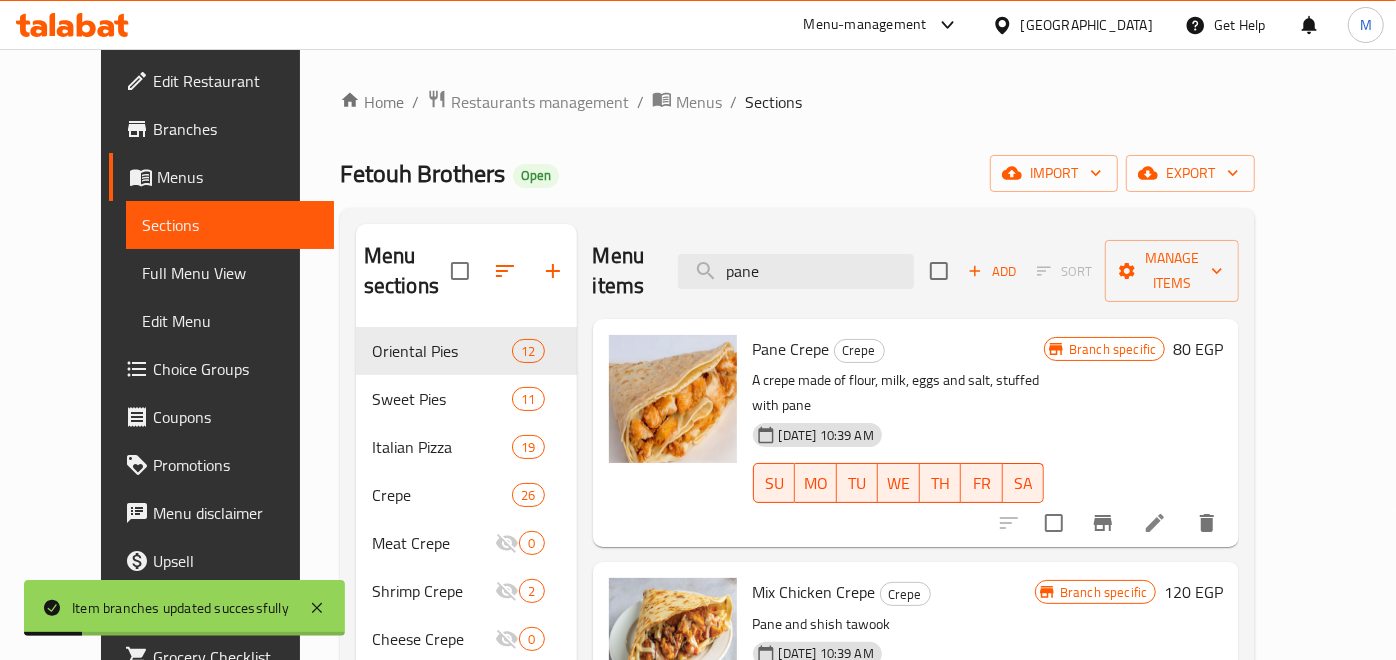 type on "t" 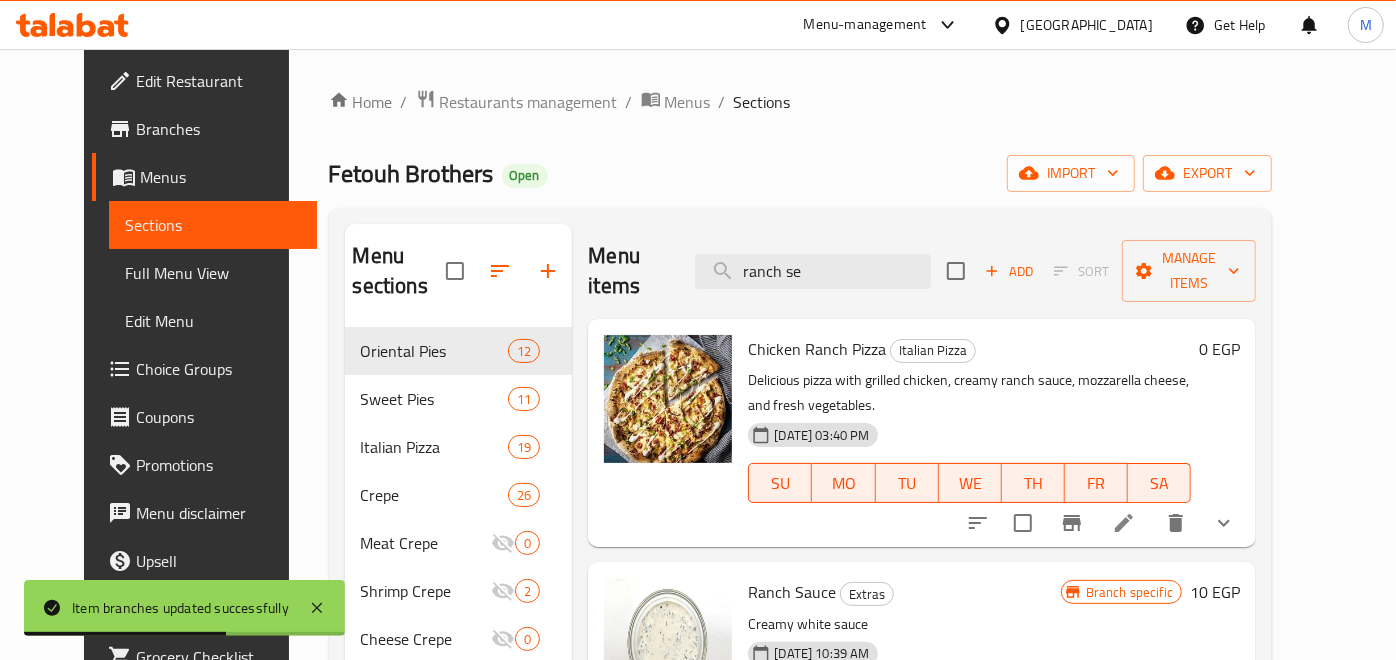 scroll, scrollTop: 111, scrollLeft: 0, axis: vertical 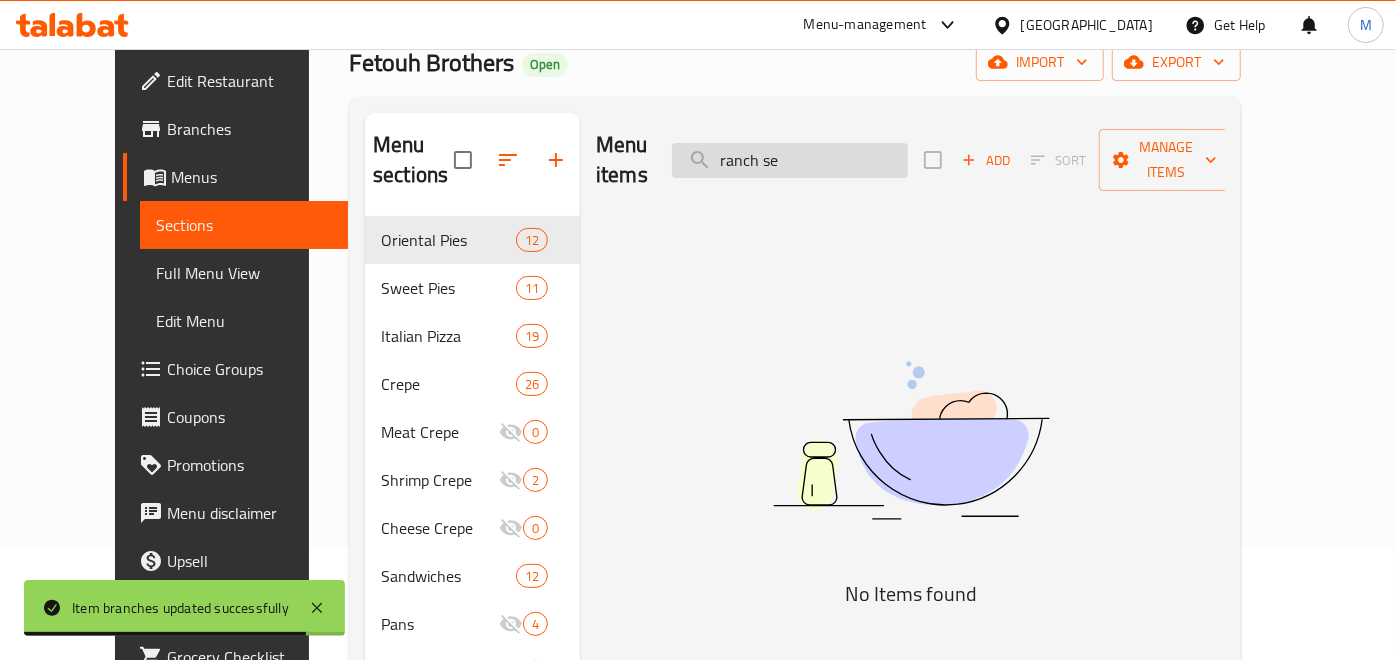 click on "ranch se" at bounding box center (790, 160) 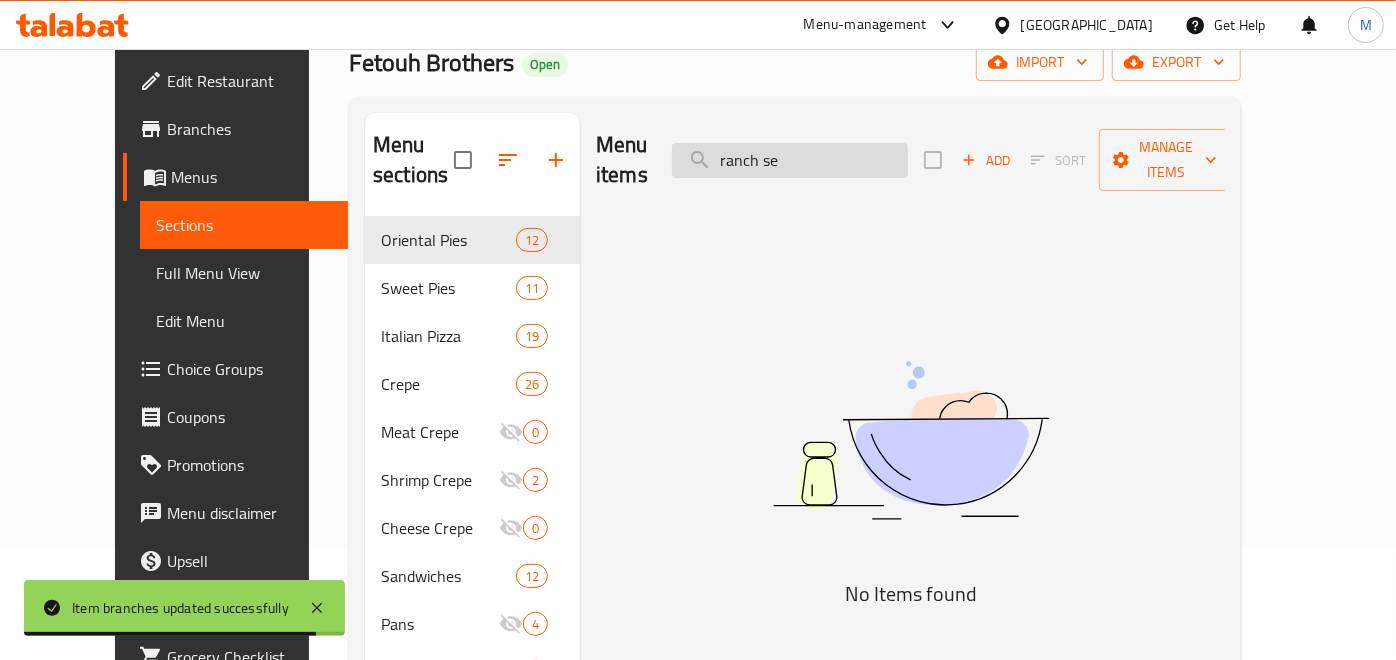 click on "ranch se" at bounding box center (790, 160) 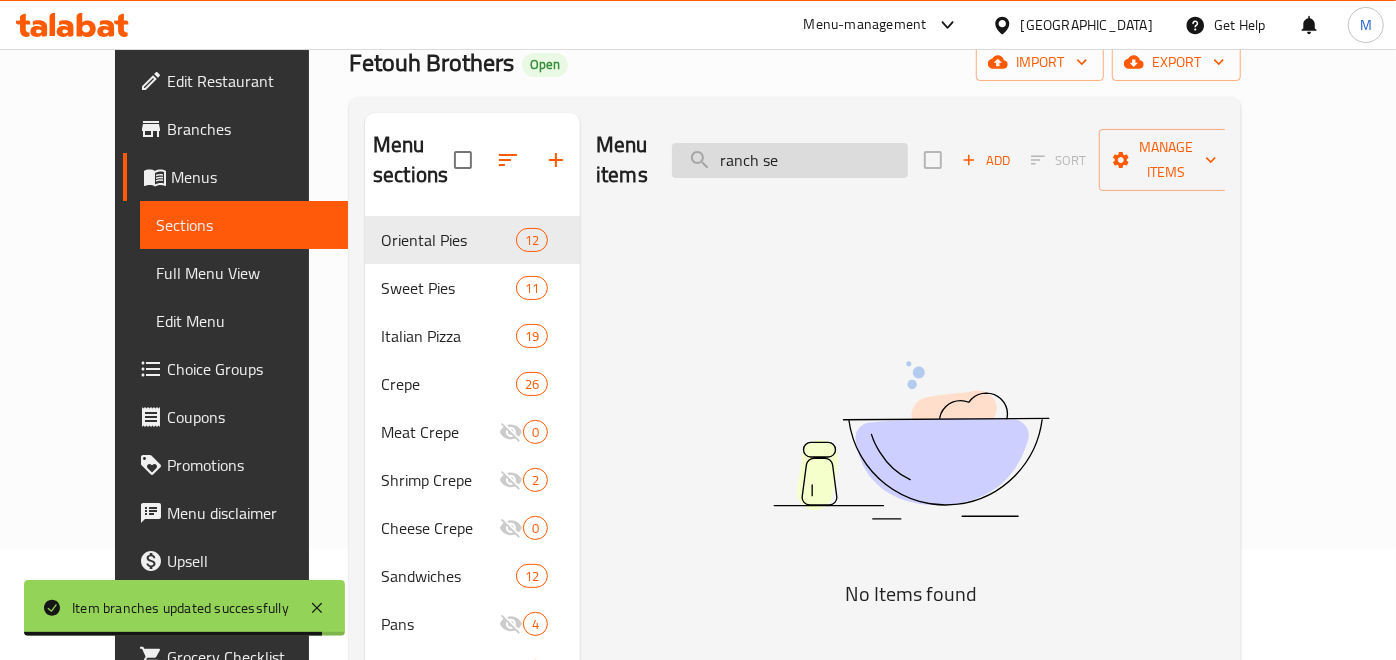 click on "ranch se" at bounding box center (790, 160) 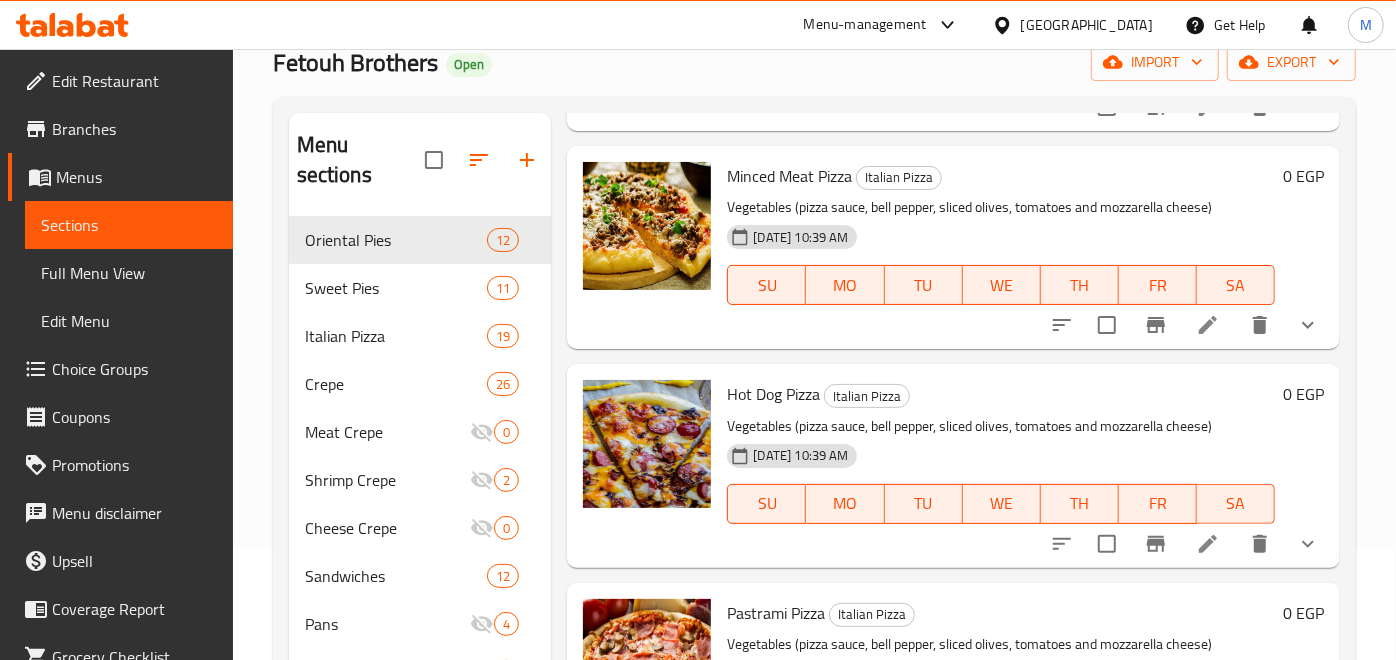 scroll, scrollTop: 555, scrollLeft: 0, axis: vertical 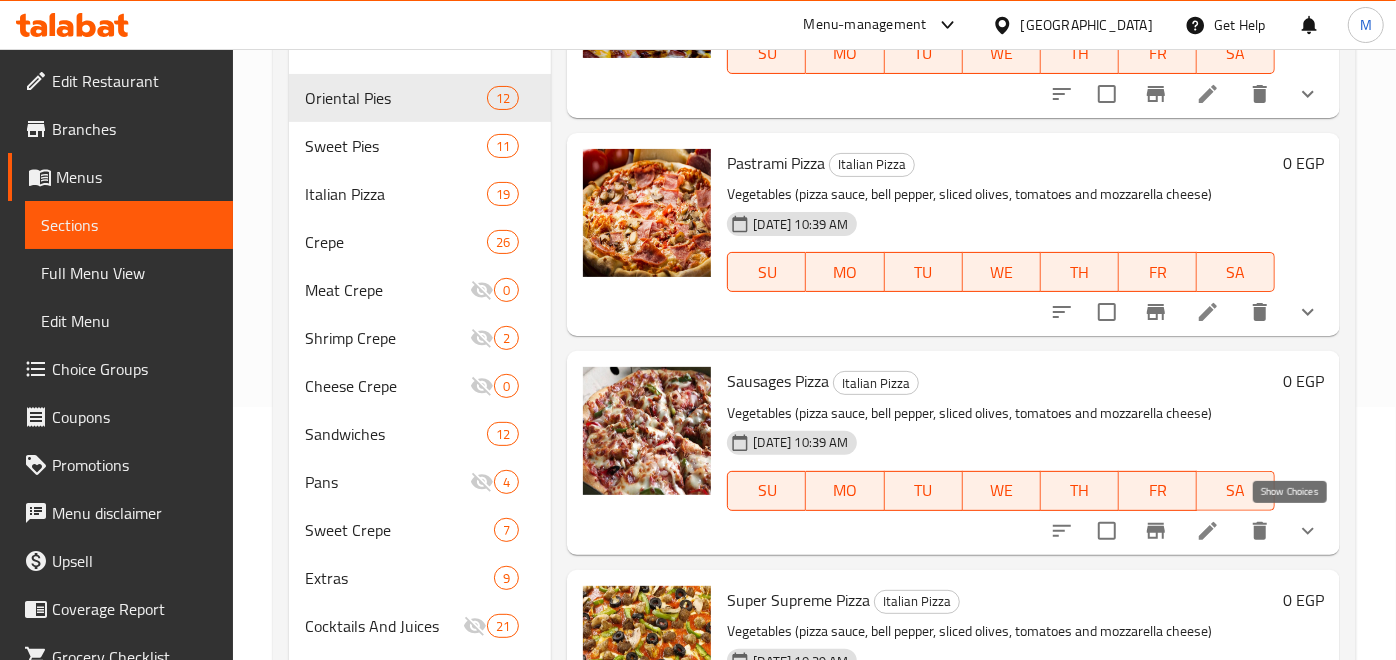 type on "sau" 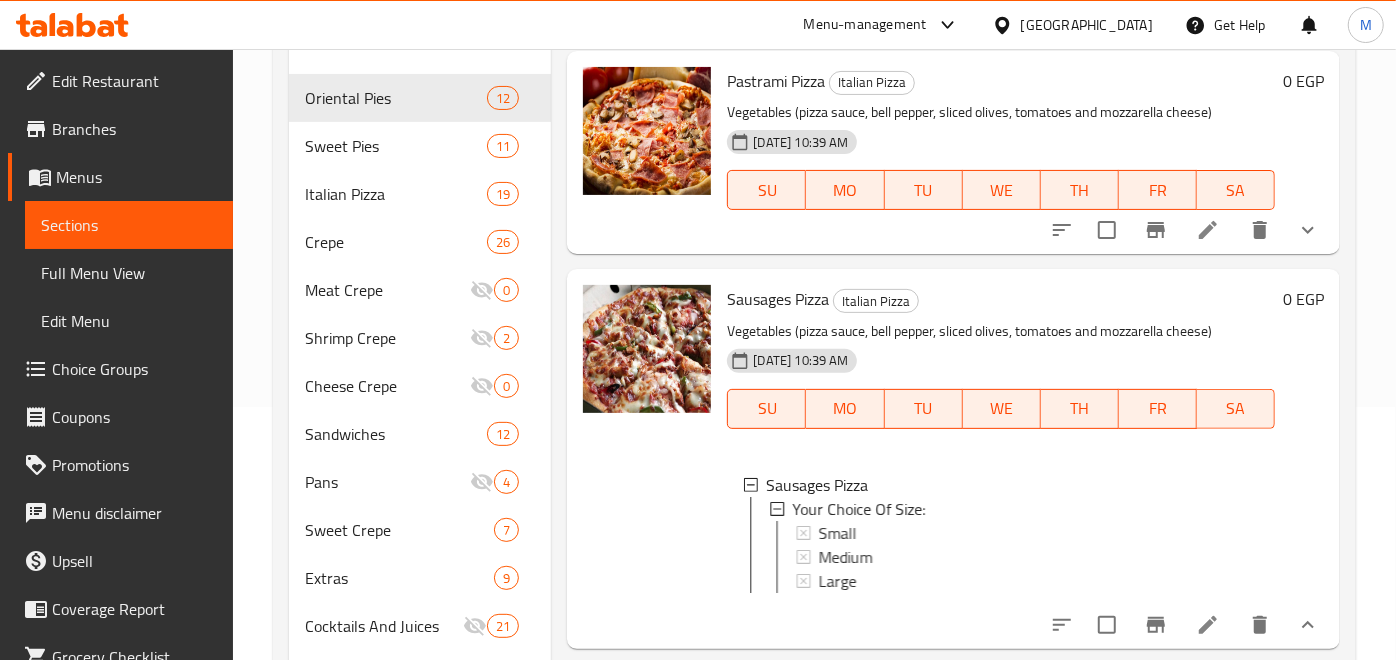 scroll, scrollTop: 888, scrollLeft: 0, axis: vertical 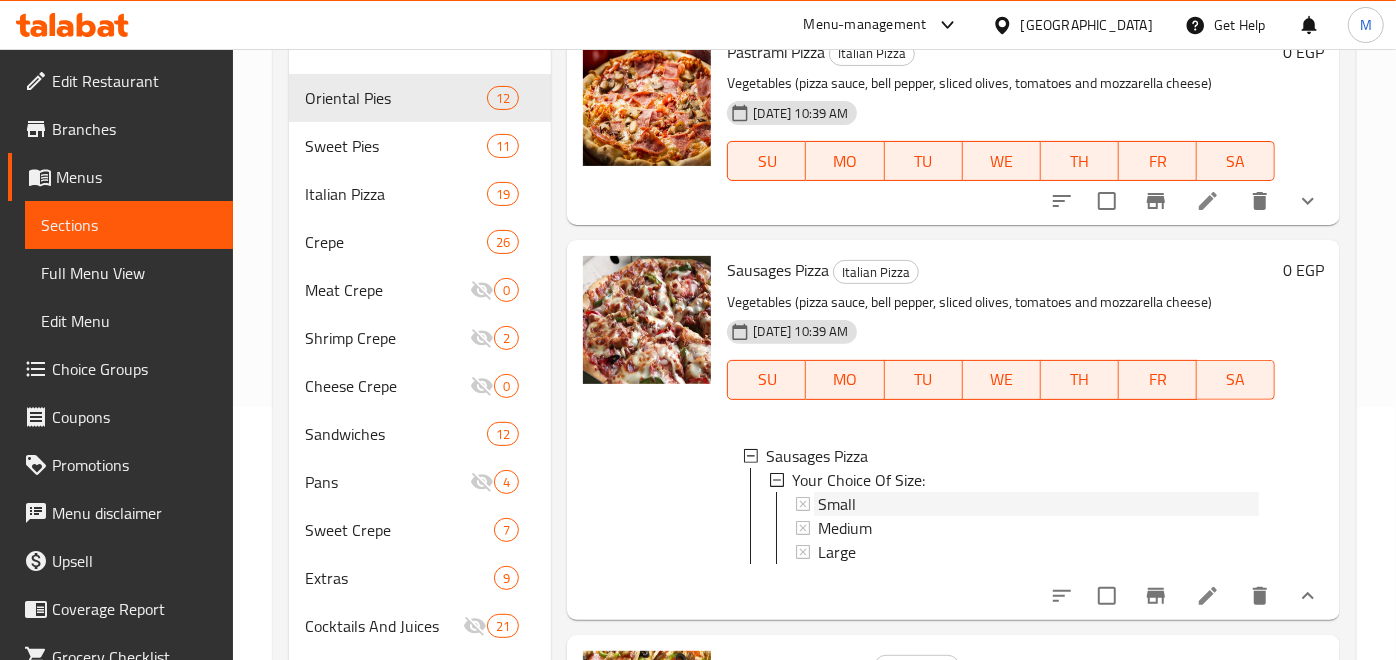 click on "Small" at bounding box center [1038, 504] 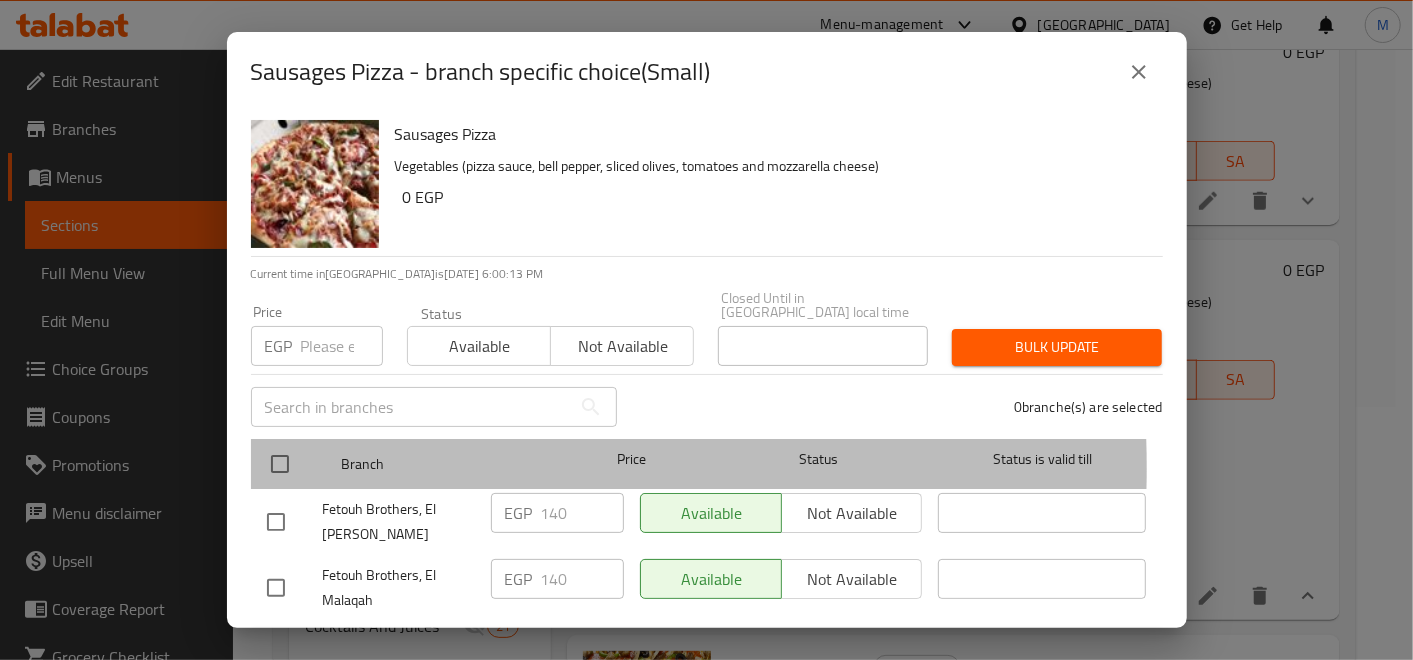 click at bounding box center (296, 464) 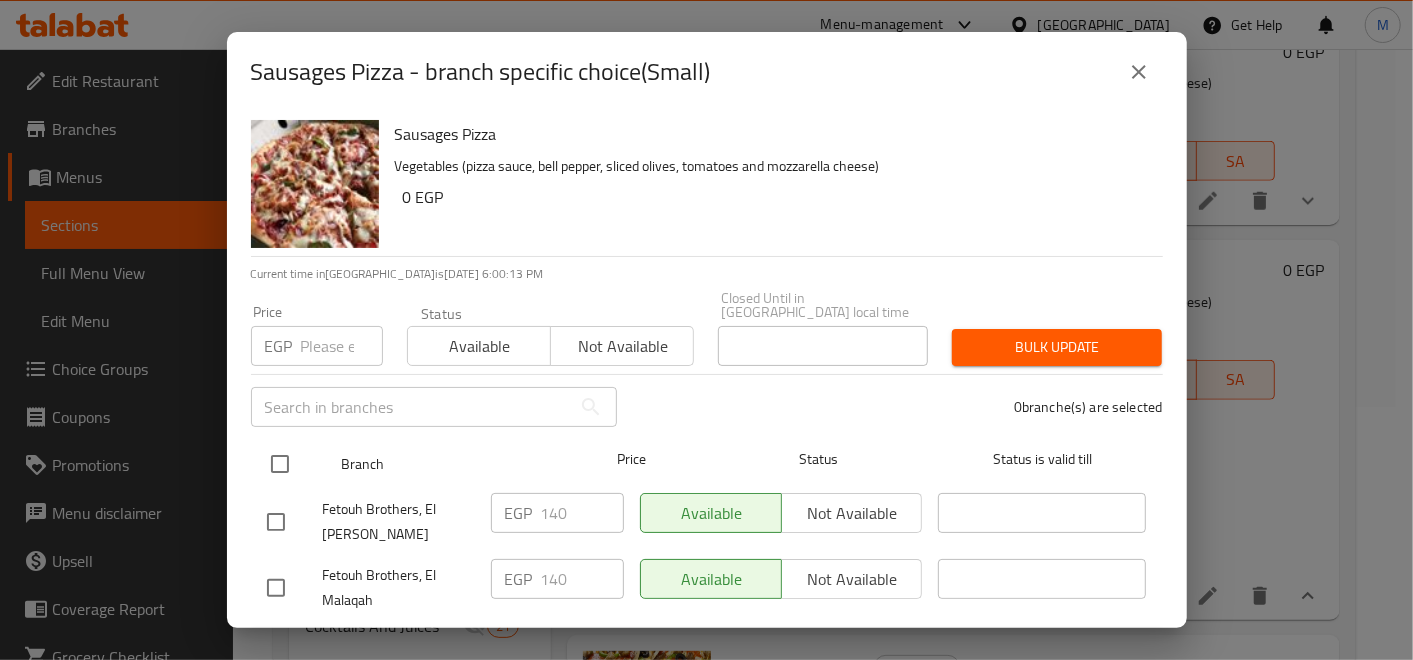 click at bounding box center (280, 464) 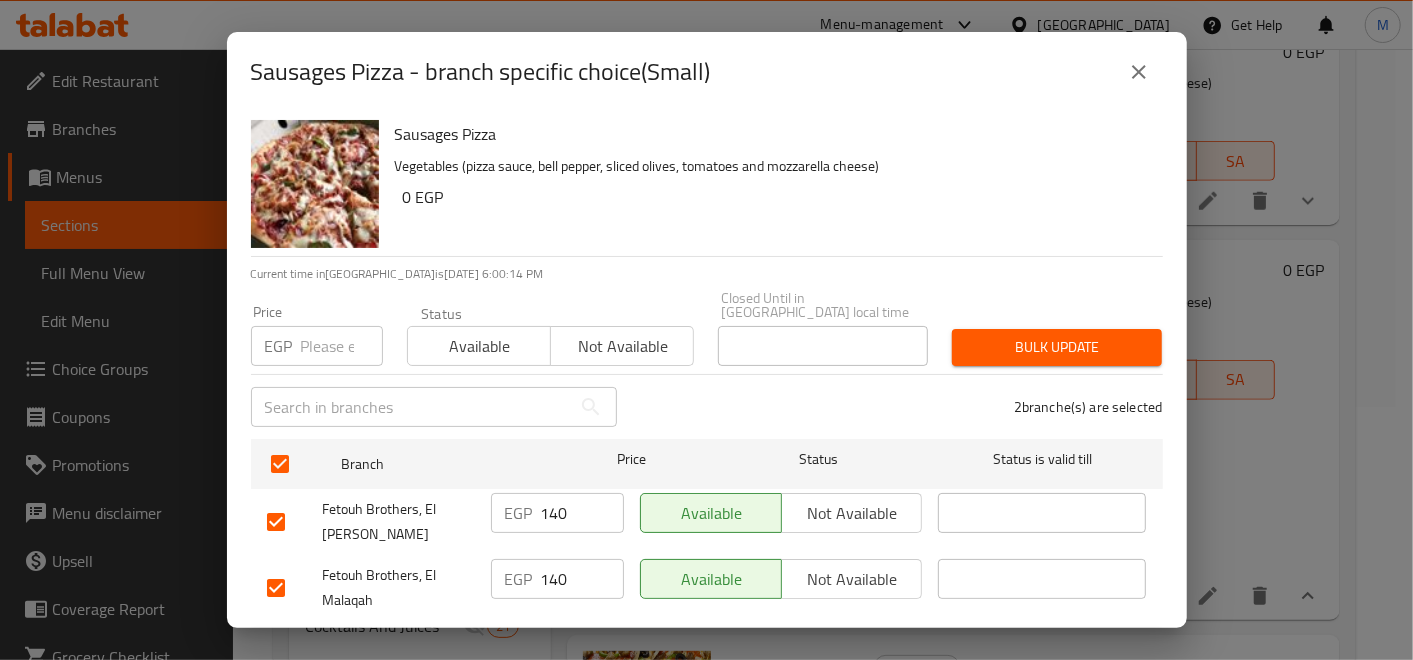 click on "Price EGP Price" at bounding box center (317, 335) 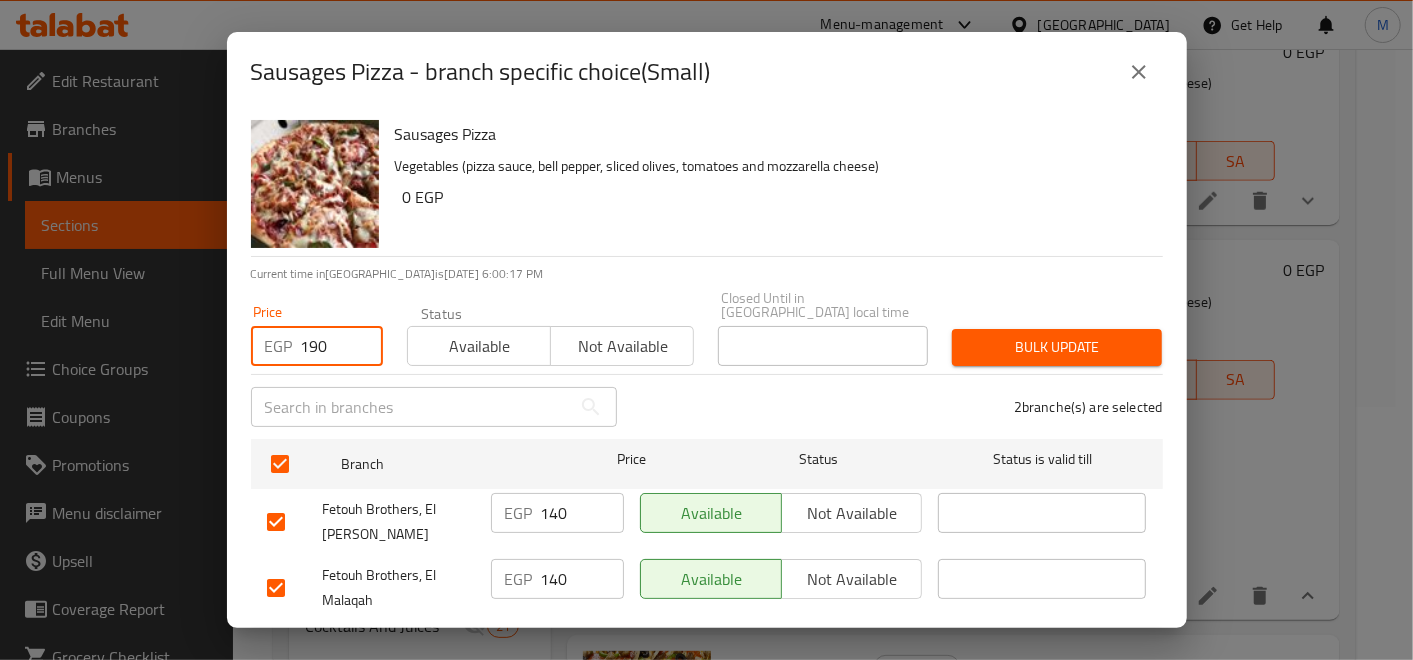 type on "190" 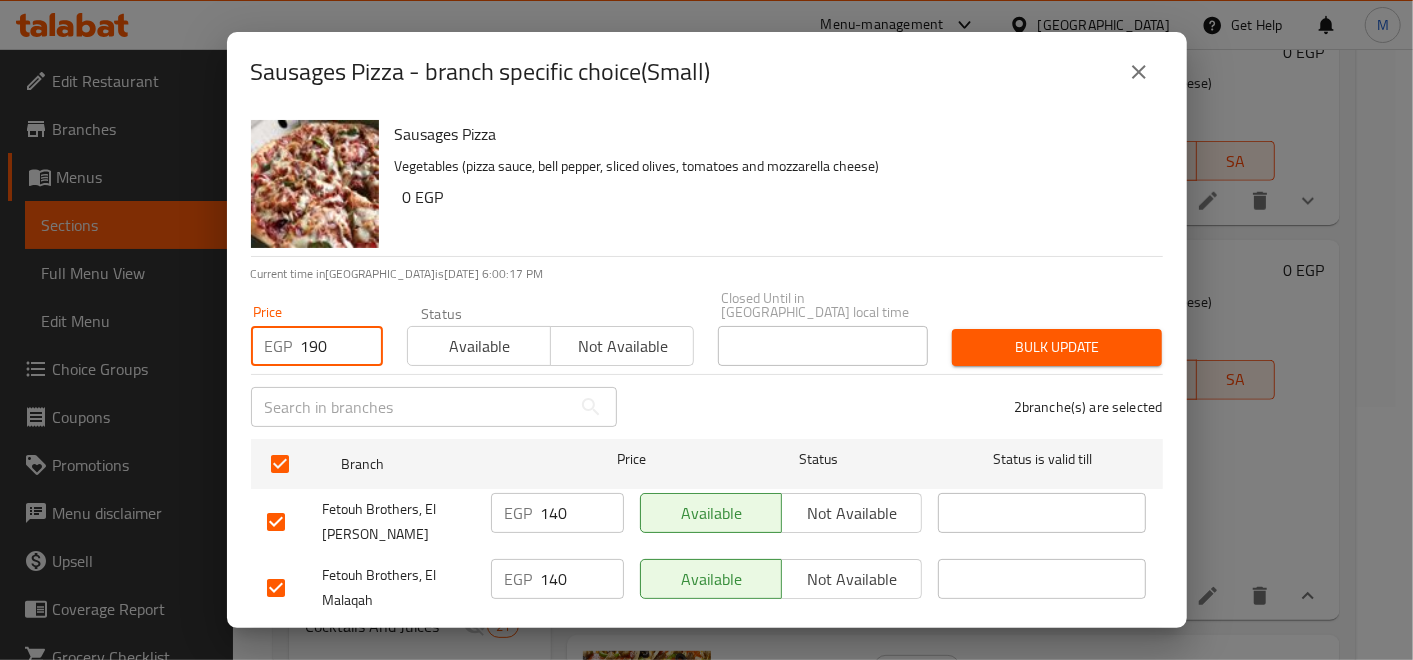 click on "Bulk update" at bounding box center (1057, 347) 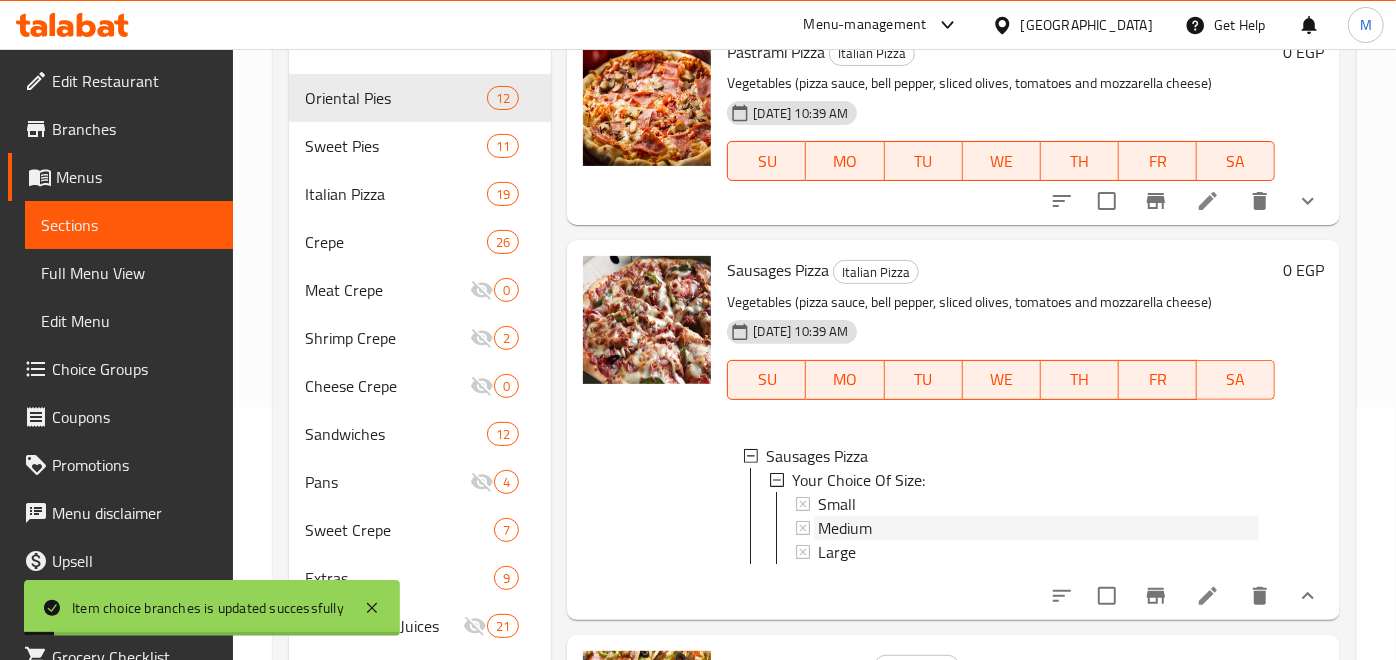 click on "Medium" at bounding box center [845, 528] 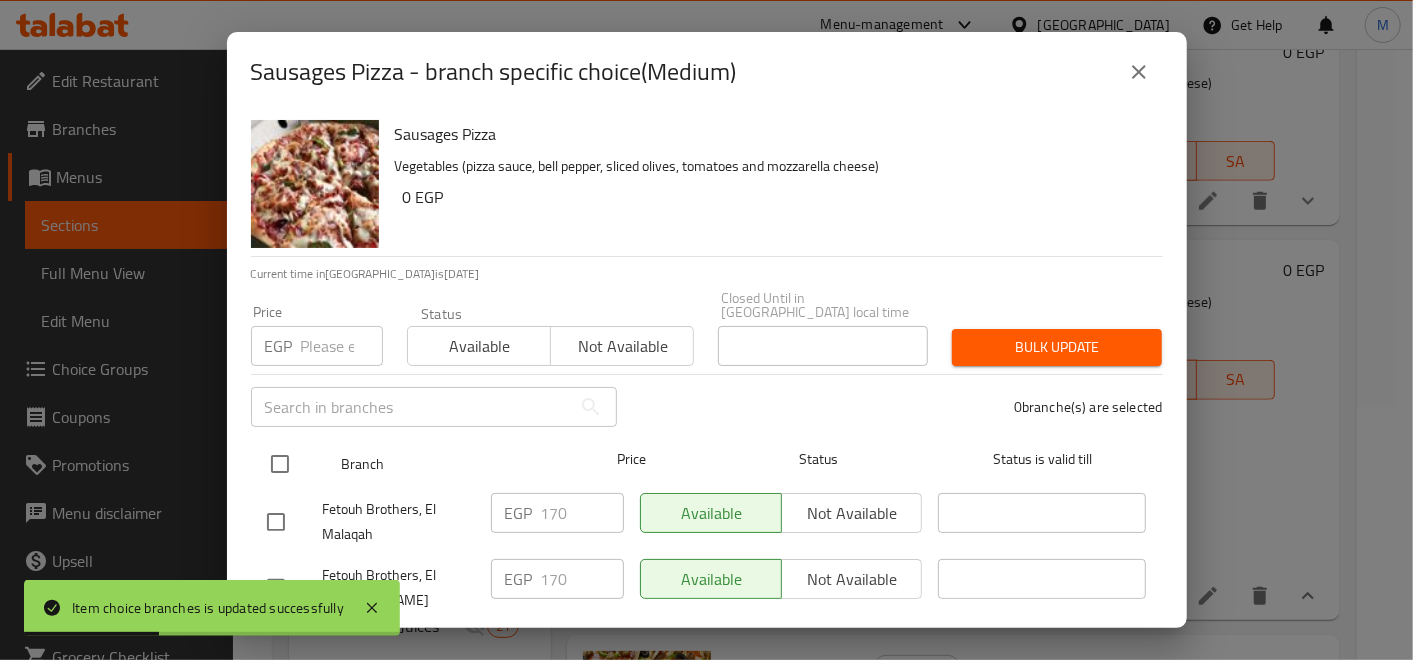 click at bounding box center (280, 464) 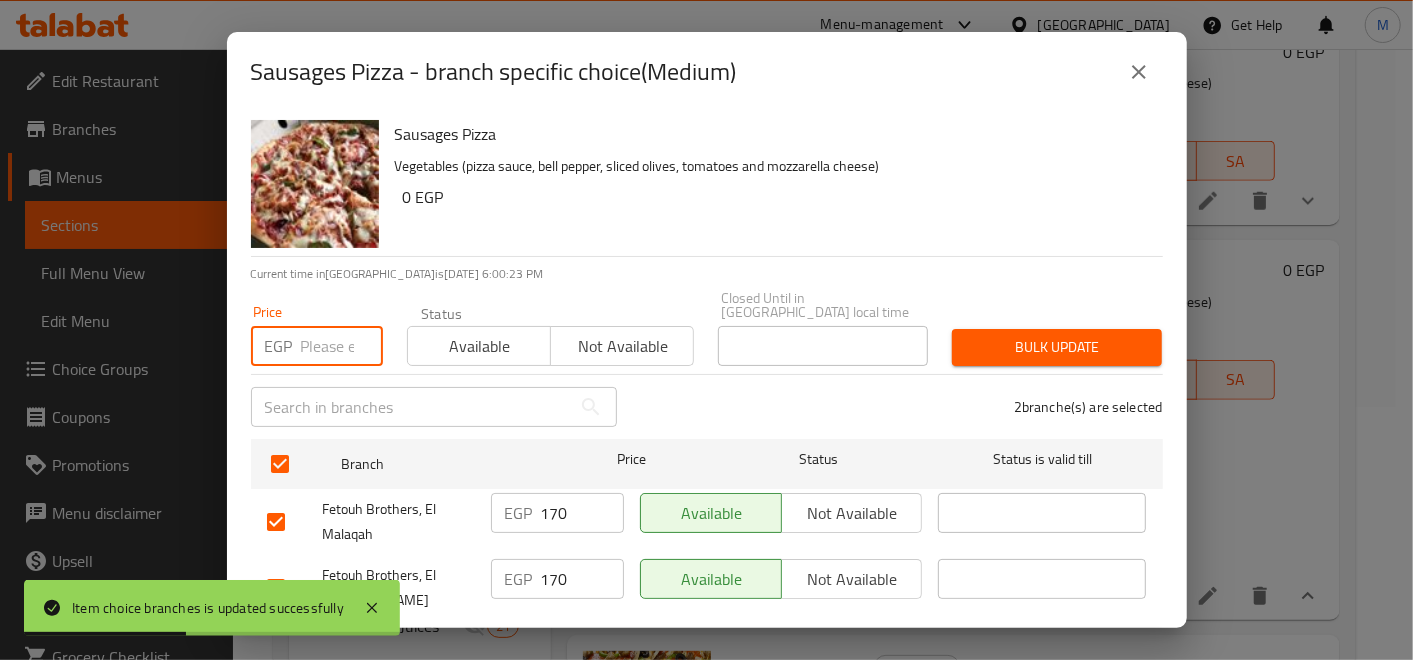 click at bounding box center (342, 346) 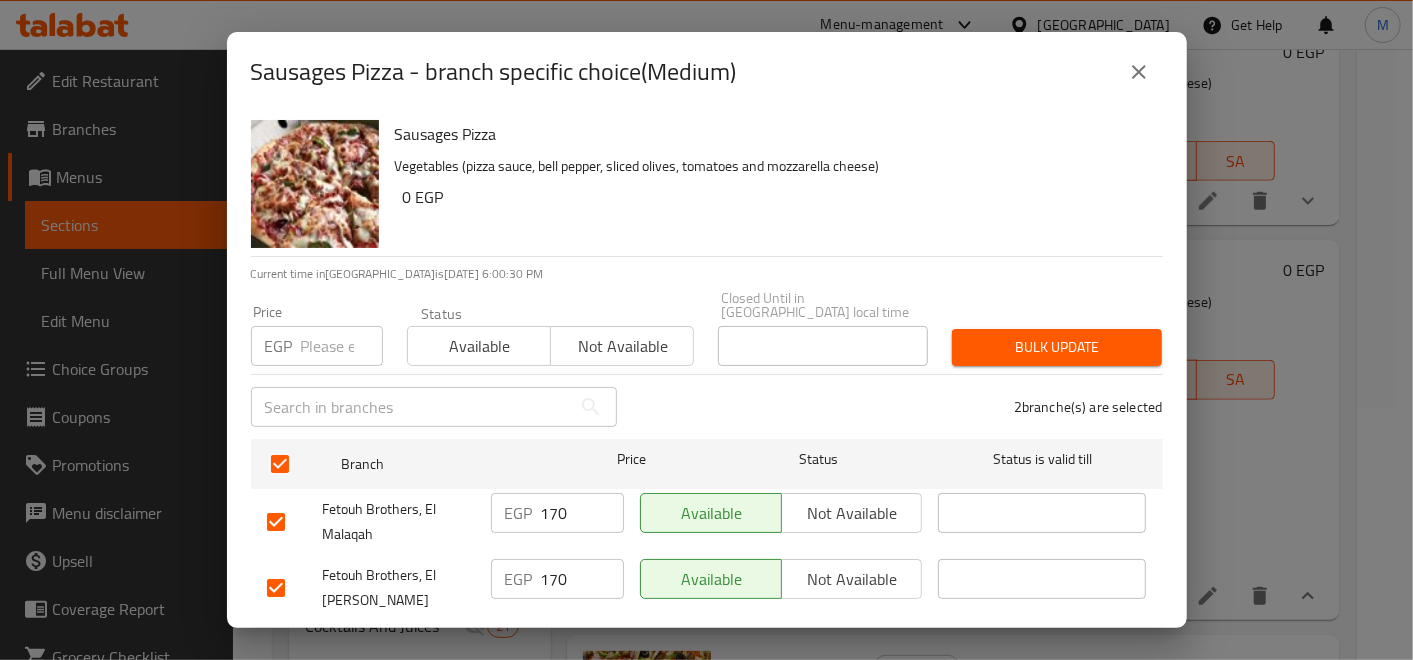 click at bounding box center [342, 346] 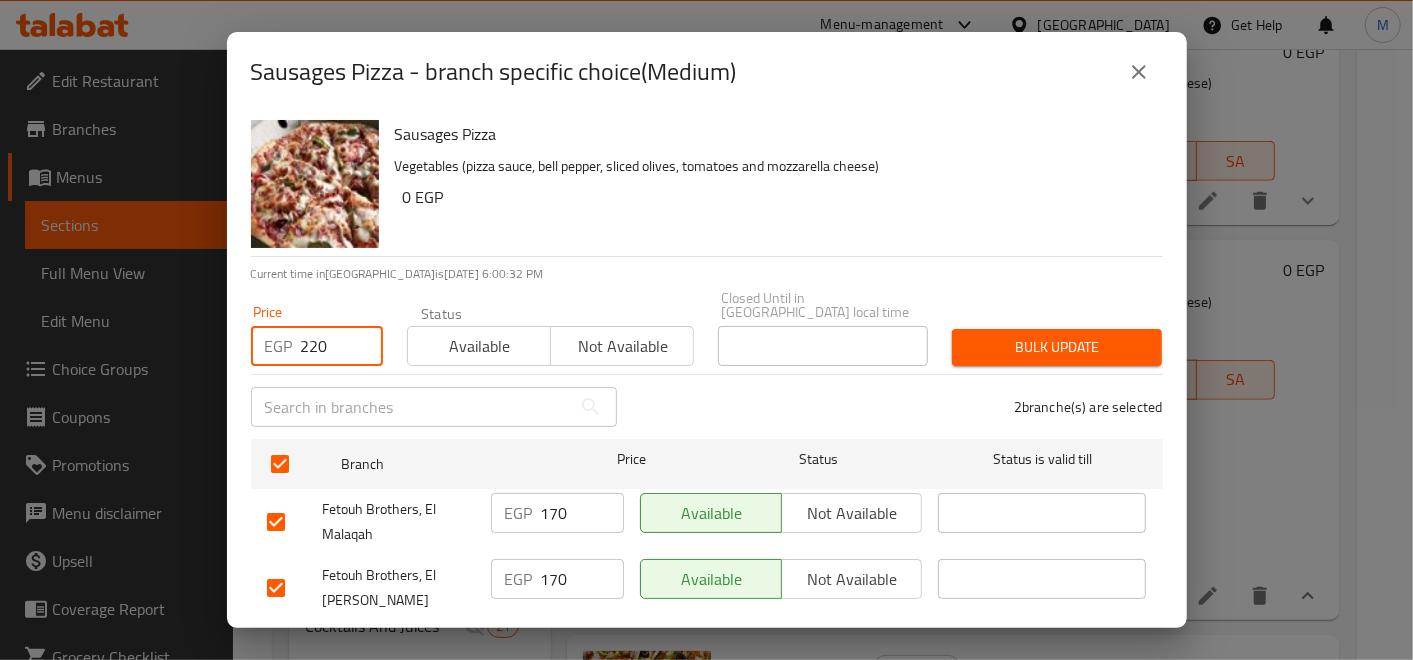 type on "220" 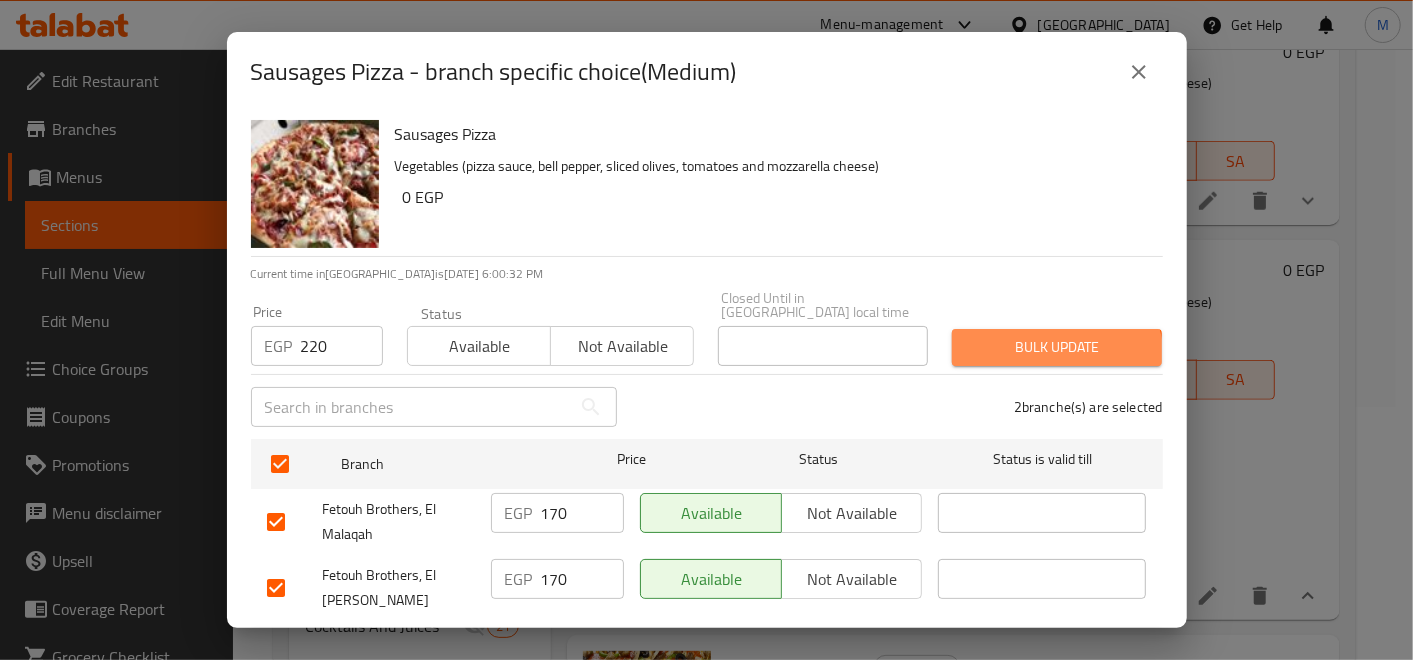 click on "Bulk update" at bounding box center [1057, 347] 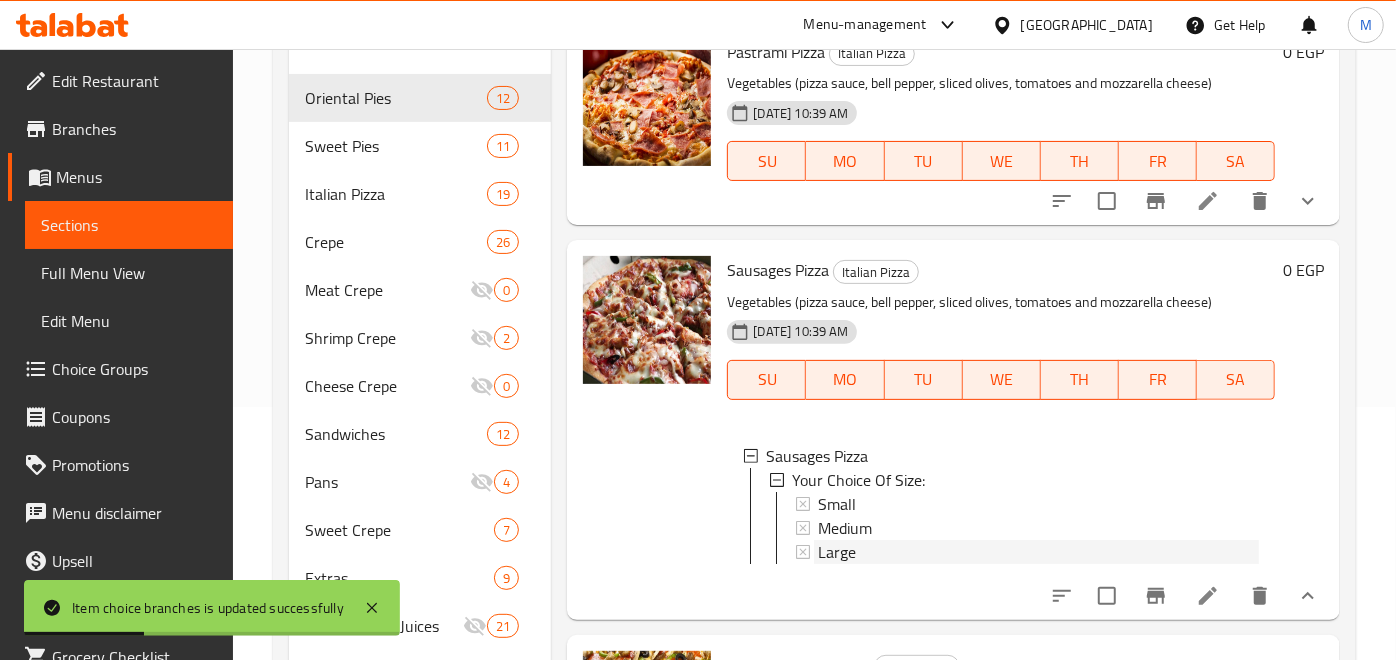 click on "Large" at bounding box center (837, 552) 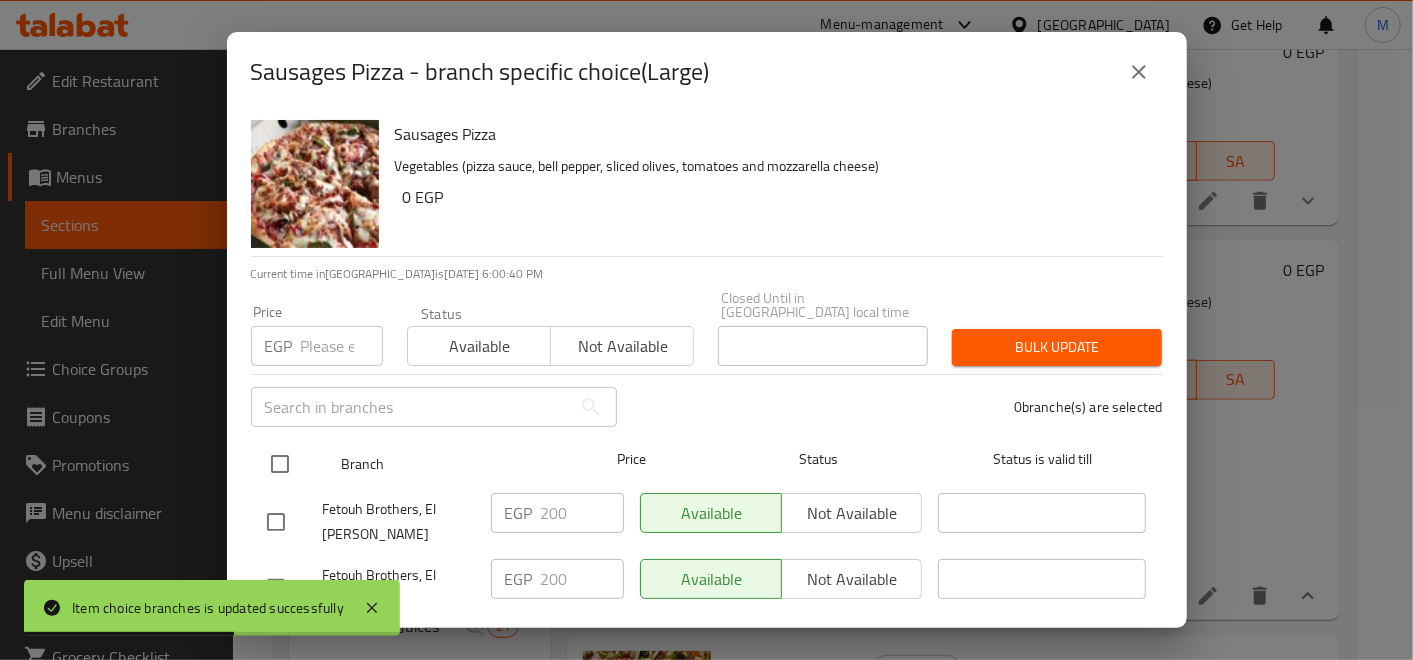 click at bounding box center (280, 464) 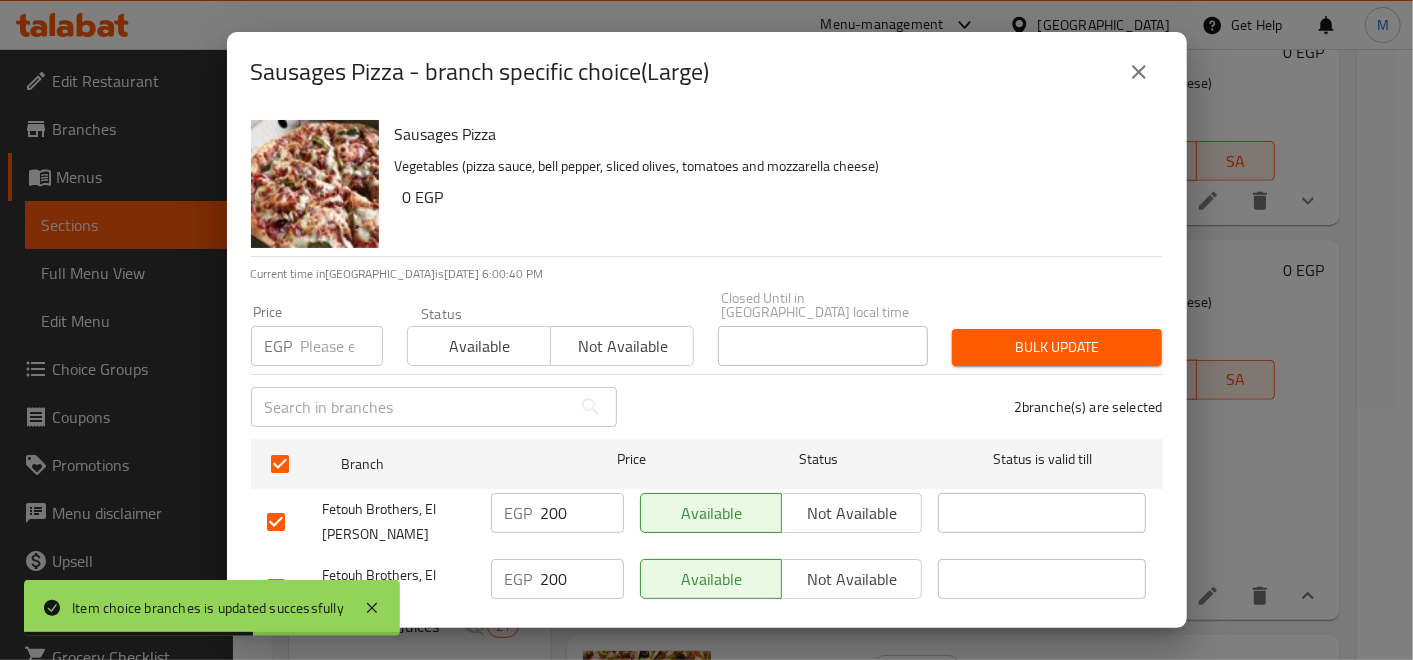 click at bounding box center (342, 346) 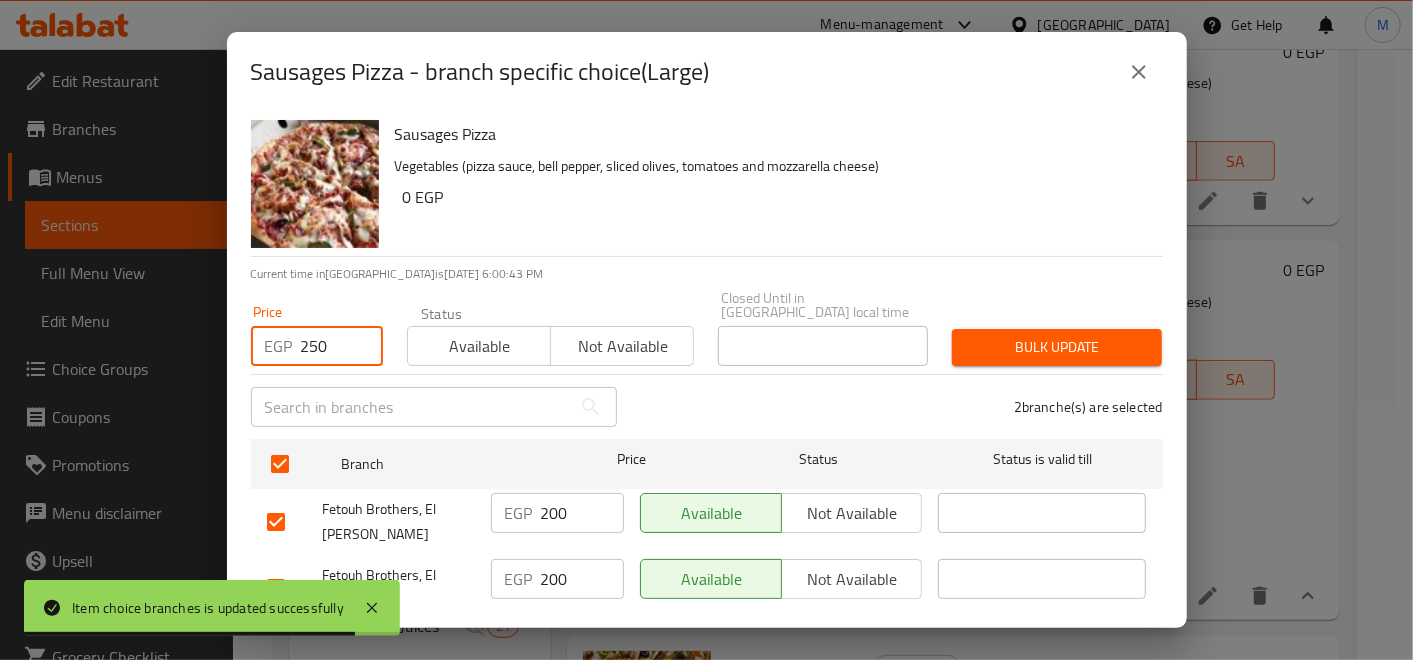 type on "250" 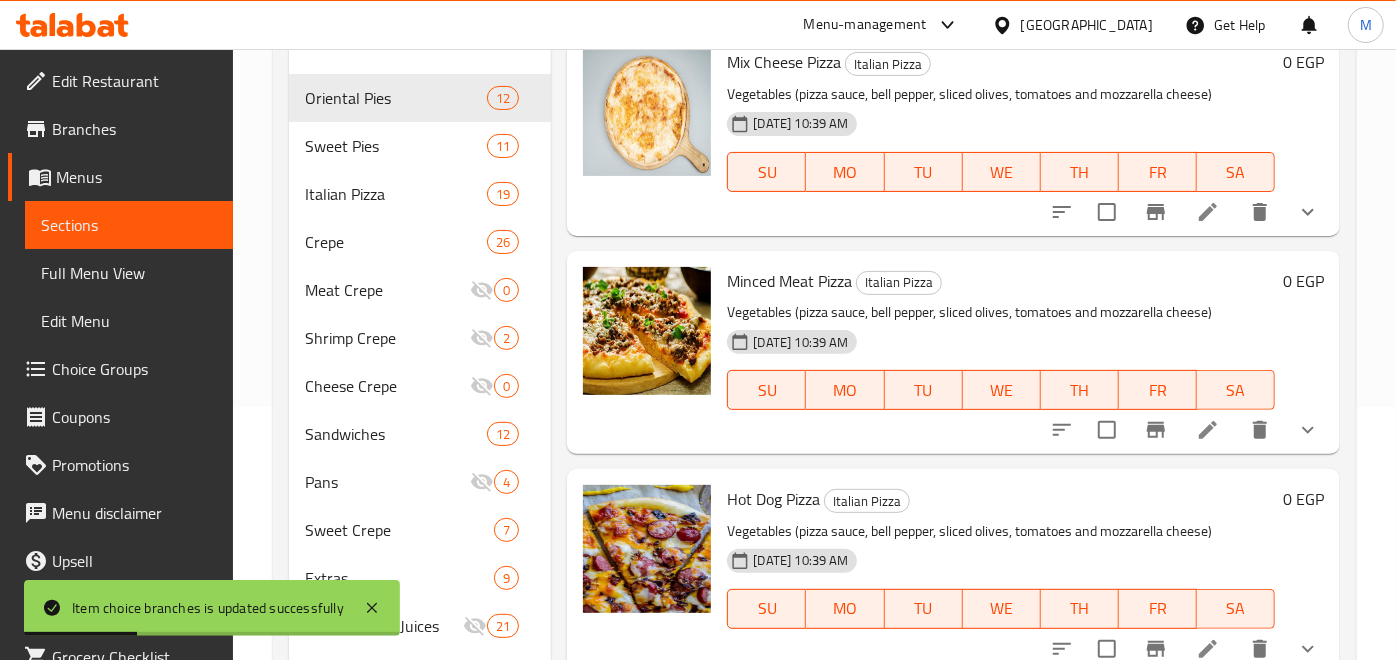 scroll, scrollTop: 0, scrollLeft: 0, axis: both 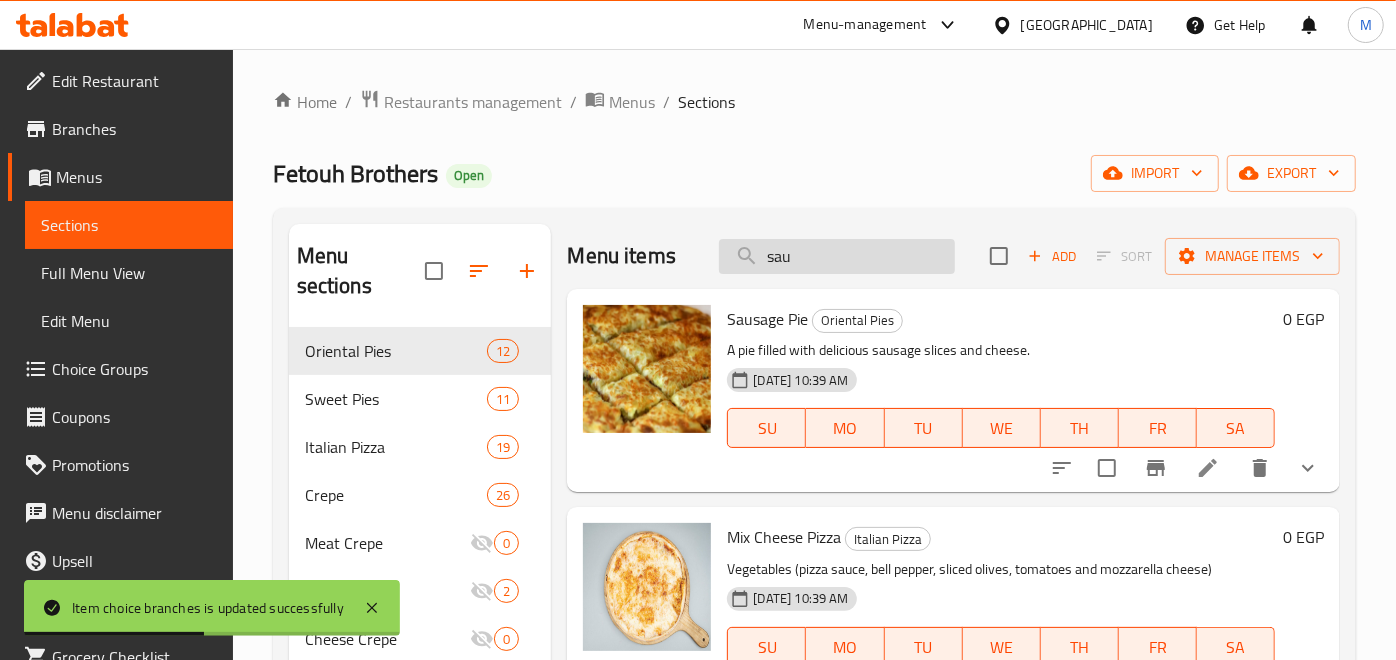 click on "sau" at bounding box center [837, 256] 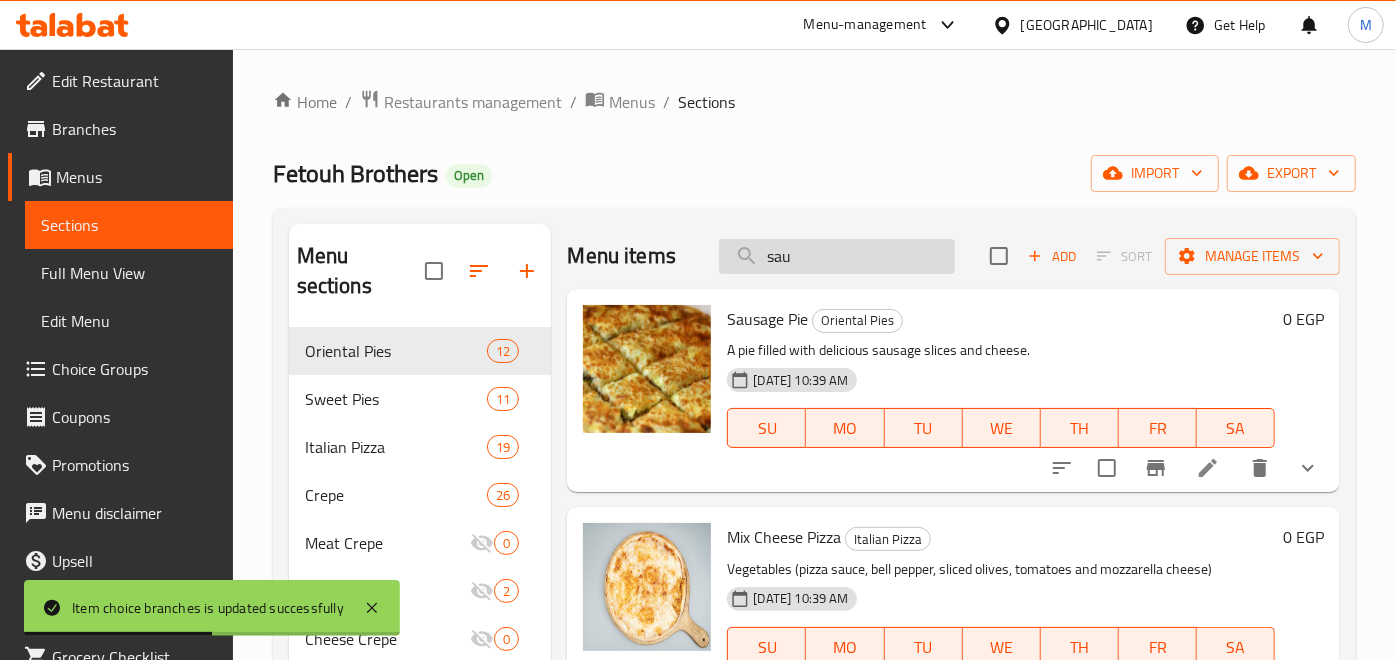 click on "sau" at bounding box center (837, 256) 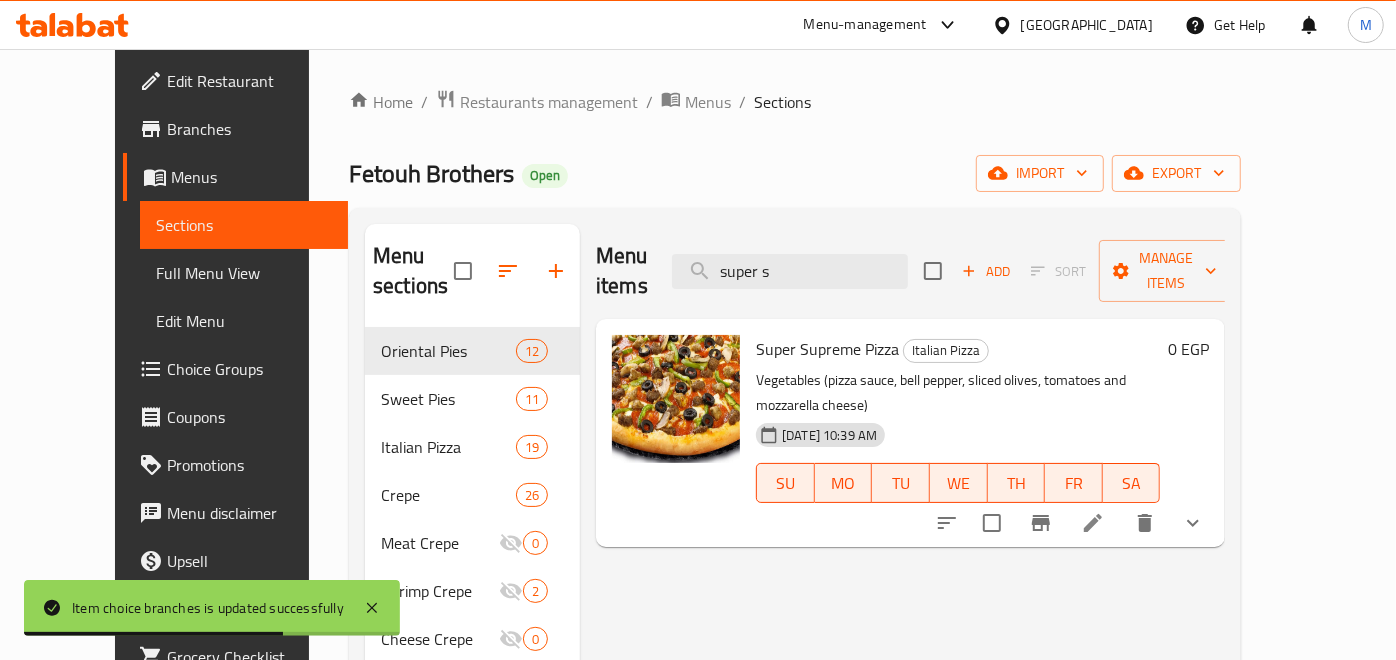 type on "super s" 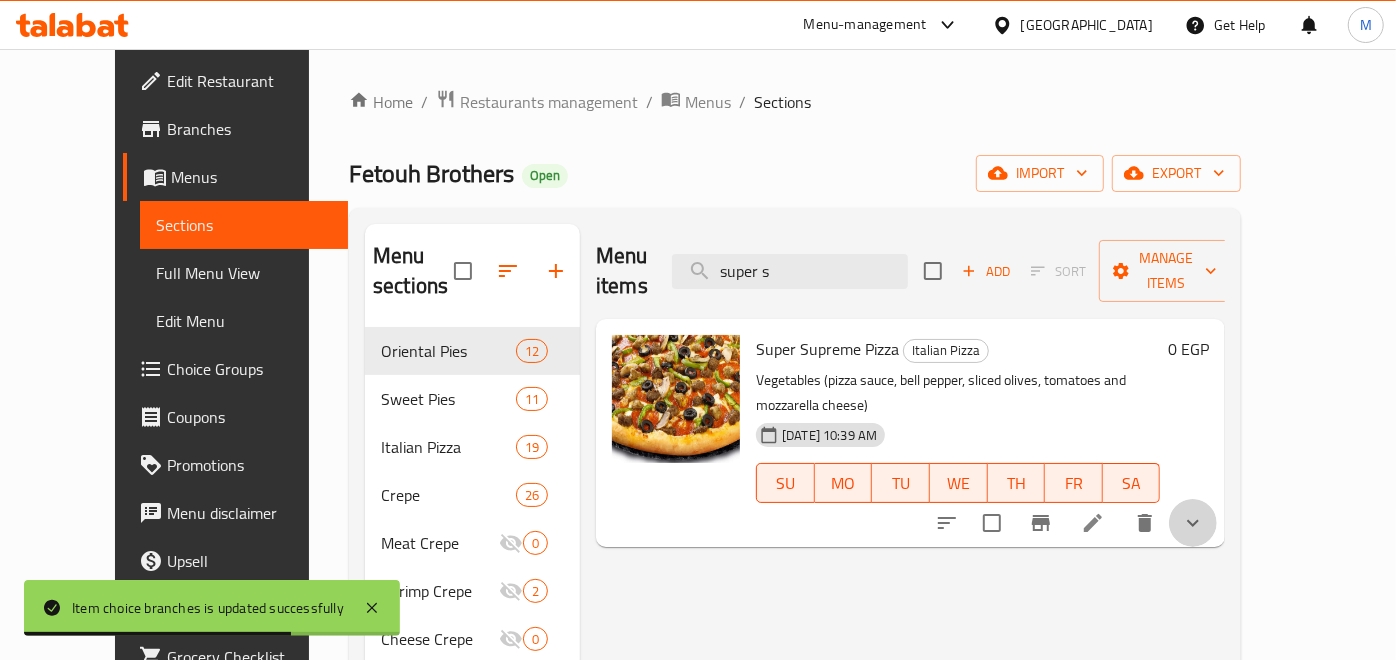 click at bounding box center [1193, 523] 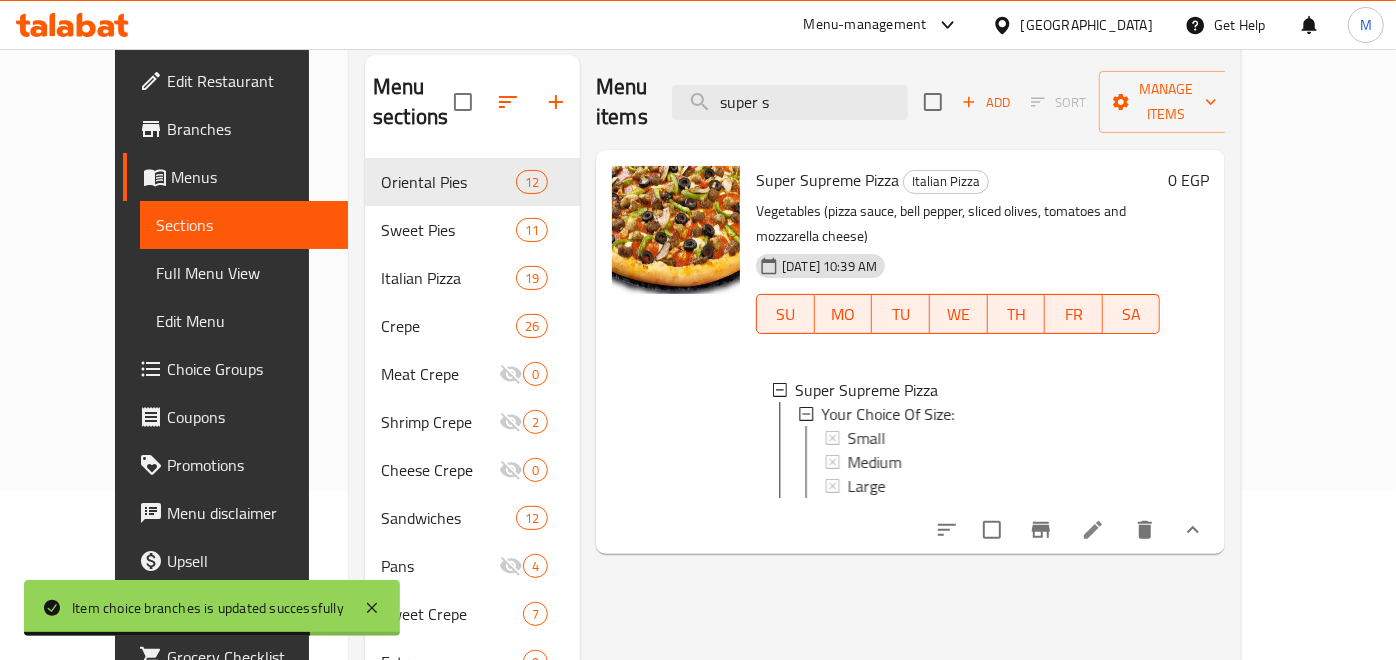 scroll, scrollTop: 222, scrollLeft: 0, axis: vertical 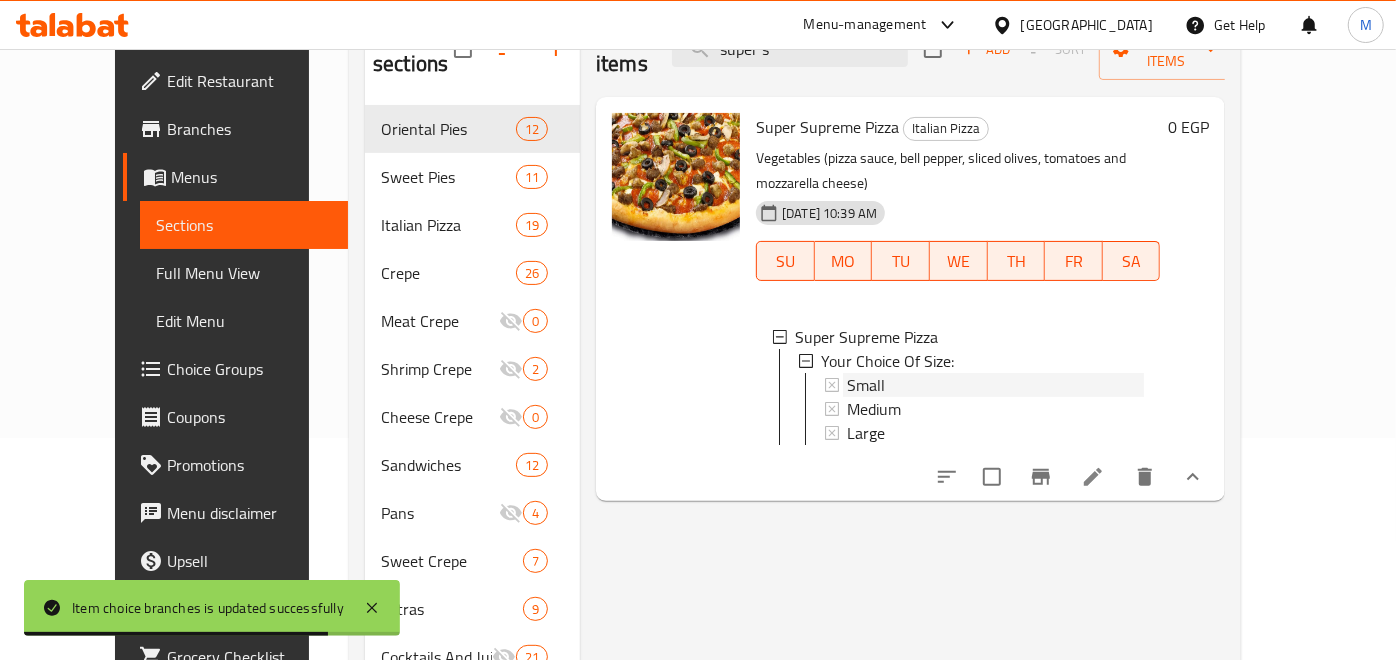 click on "Small" at bounding box center (866, 385) 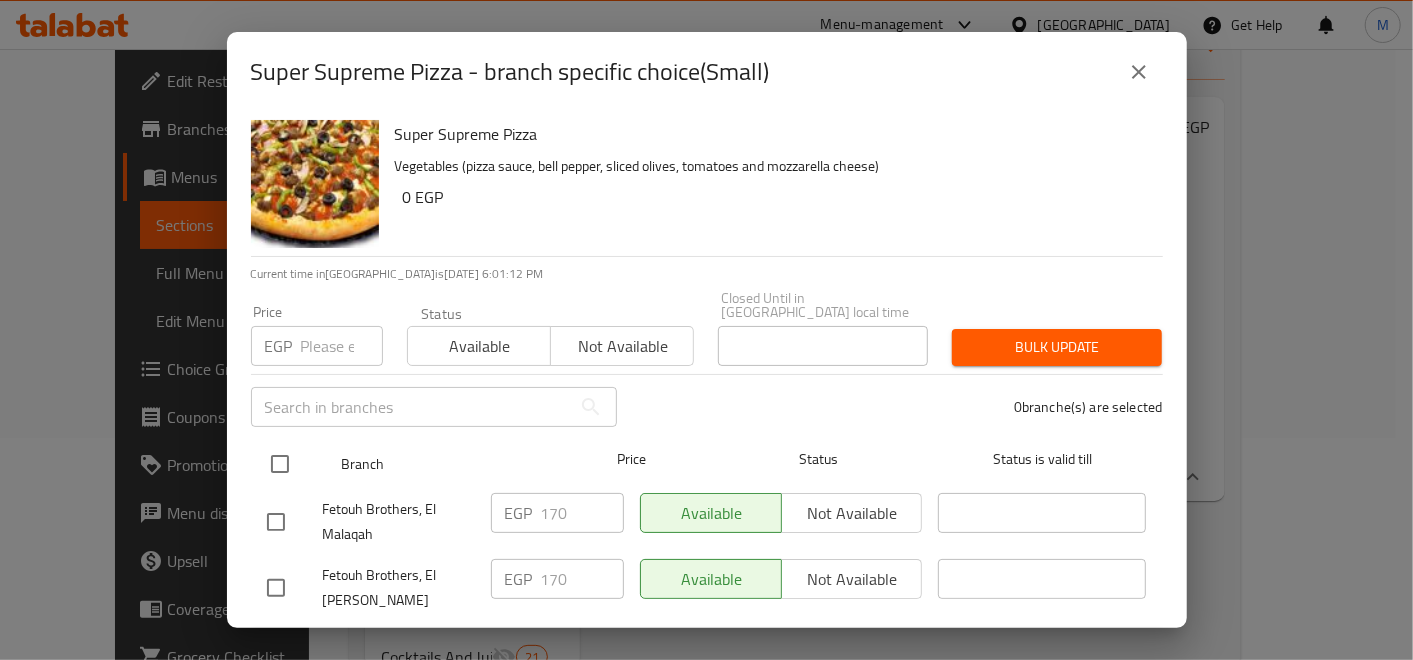 click at bounding box center [280, 464] 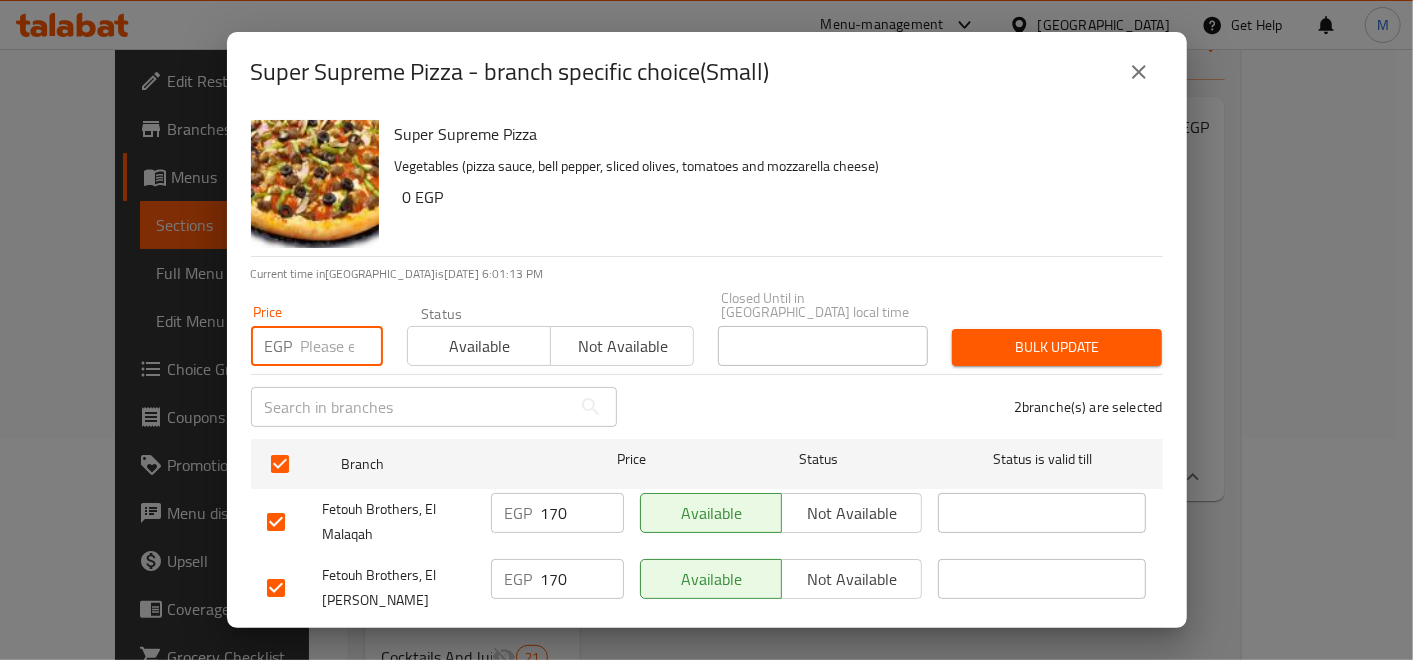 click at bounding box center [342, 346] 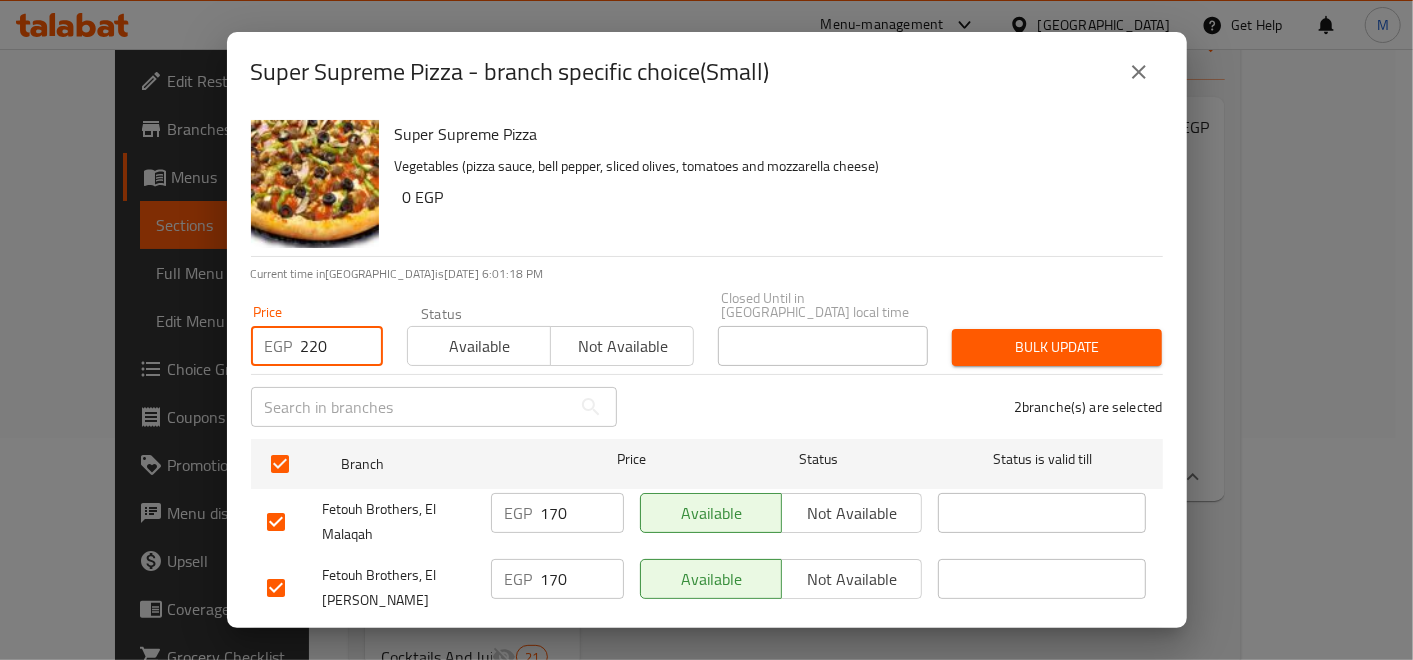 type on "220" 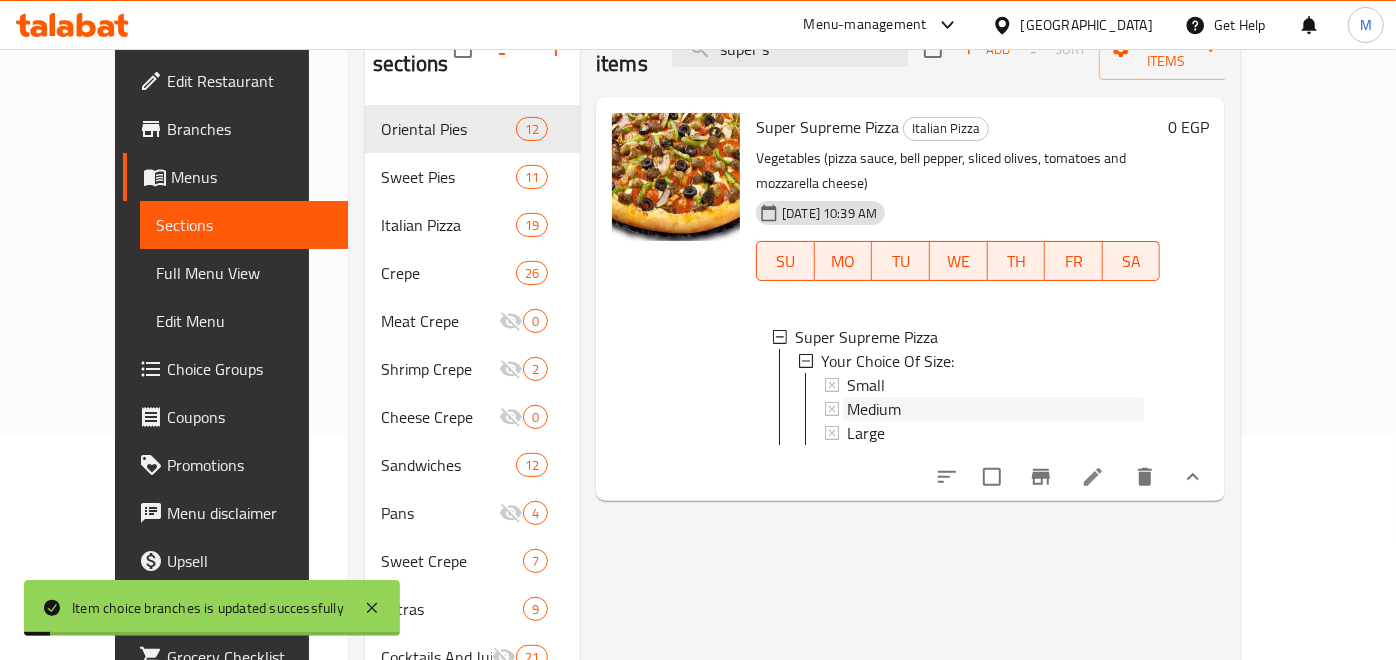 click on "Medium" at bounding box center [874, 409] 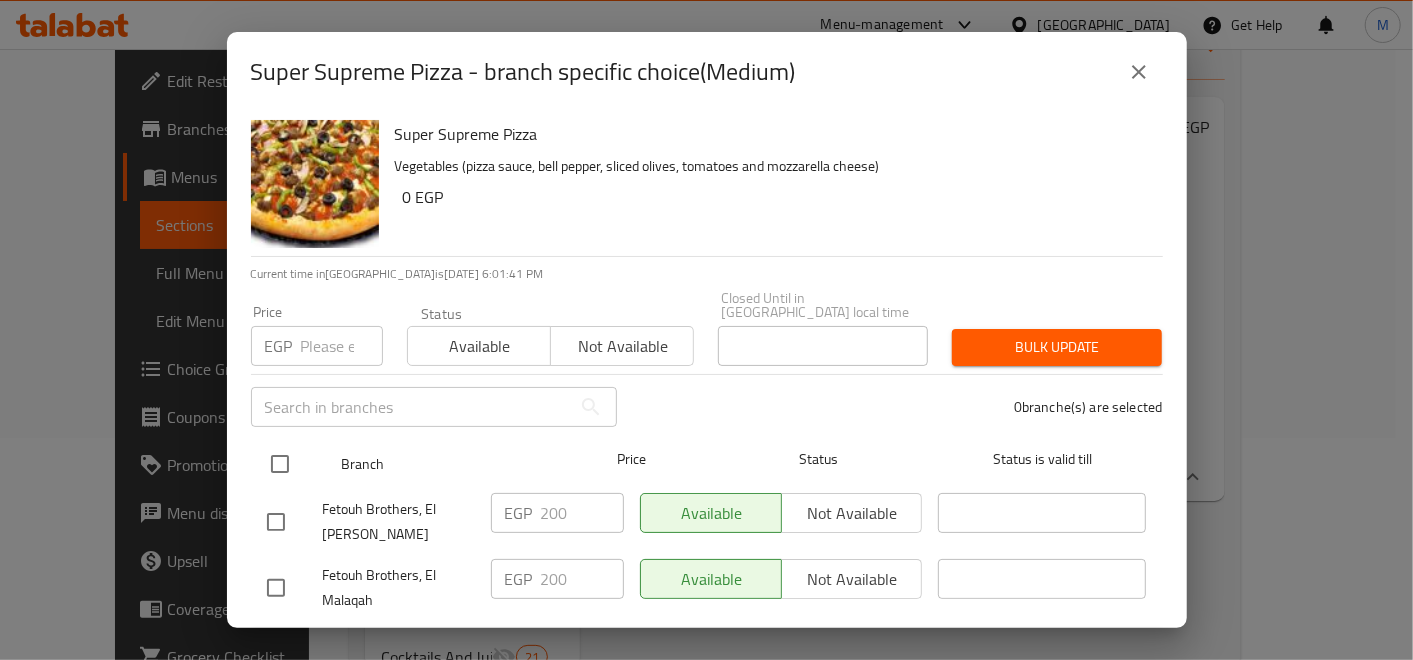 click at bounding box center [280, 464] 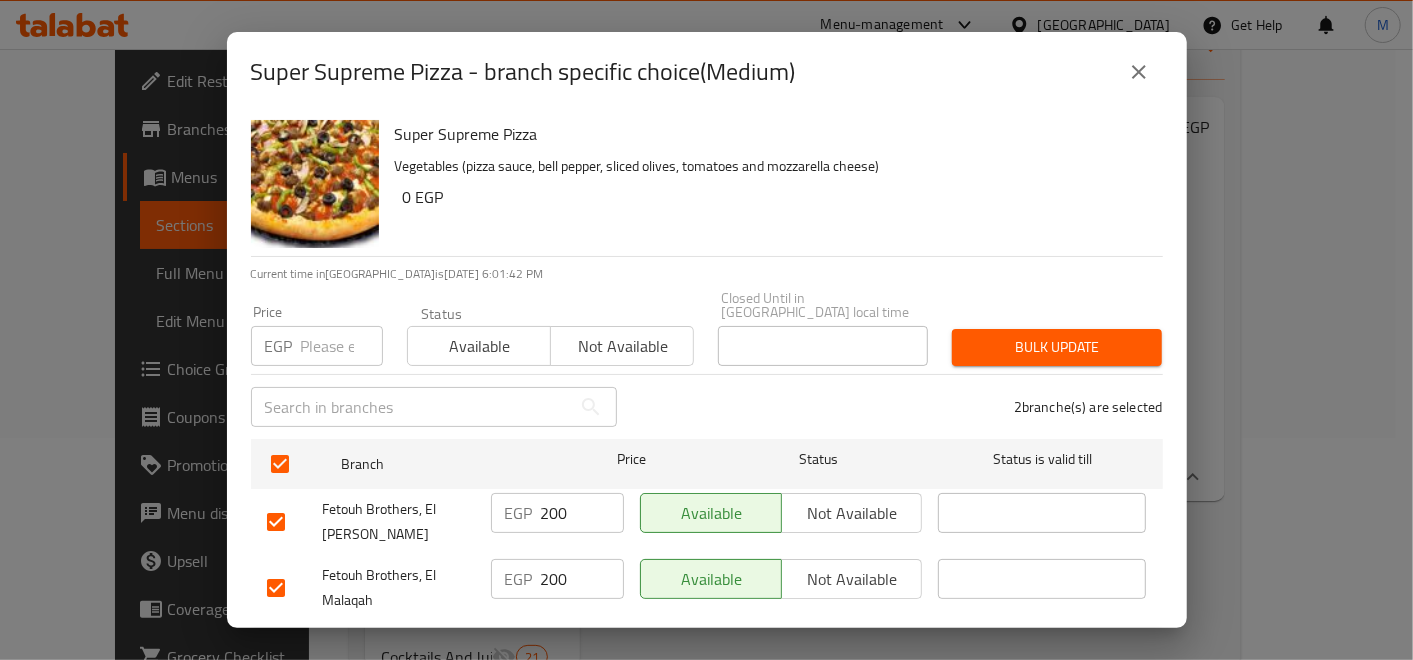 drag, startPoint x: 299, startPoint y: 367, endPoint x: 345, endPoint y: 352, distance: 48.38388 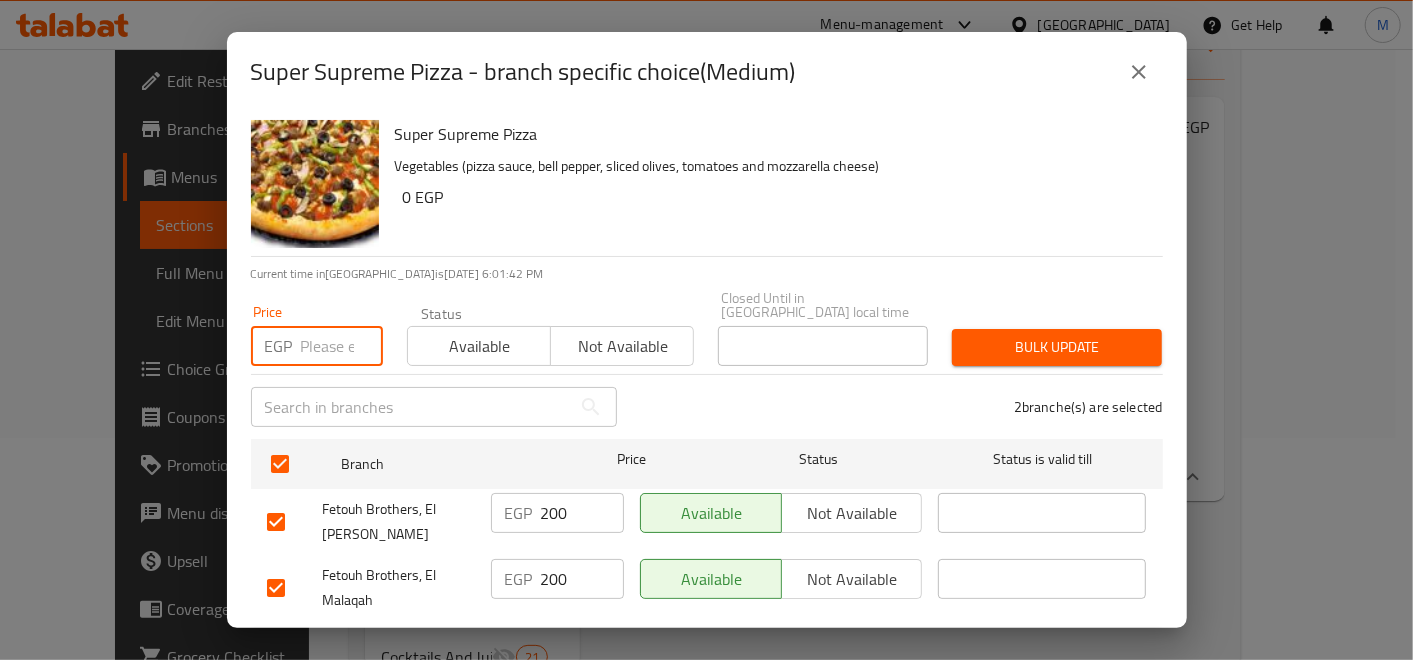 click at bounding box center [342, 346] 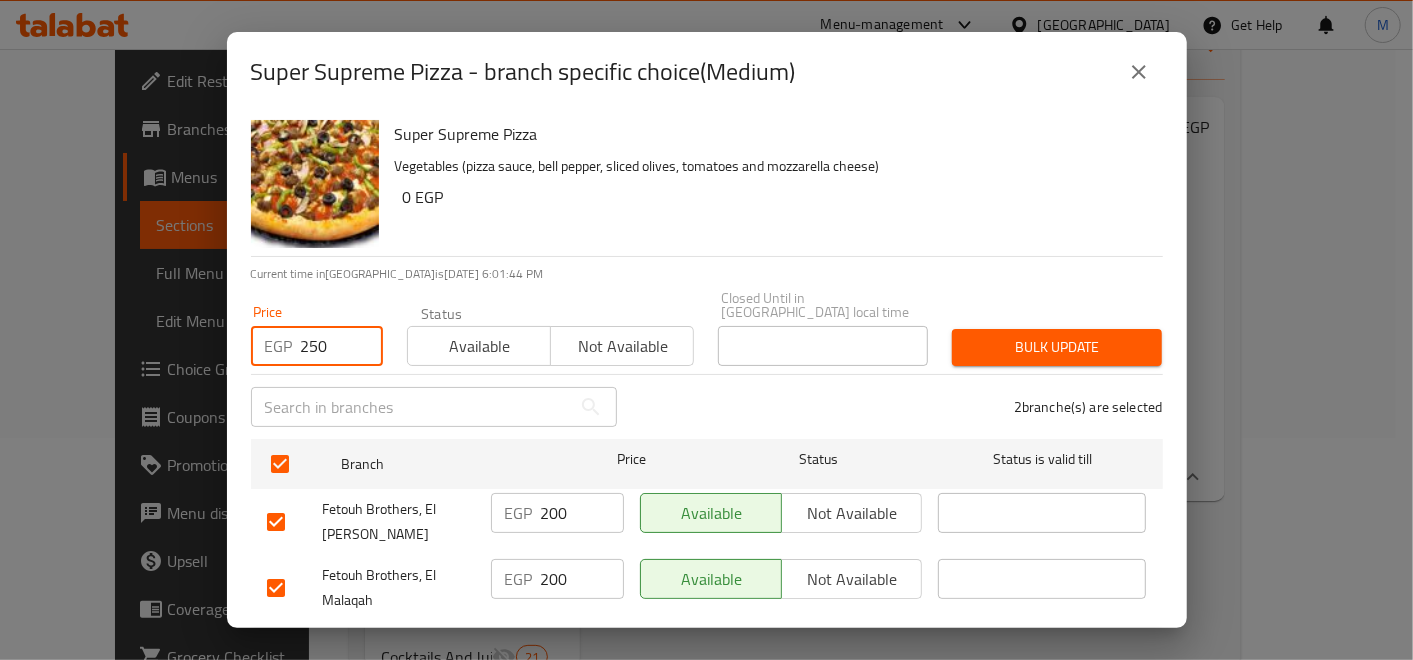 type on "250" 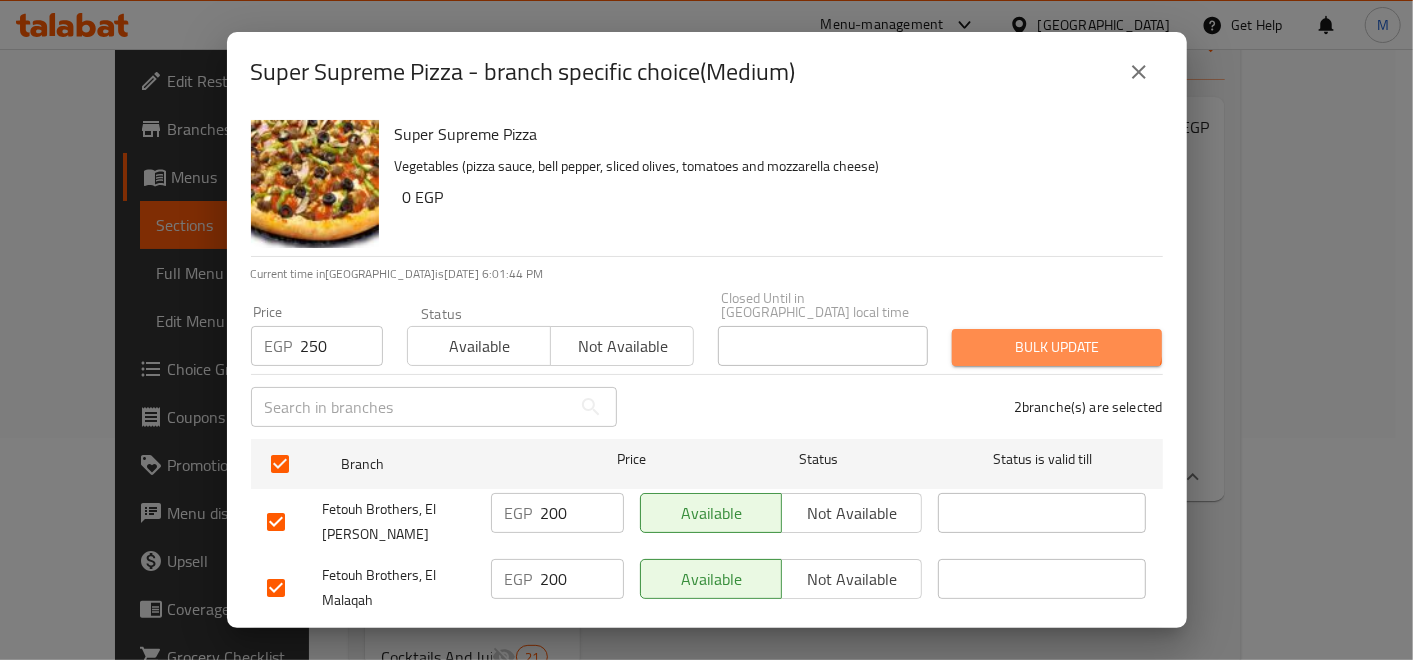 click on "Bulk update" at bounding box center [1057, 347] 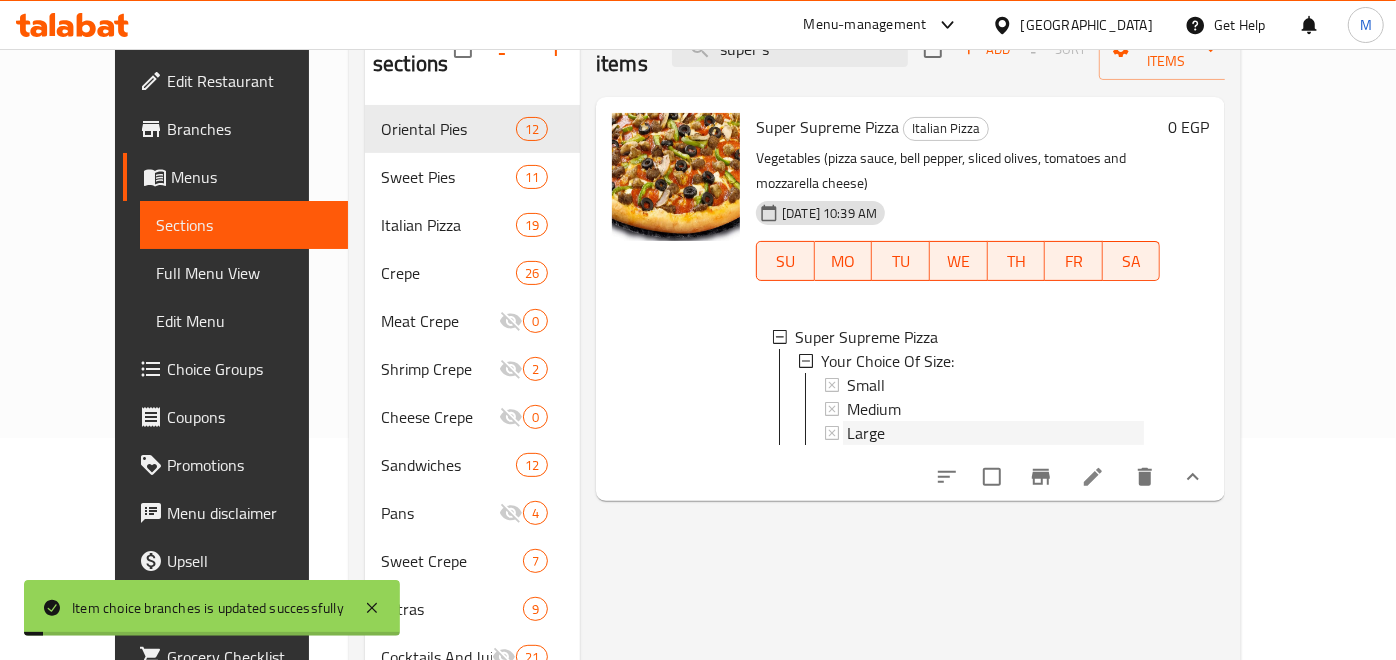 click on "Large" at bounding box center (866, 433) 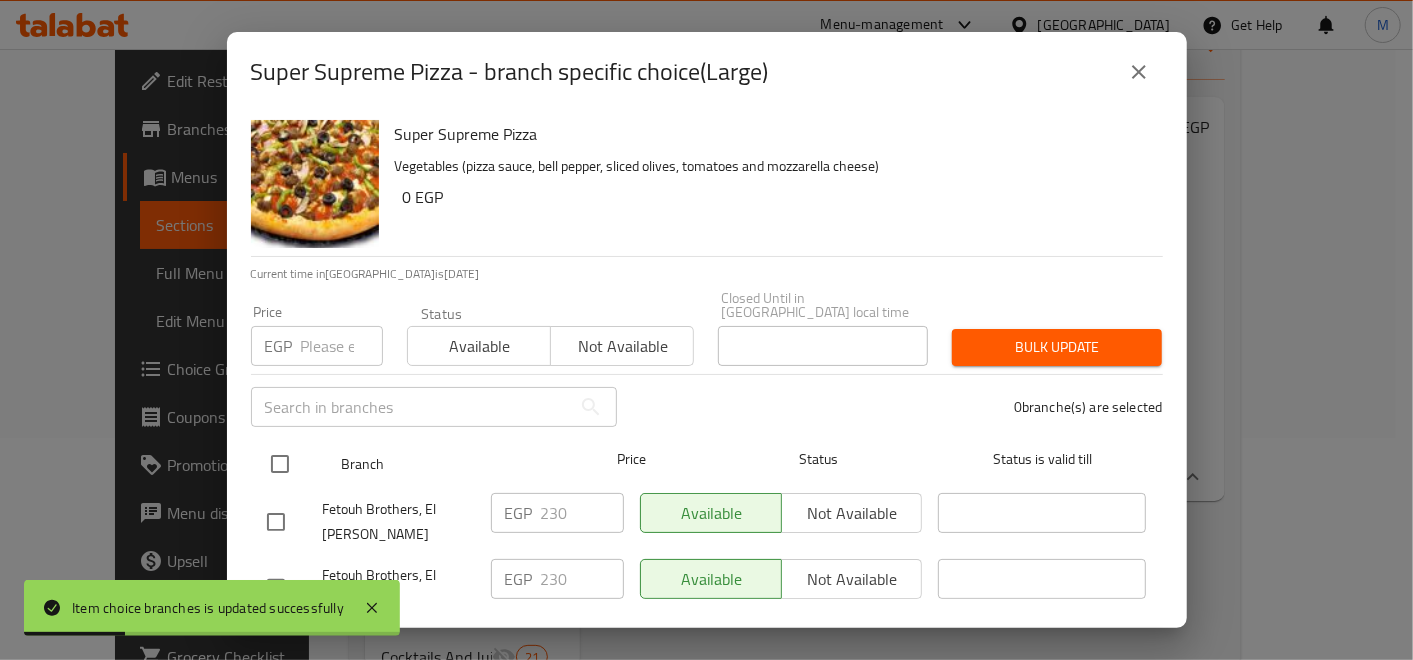 click at bounding box center [280, 464] 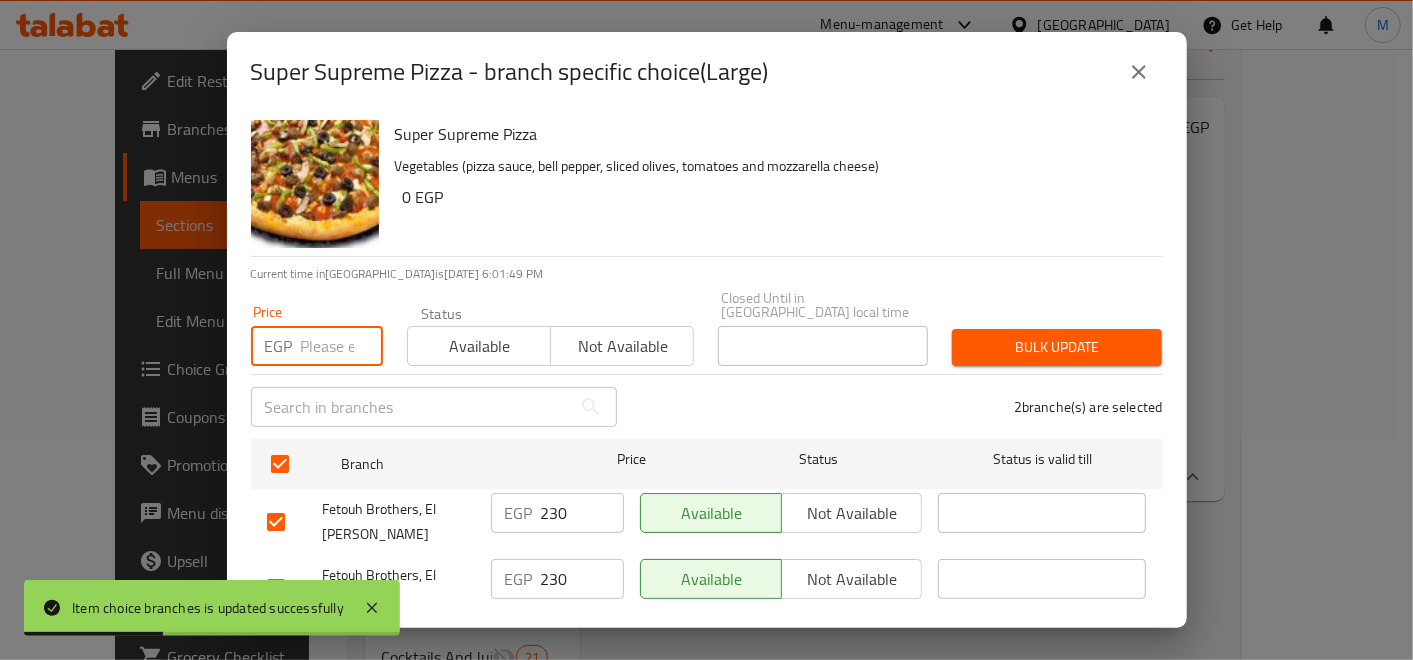 click at bounding box center [342, 346] 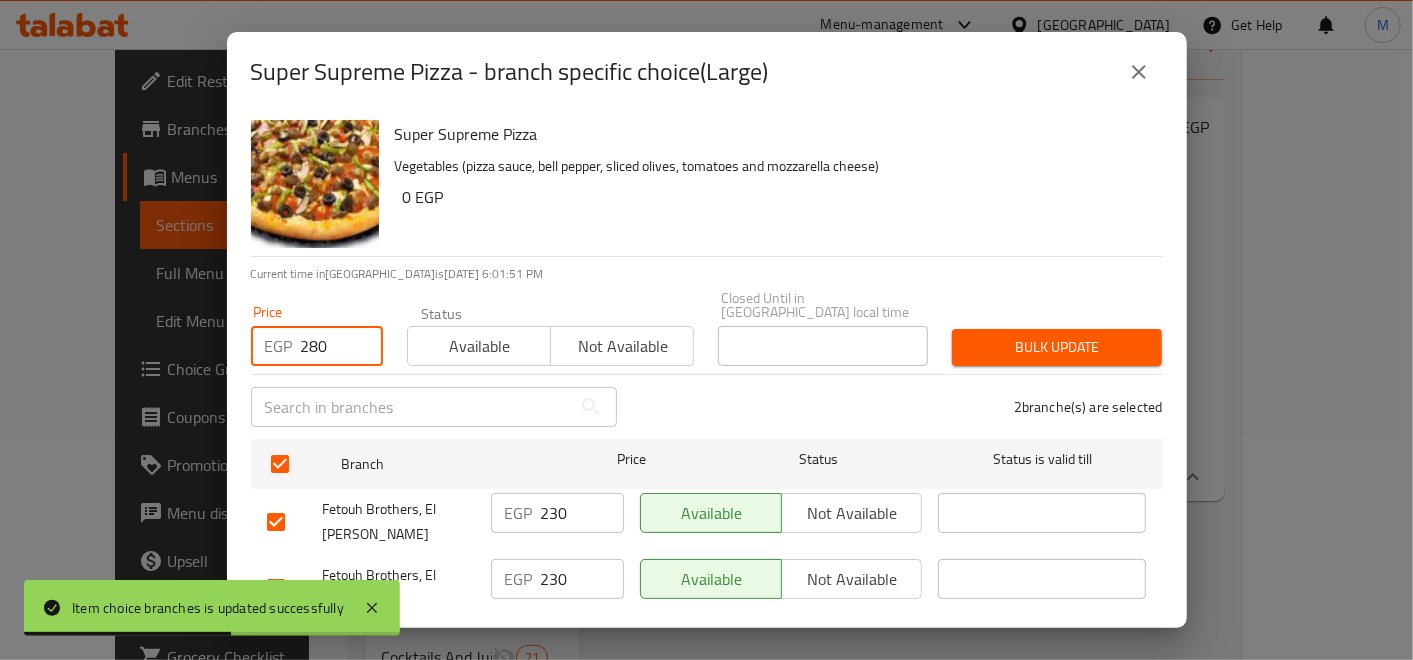 type on "280" 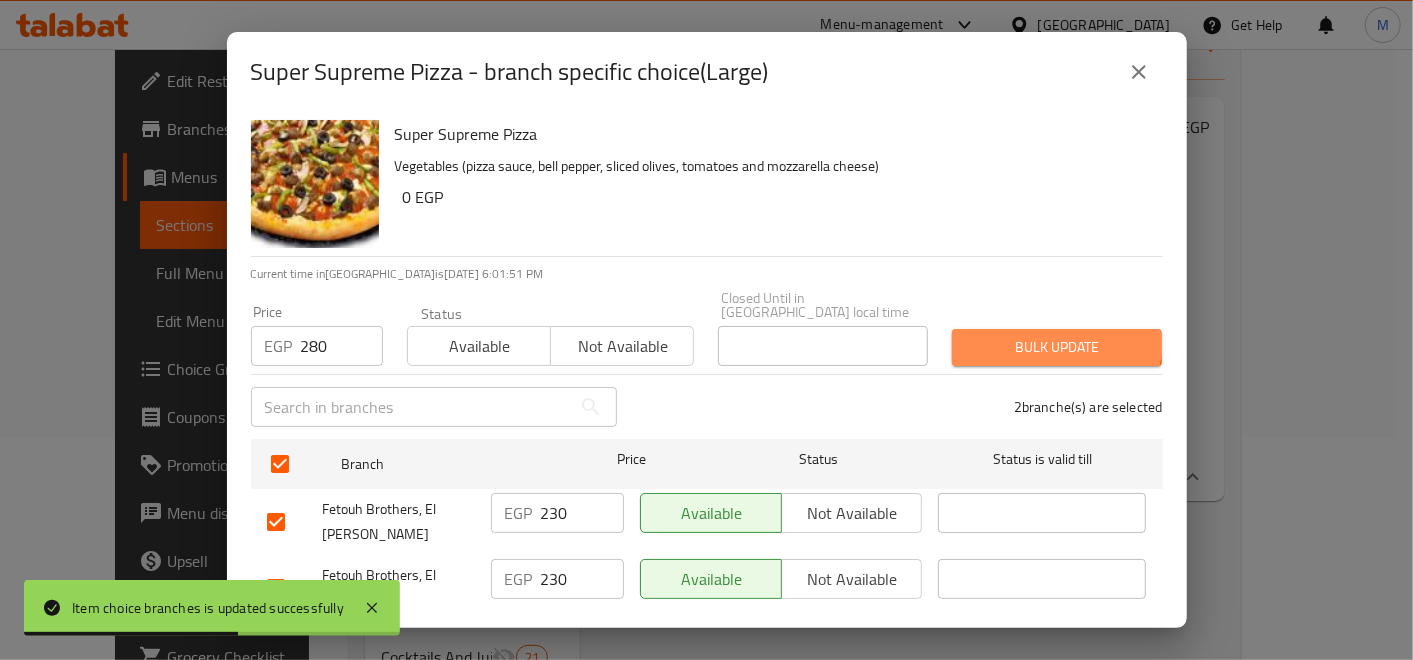 click on "Bulk update" at bounding box center [1057, 347] 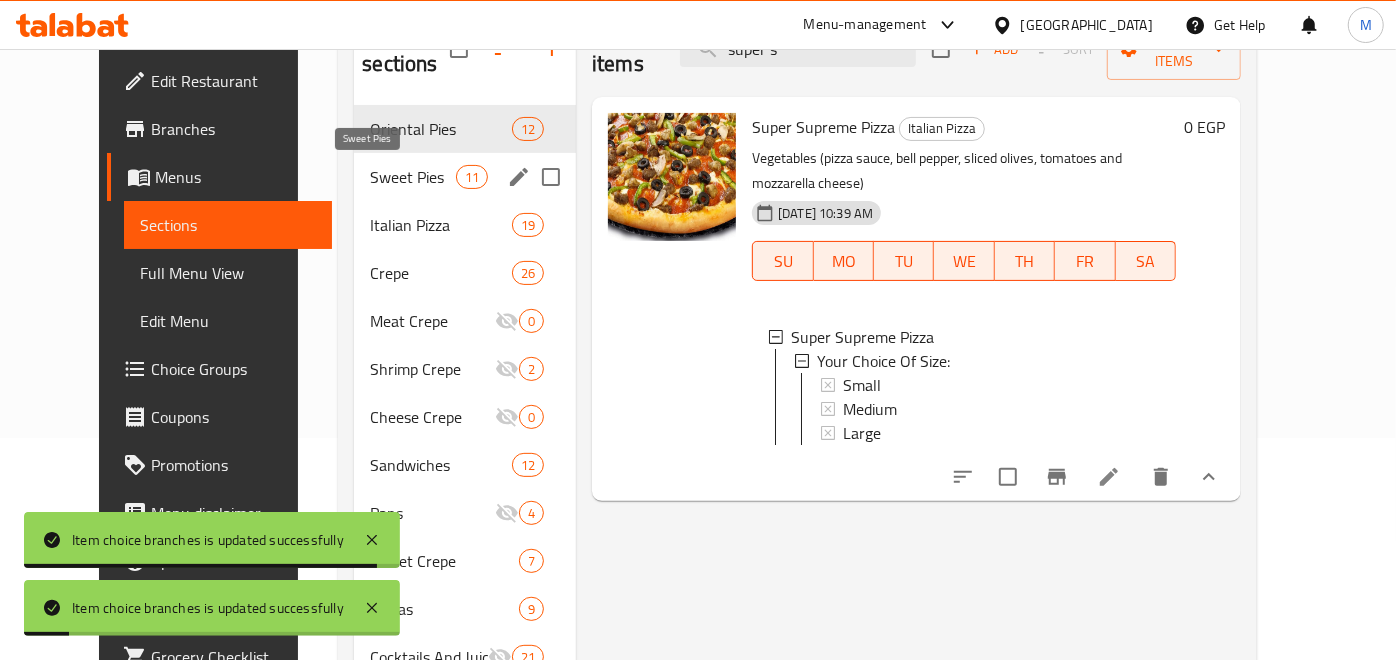click on "Sweet Pies" at bounding box center [412, 177] 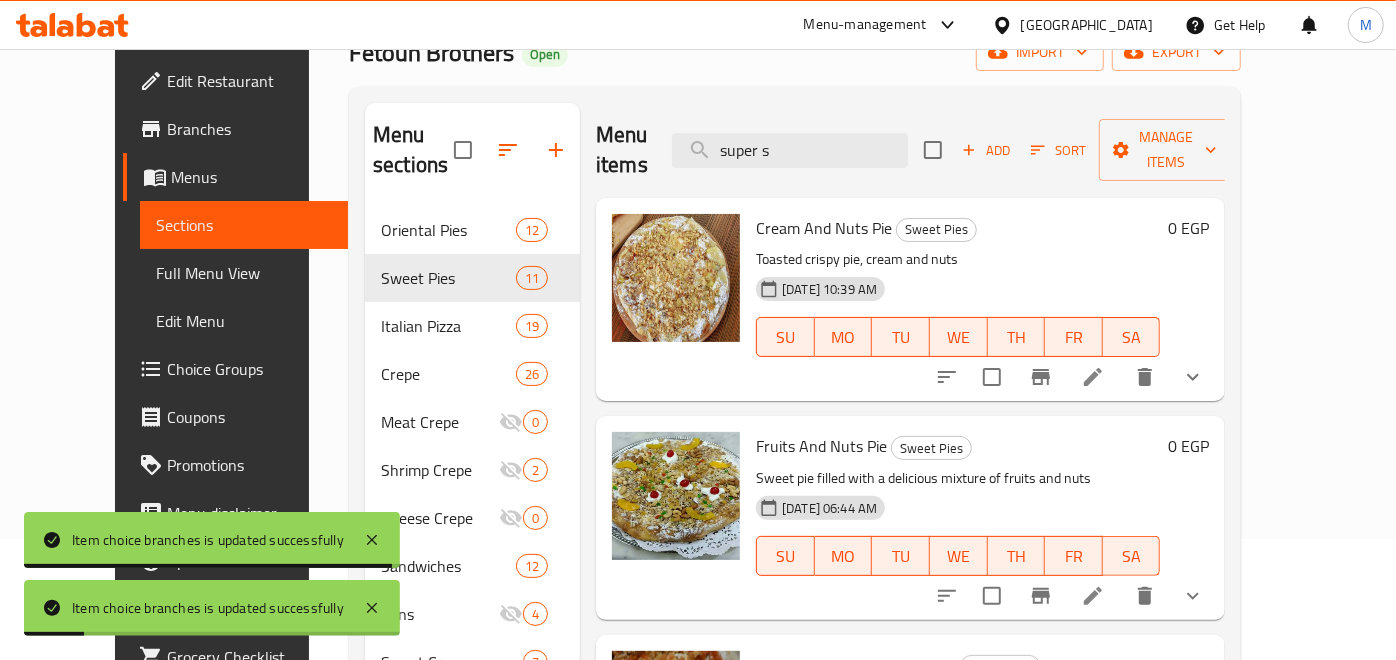 scroll, scrollTop: 0, scrollLeft: 0, axis: both 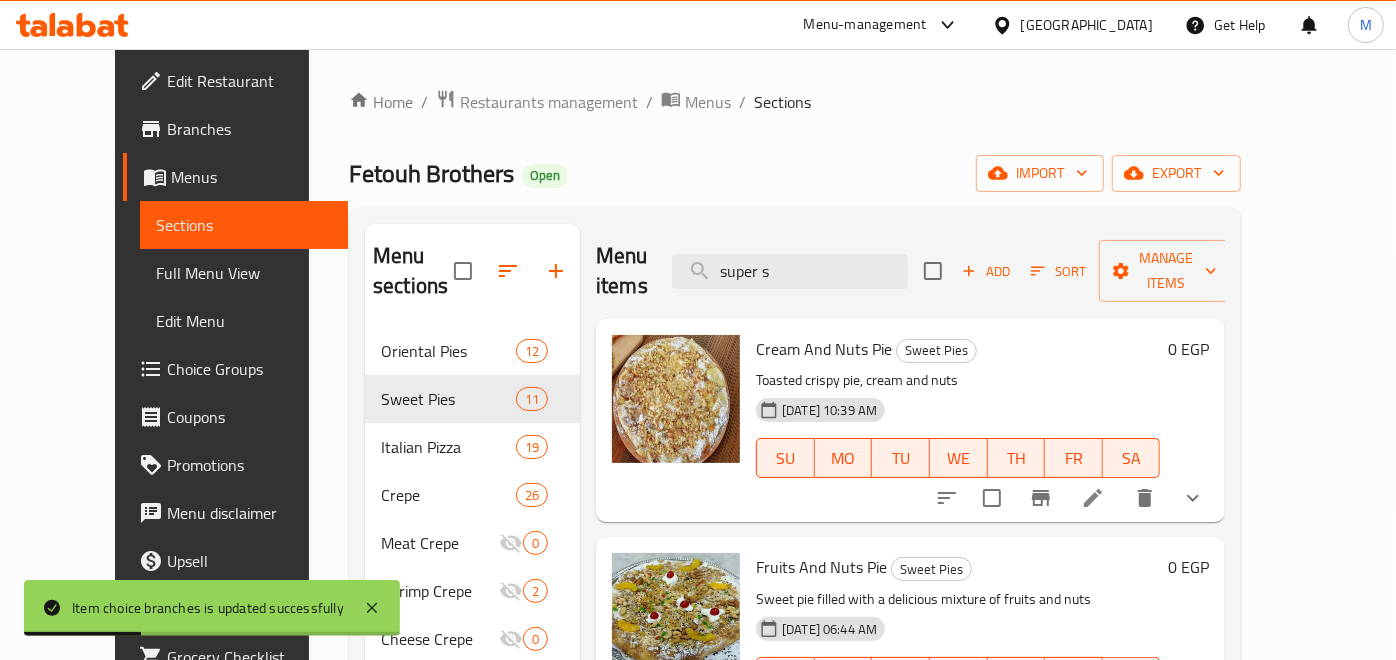 click at bounding box center [1193, 498] 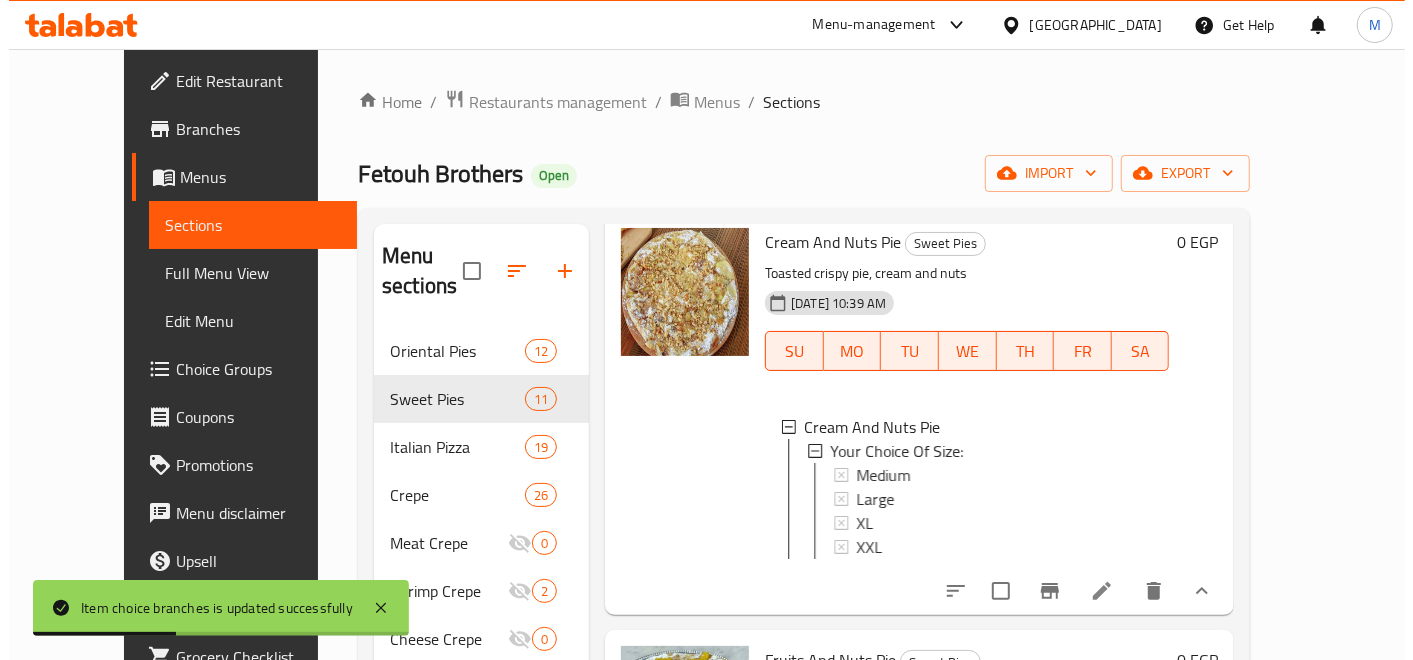 scroll, scrollTop: 111, scrollLeft: 0, axis: vertical 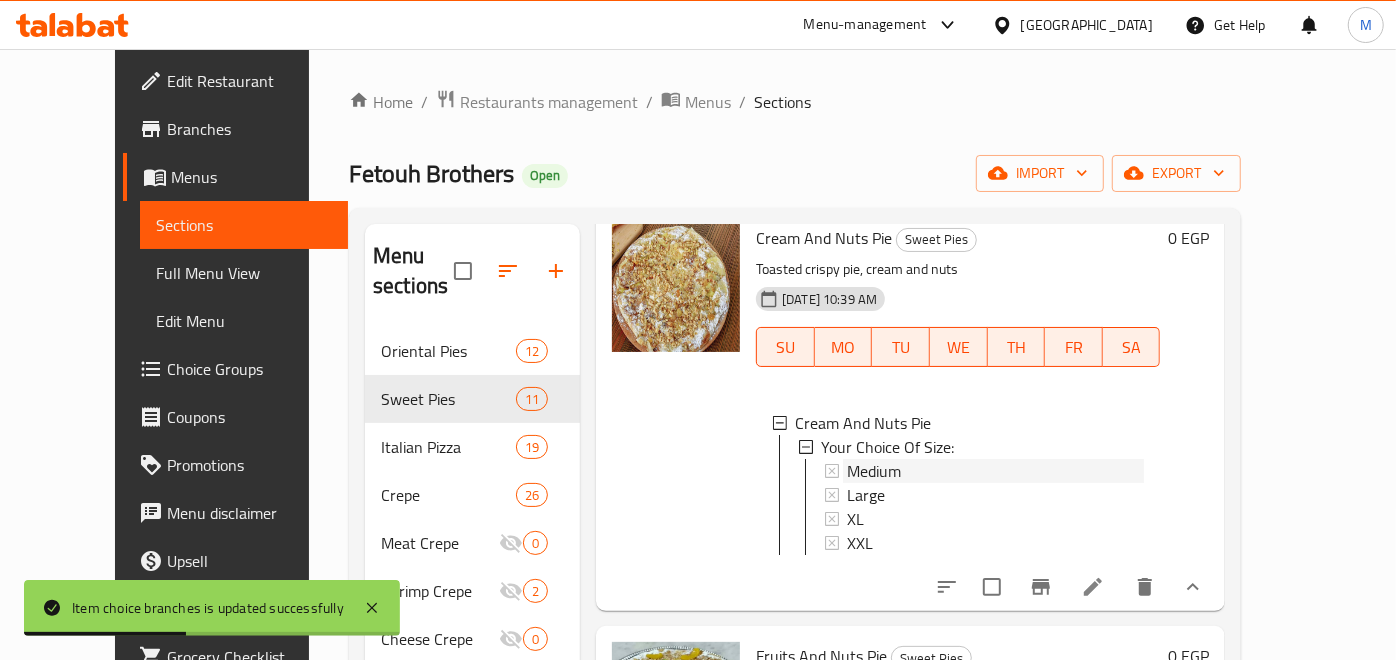 click on "Medium" at bounding box center (995, 471) 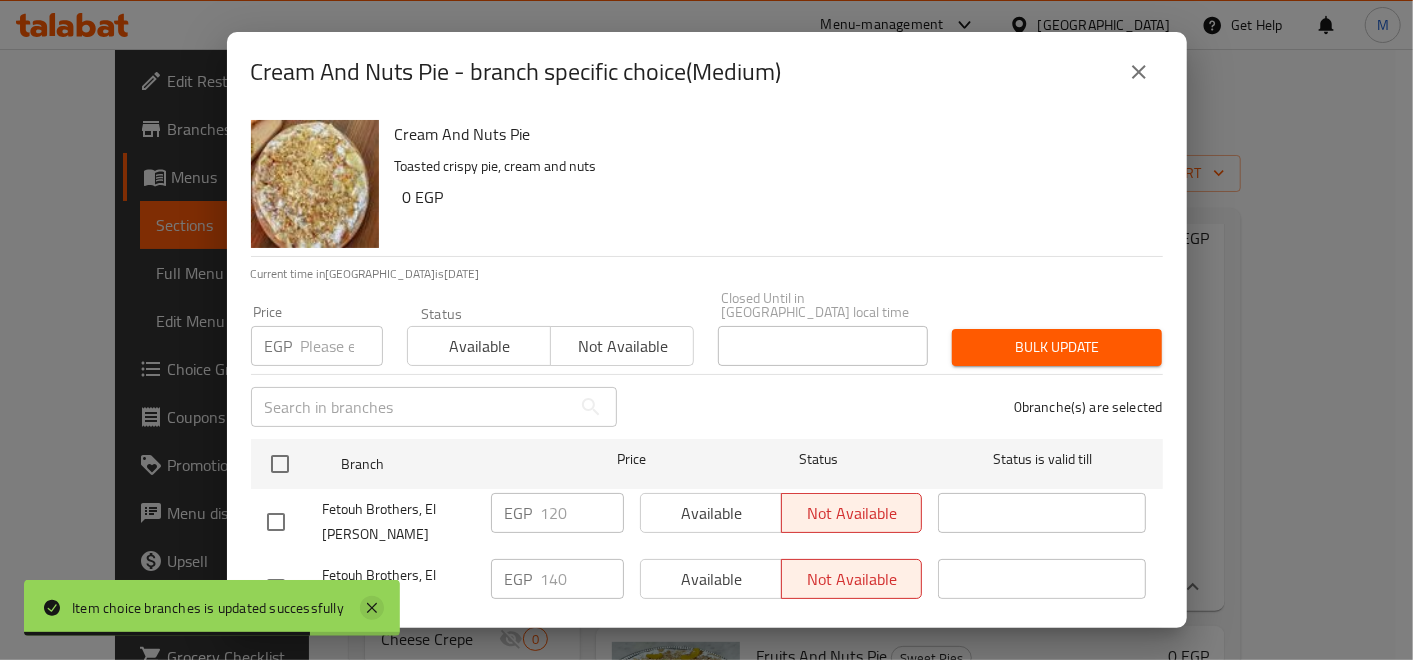 click 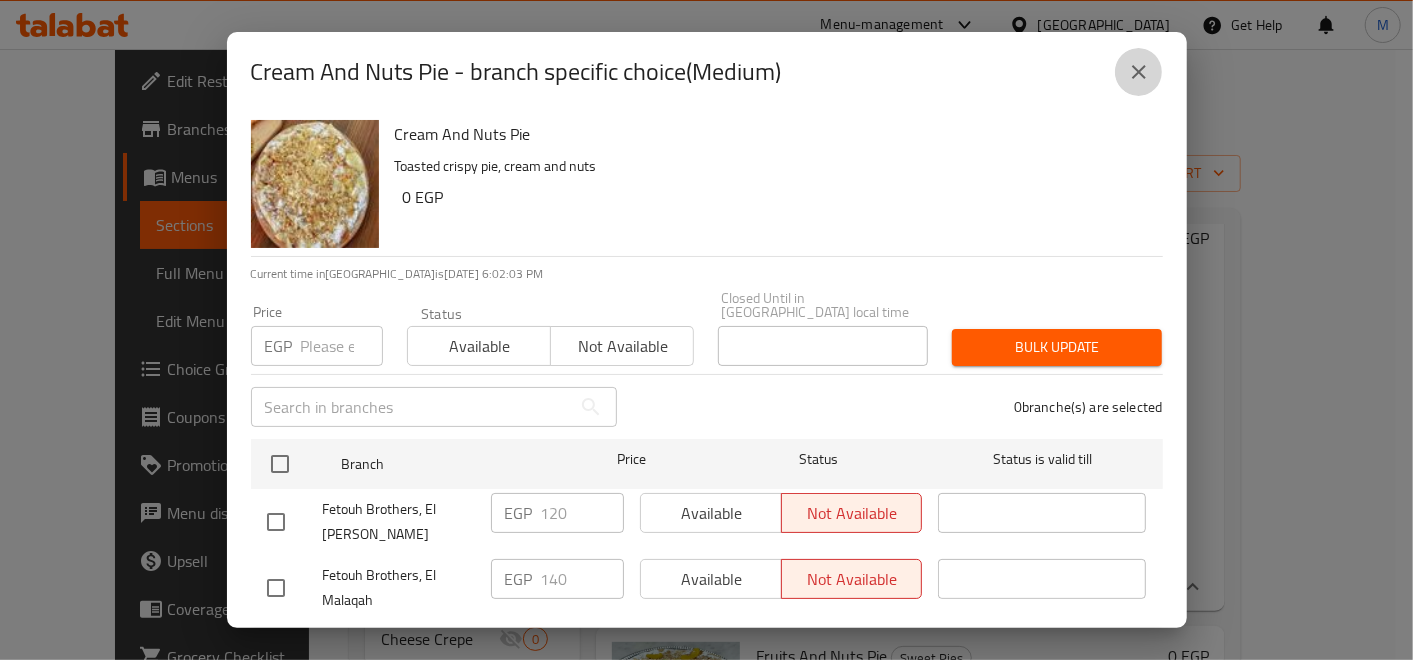 click 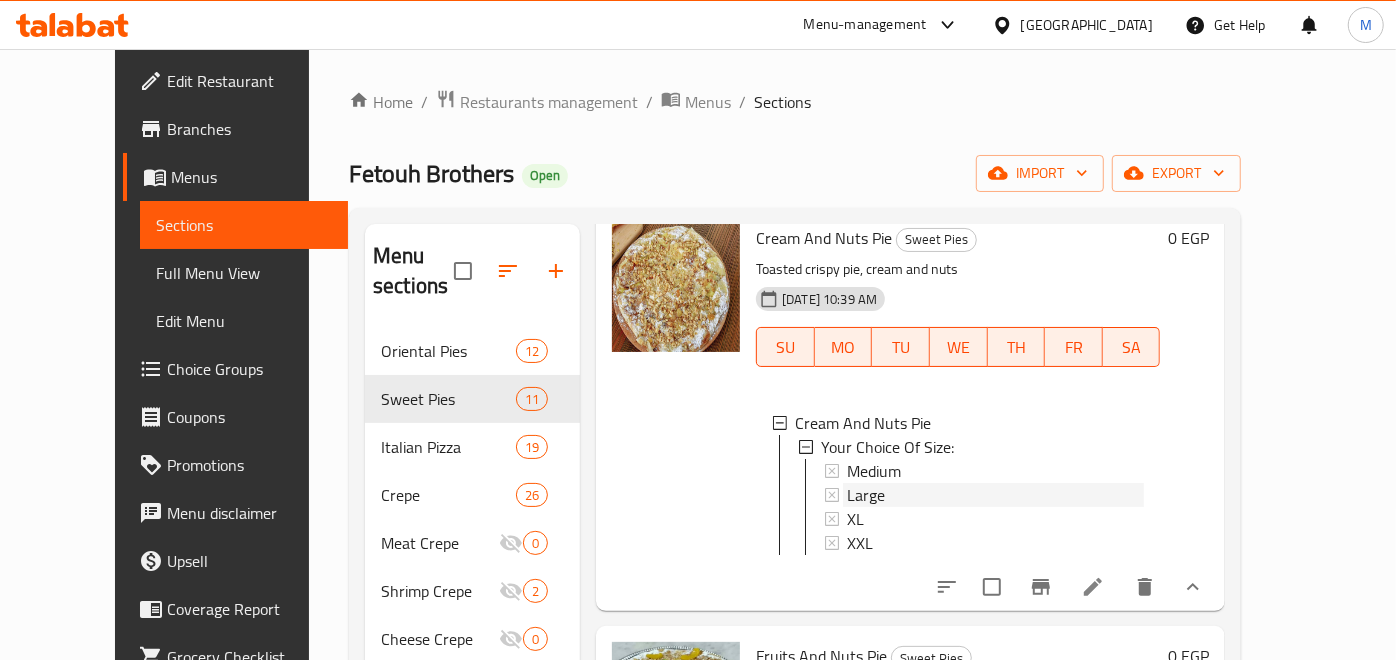 click on "Large" at bounding box center (995, 495) 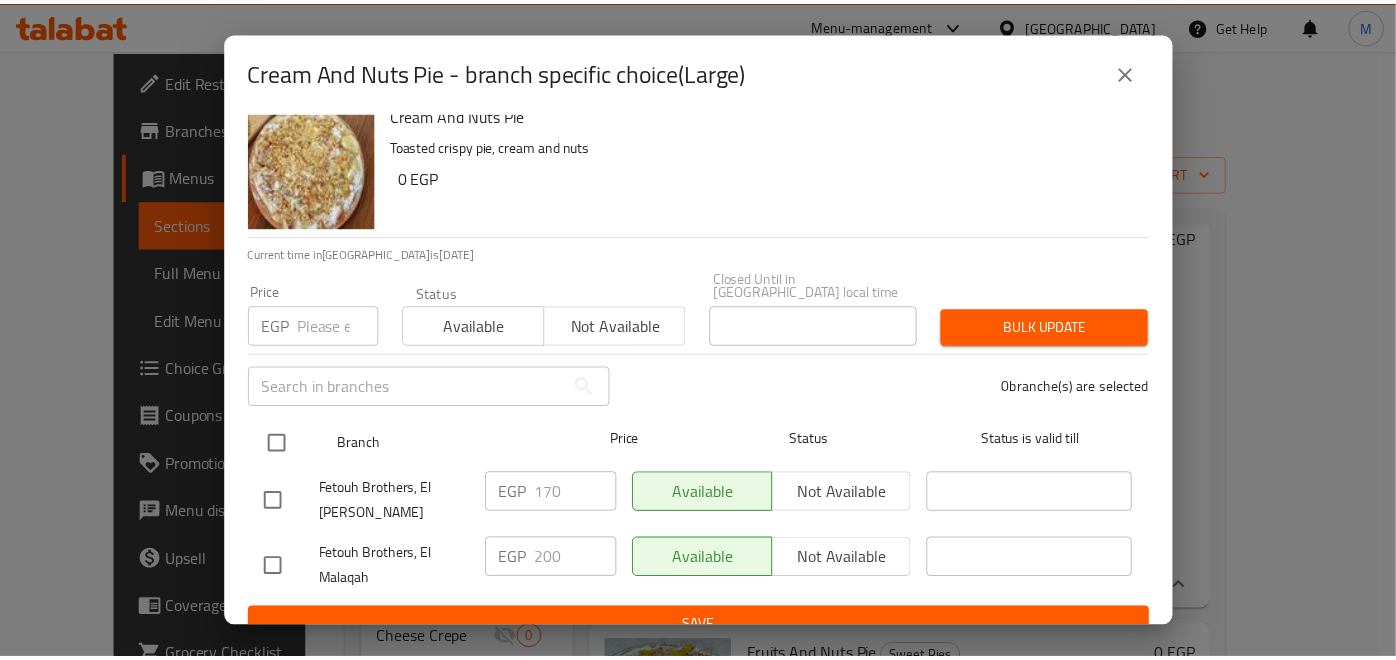 scroll, scrollTop: 31, scrollLeft: 0, axis: vertical 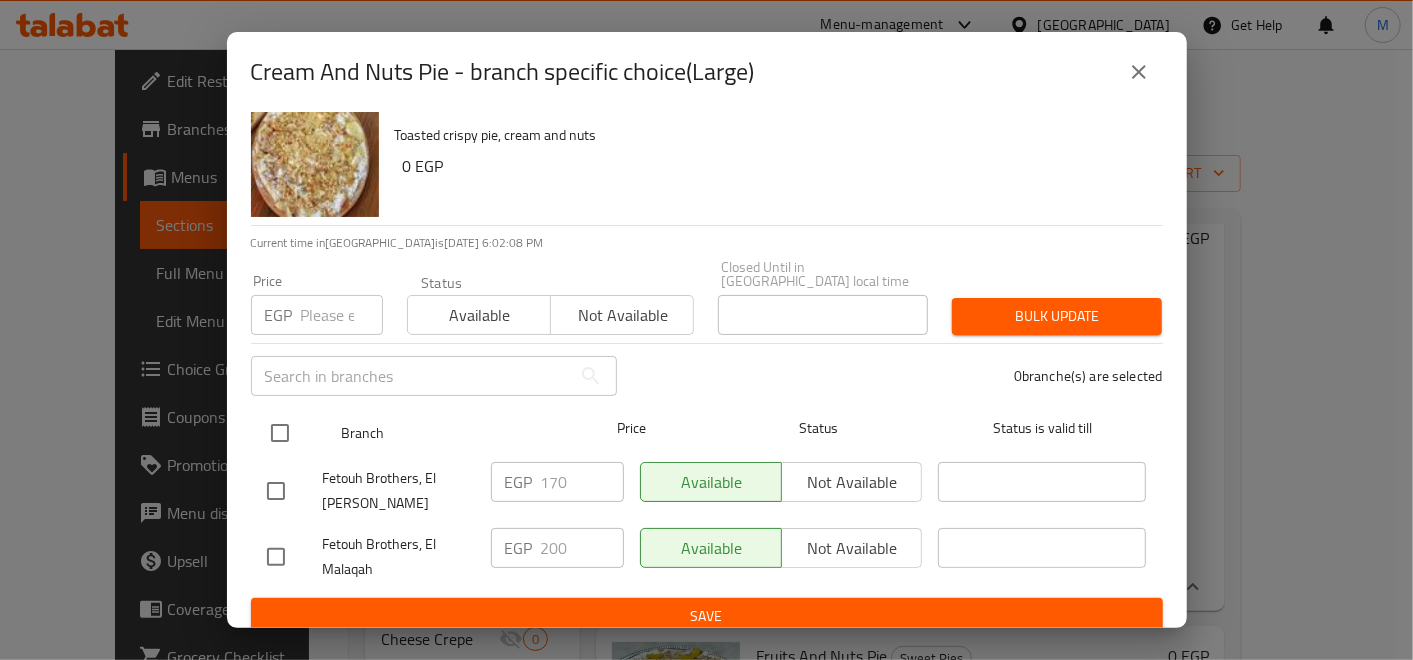 click at bounding box center (280, 433) 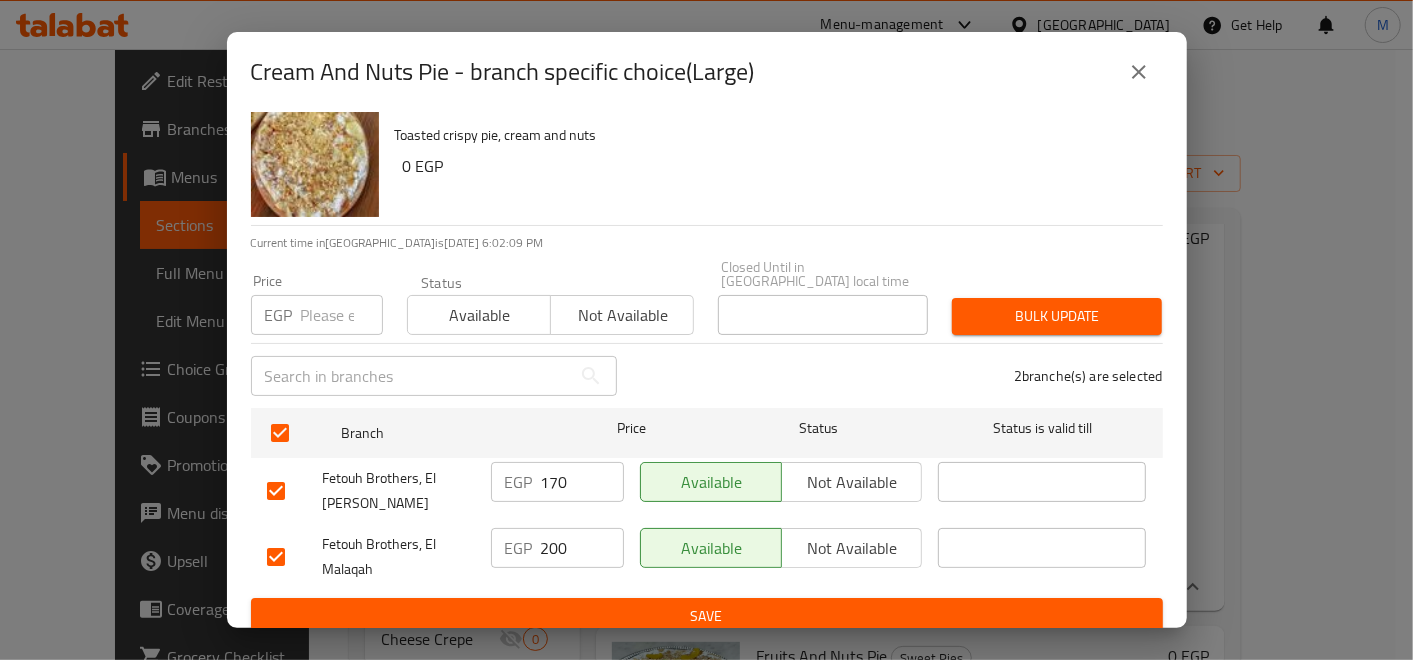 click on "​" at bounding box center (434, 376) 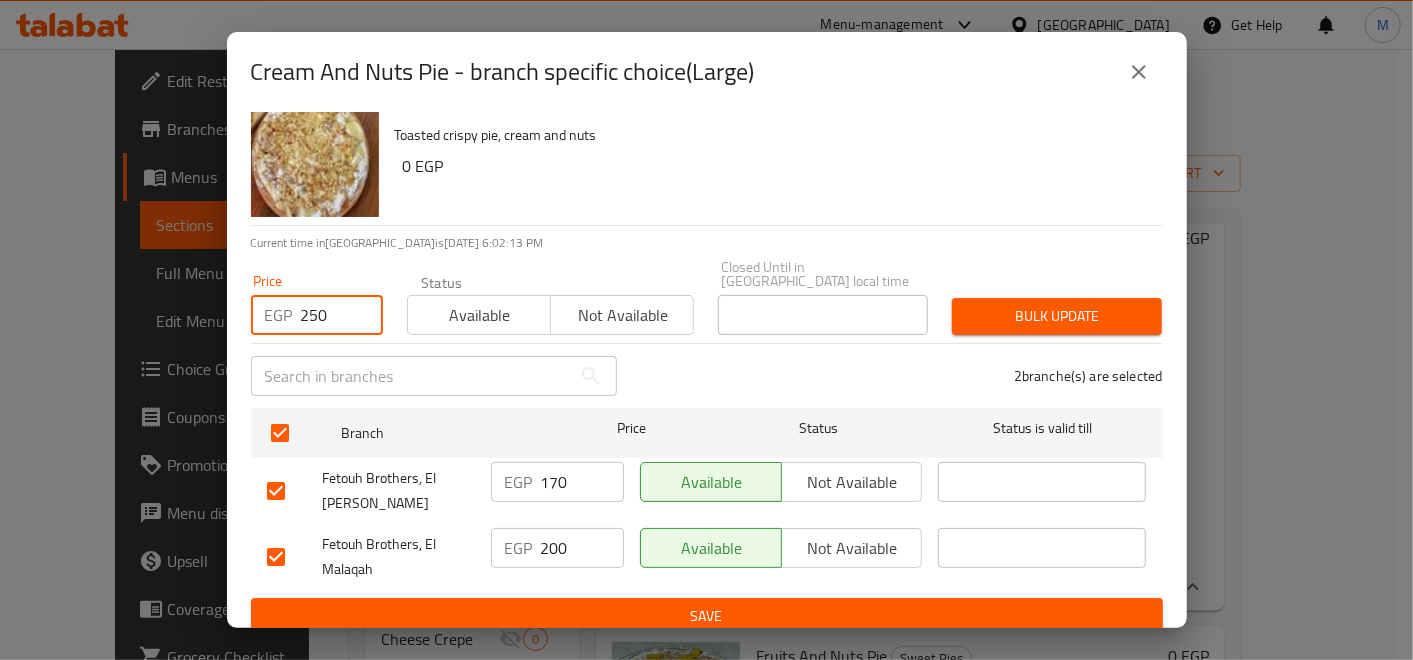 type on "250" 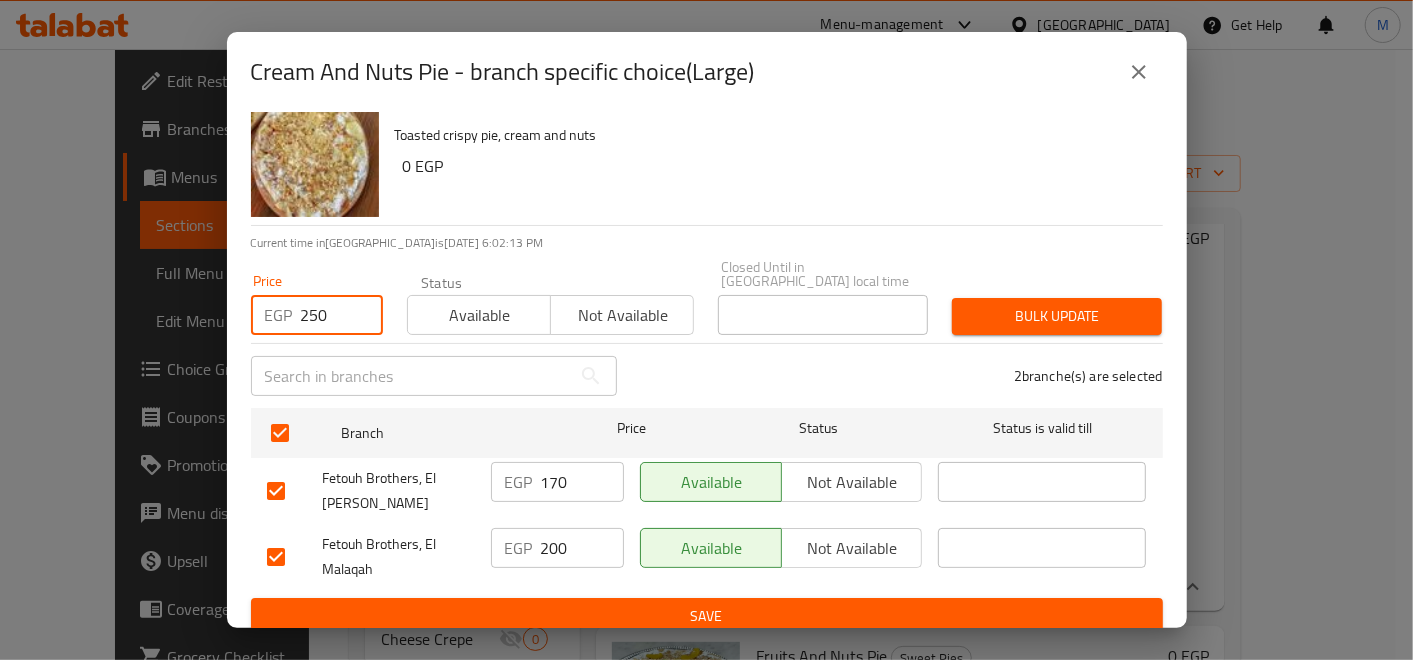 click on "Bulk update" at bounding box center (1057, 316) 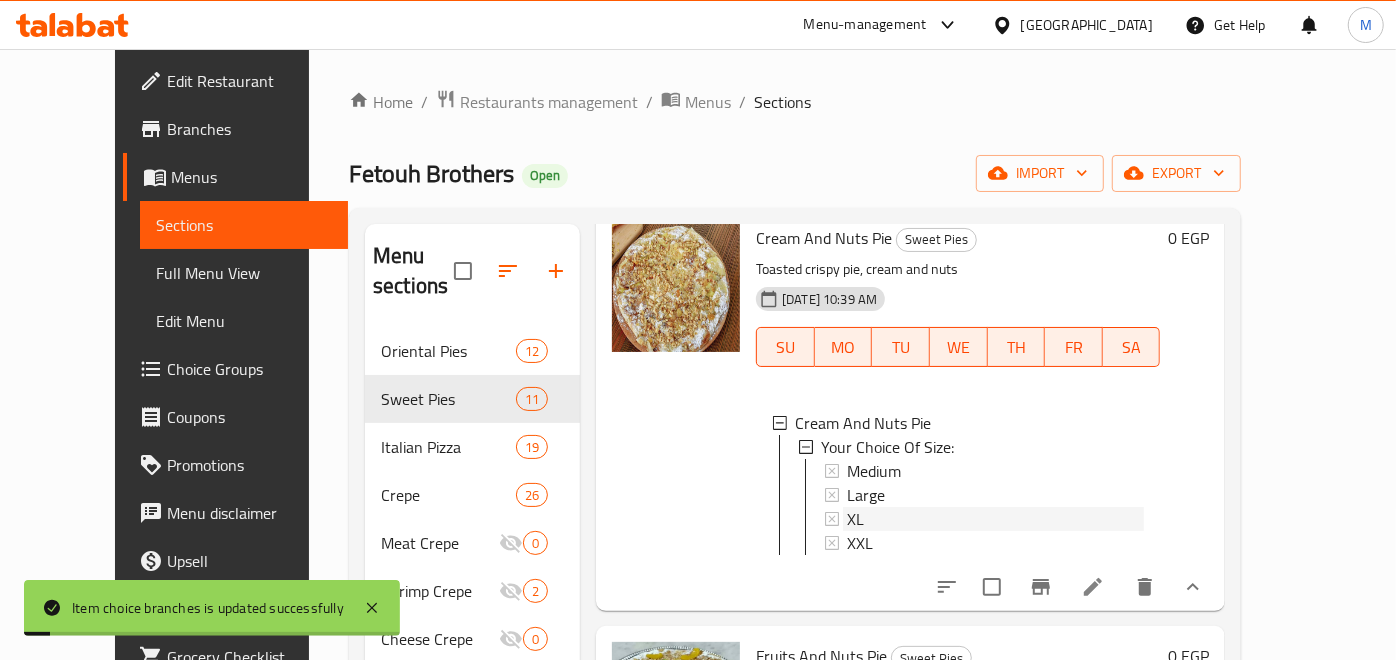 click on "XL" at bounding box center (855, 519) 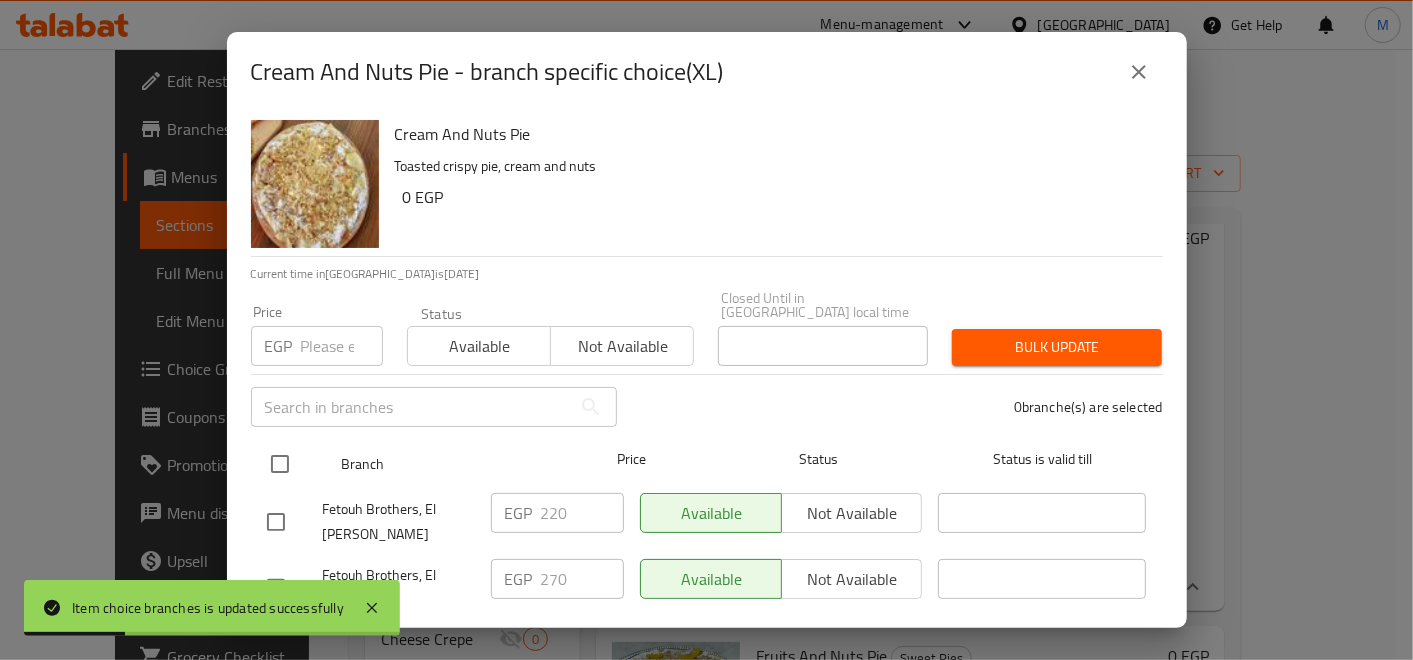 drag, startPoint x: 275, startPoint y: 446, endPoint x: 342, endPoint y: 364, distance: 105.89146 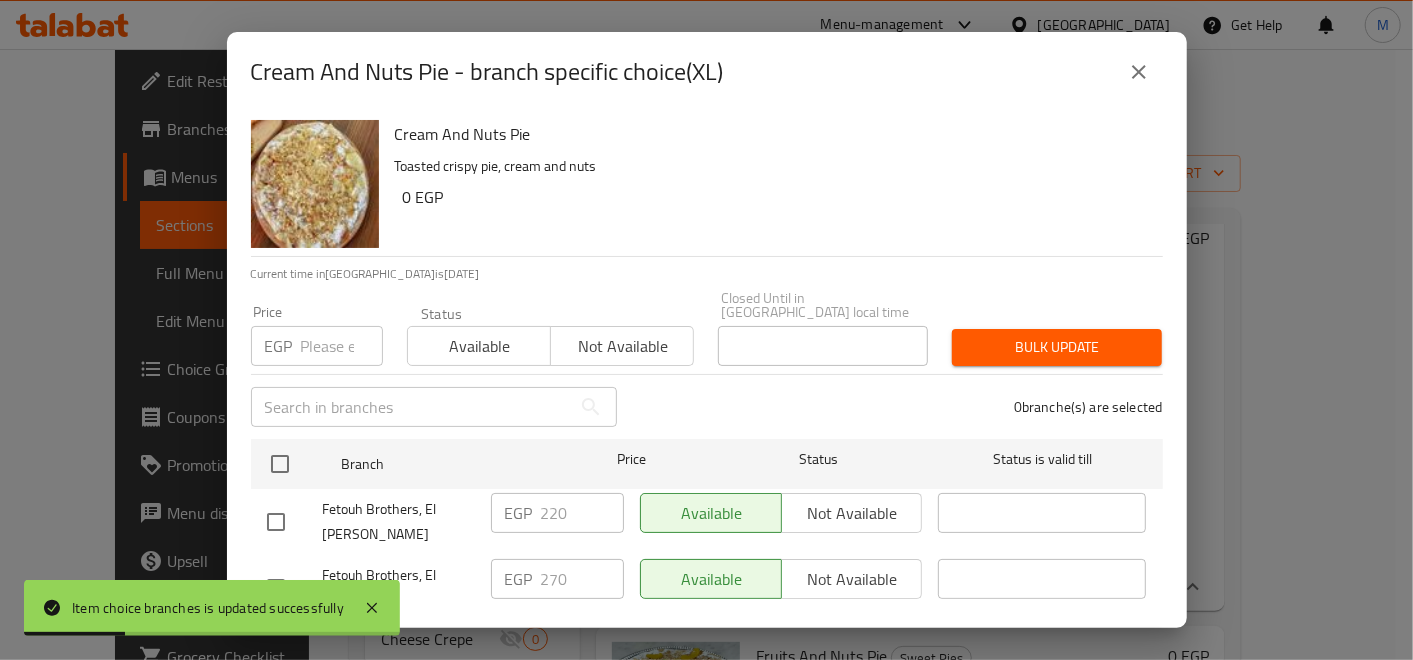 click at bounding box center (280, 464) 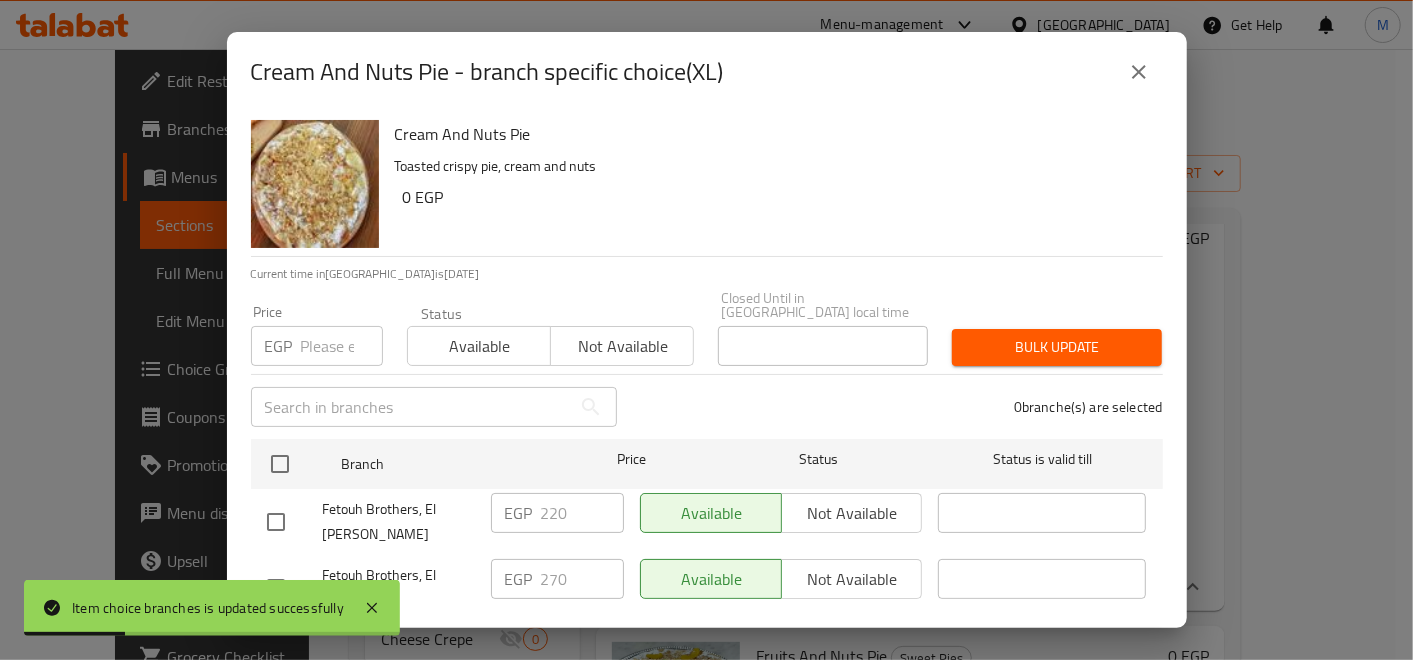 checkbox on "true" 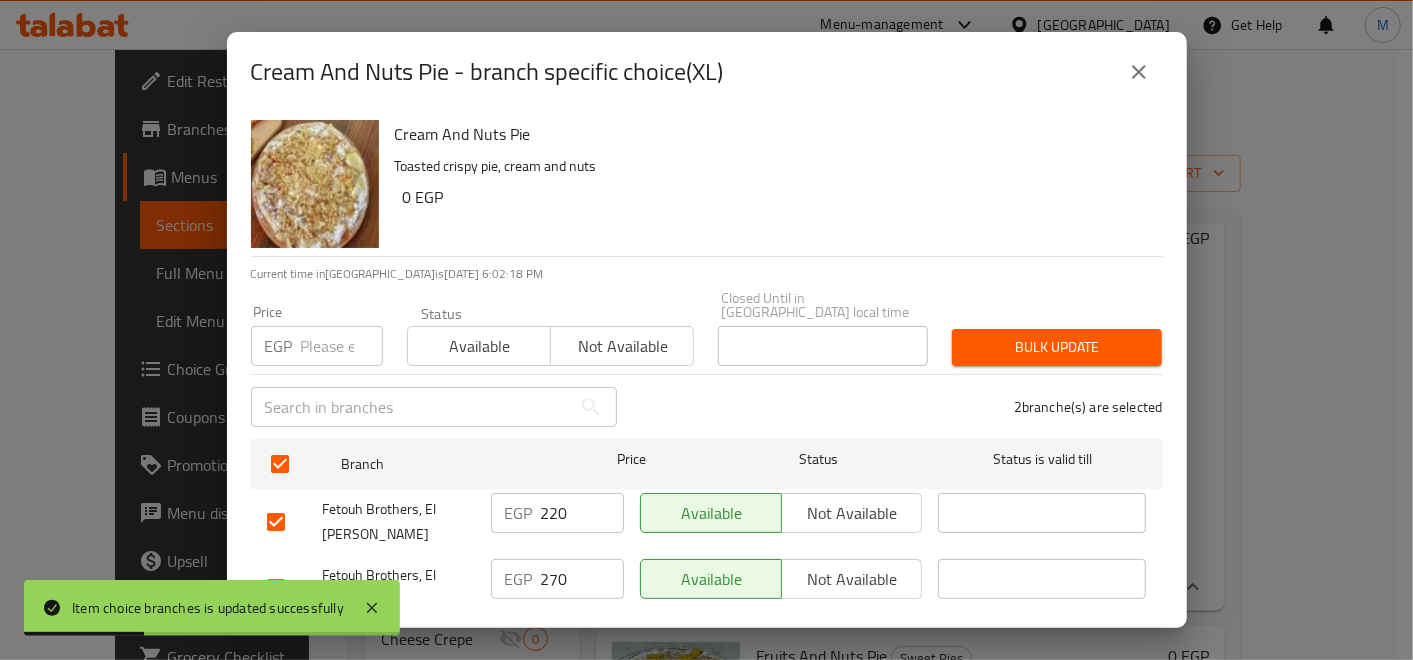 click at bounding box center [342, 346] 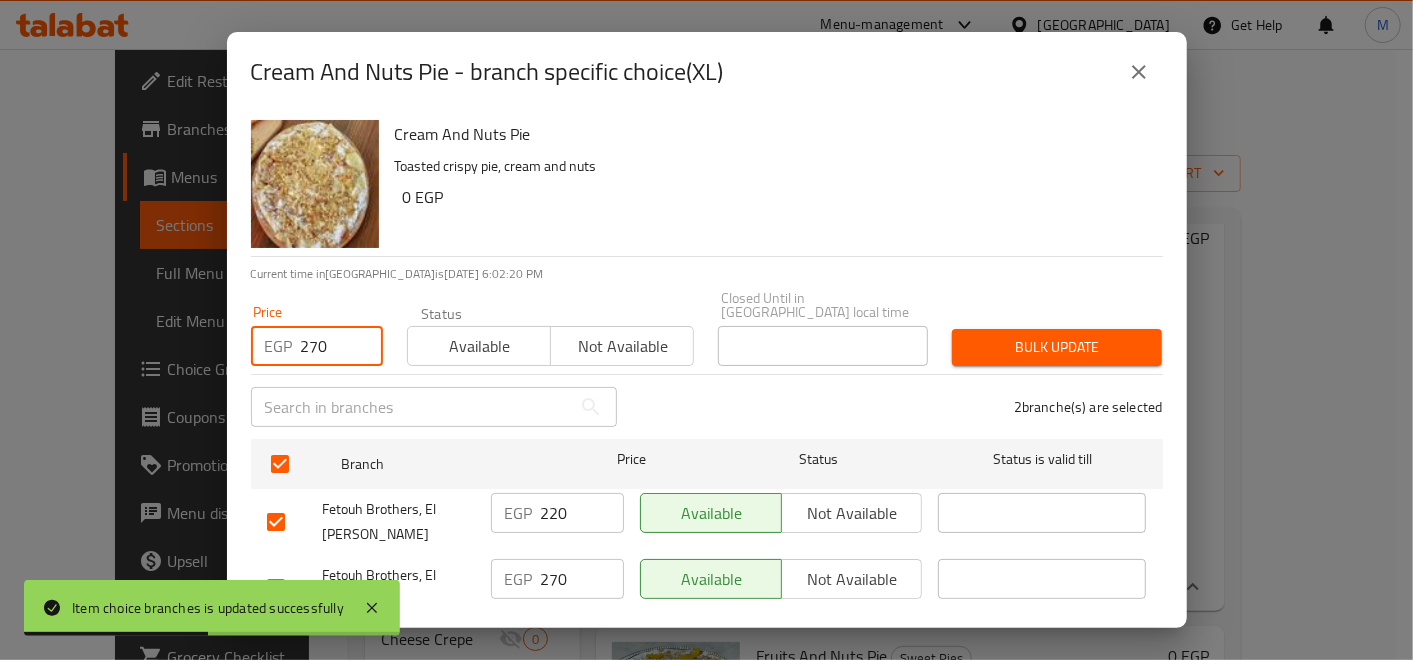 type on "270" 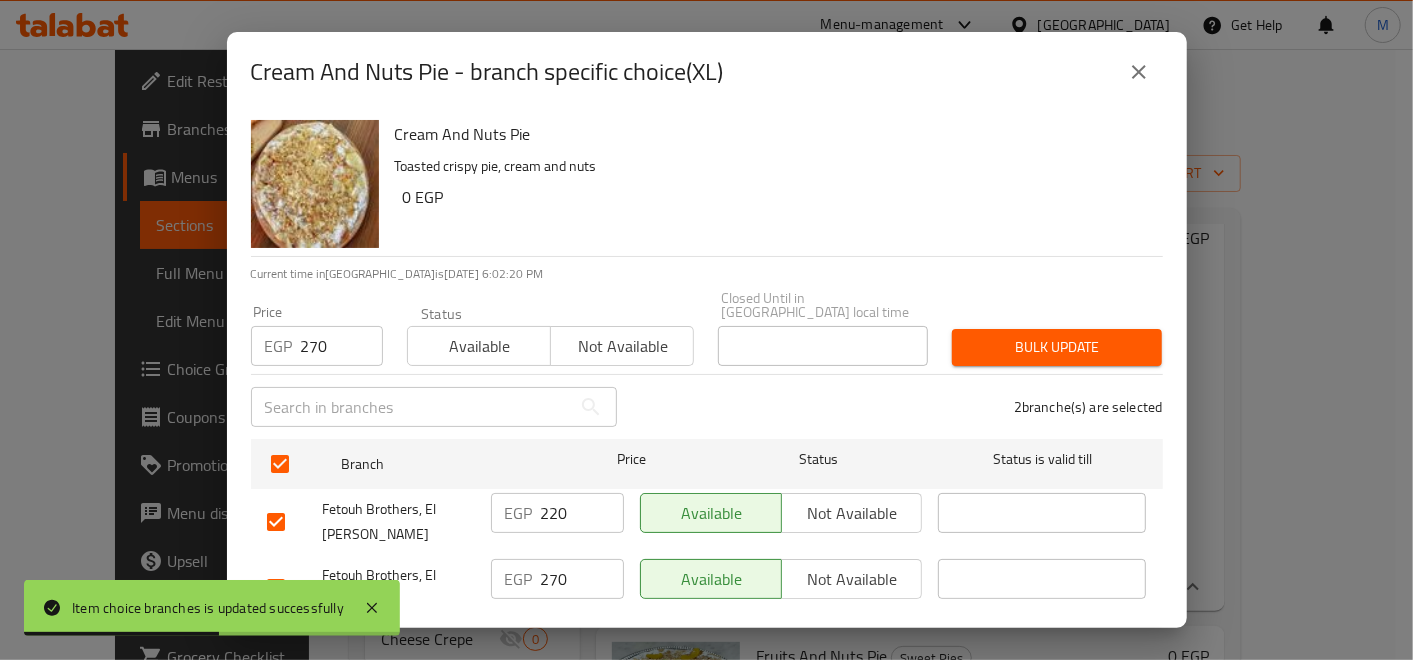 click on "Bulk update" at bounding box center [1057, 347] 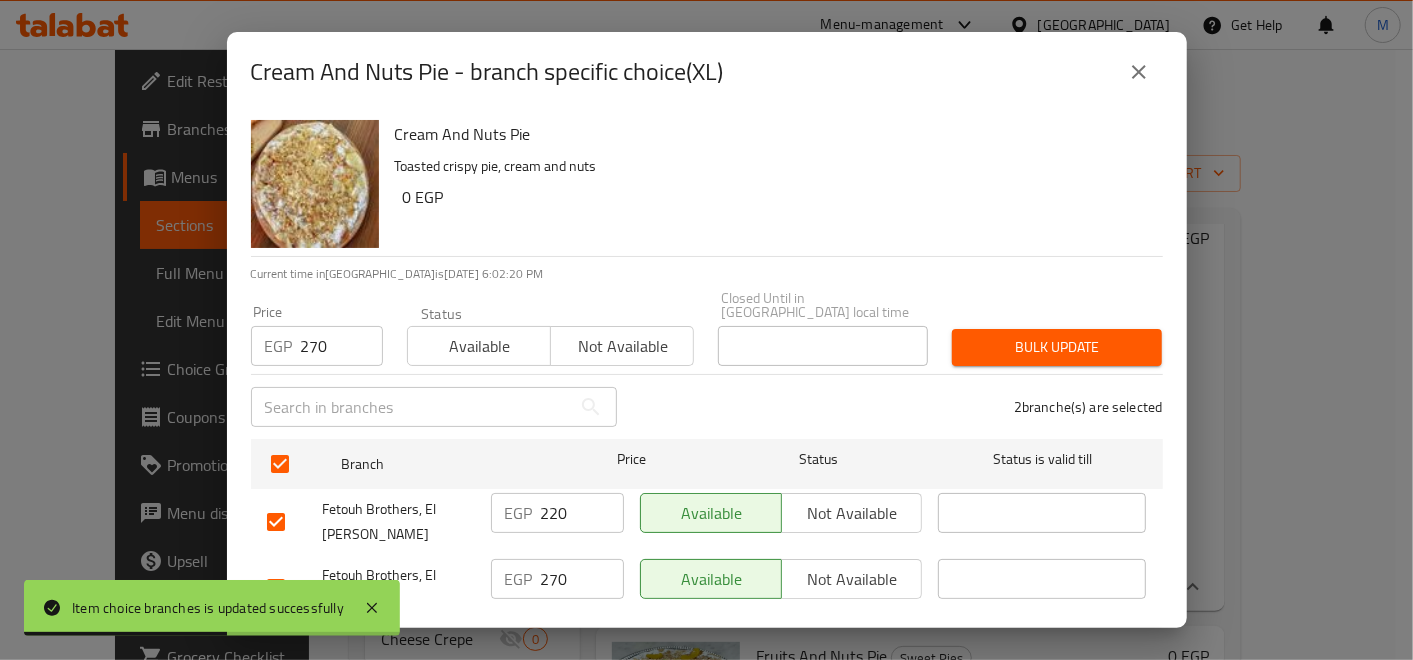 click on "Bulk update" at bounding box center (1057, 347) 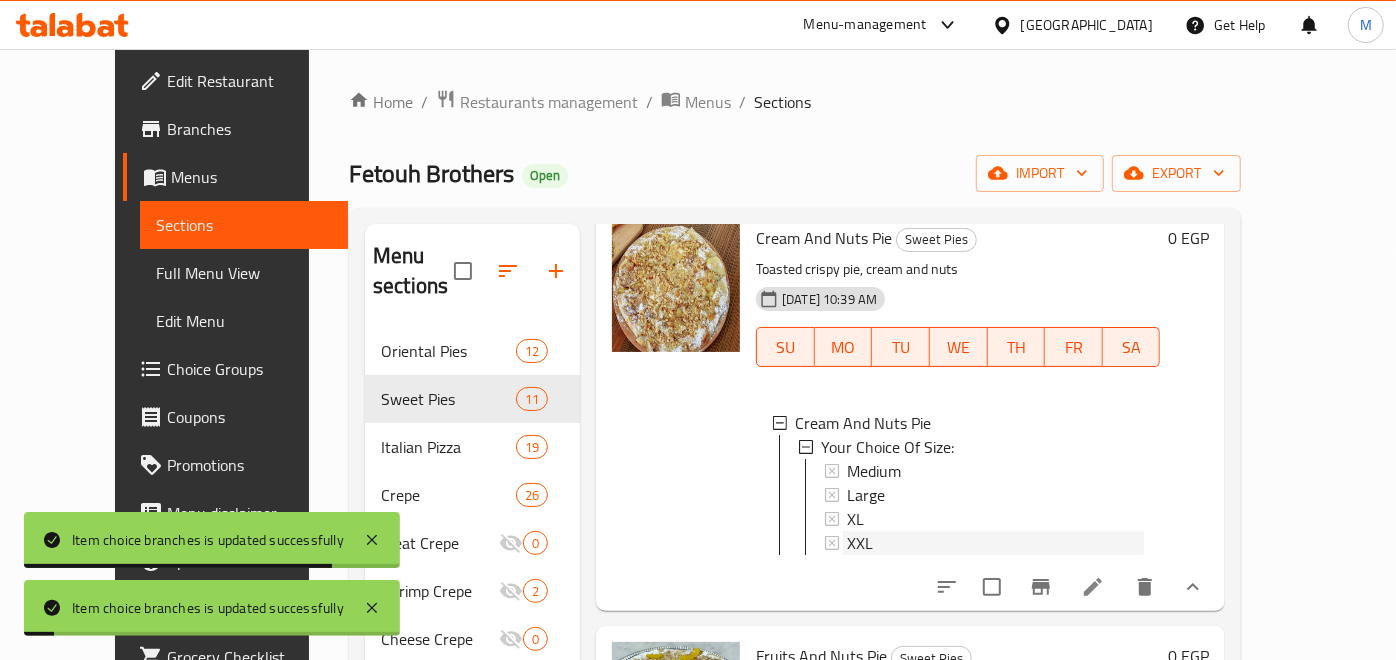 click on "XXL" at bounding box center [995, 543] 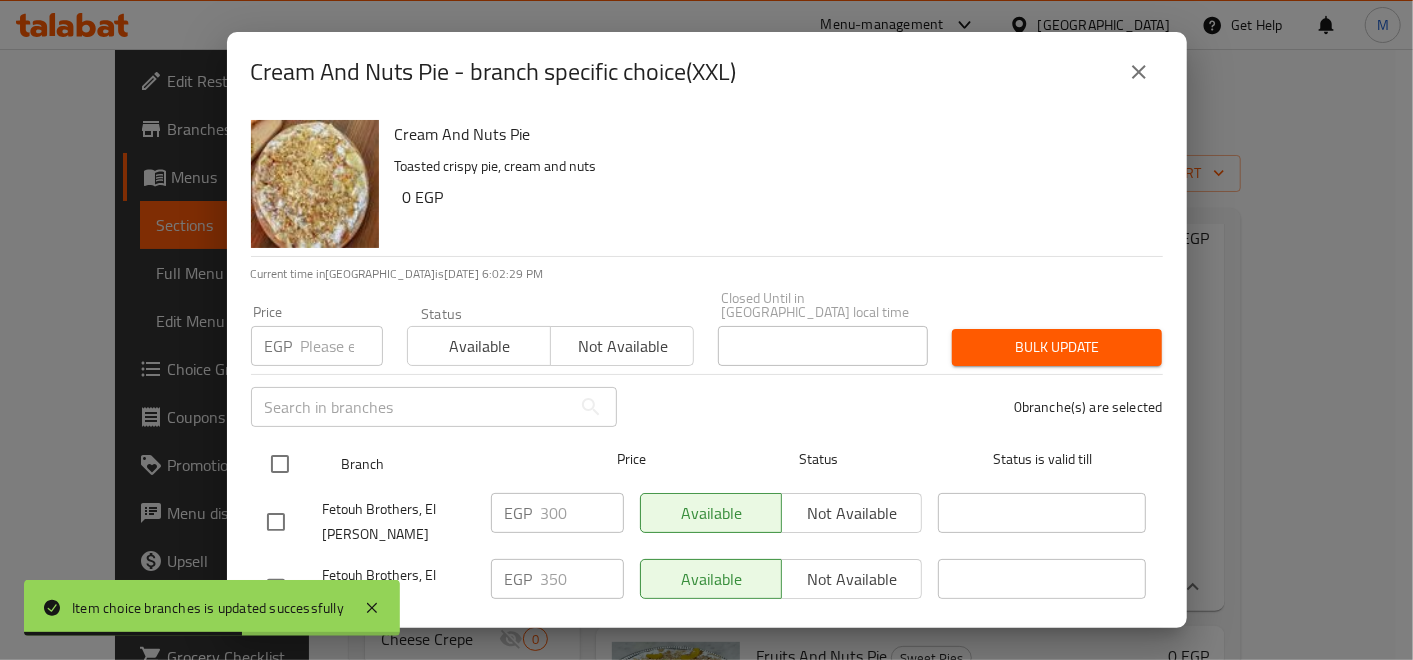 click at bounding box center [280, 464] 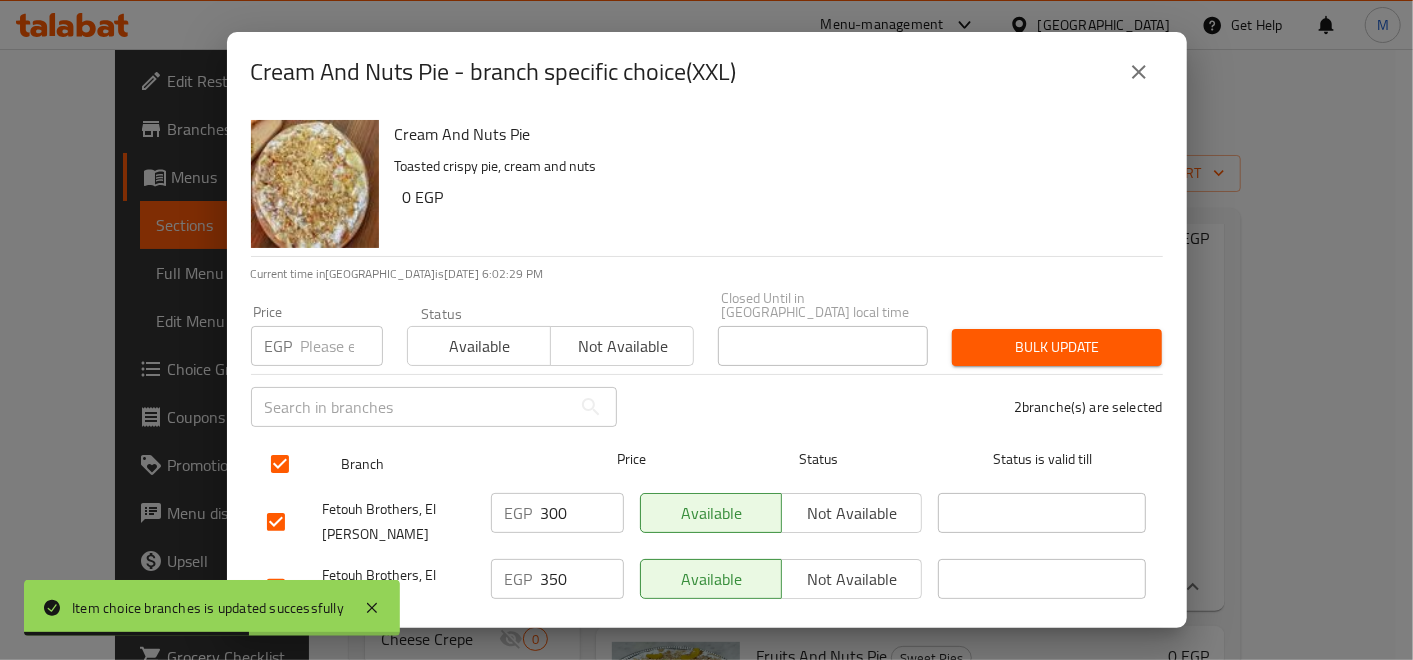checkbox on "true" 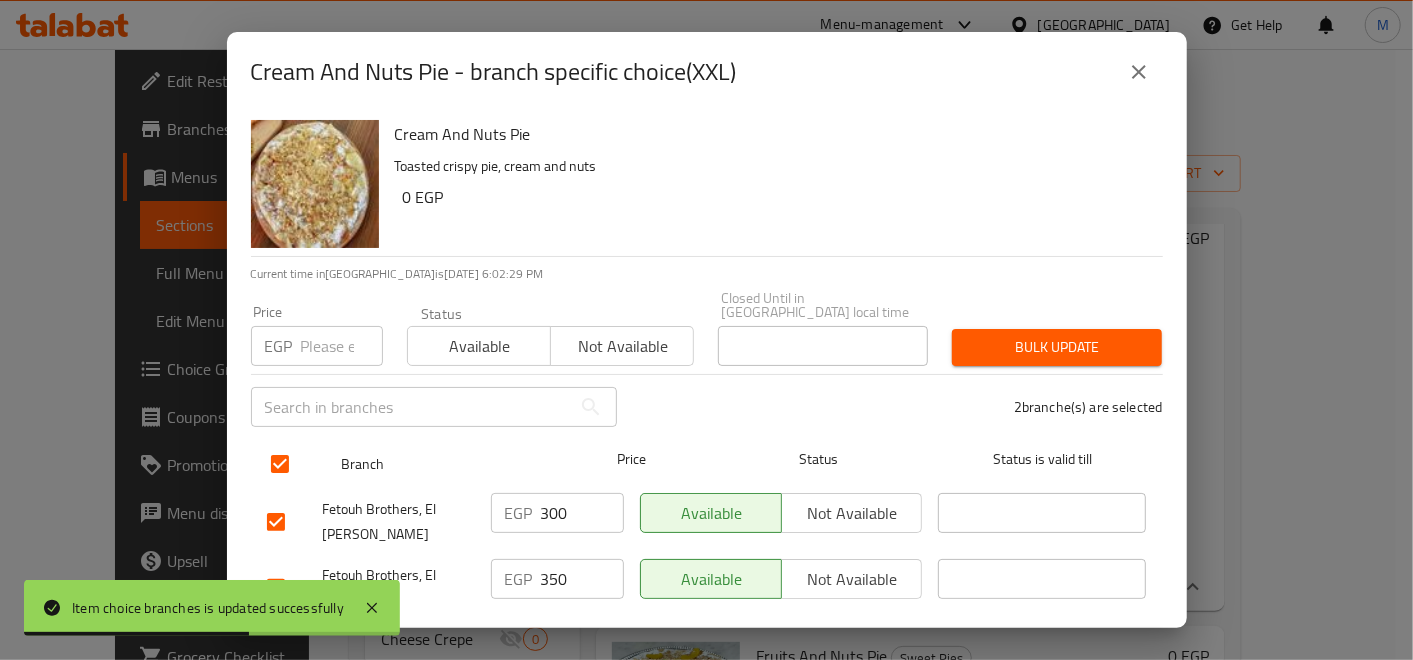 checkbox on "true" 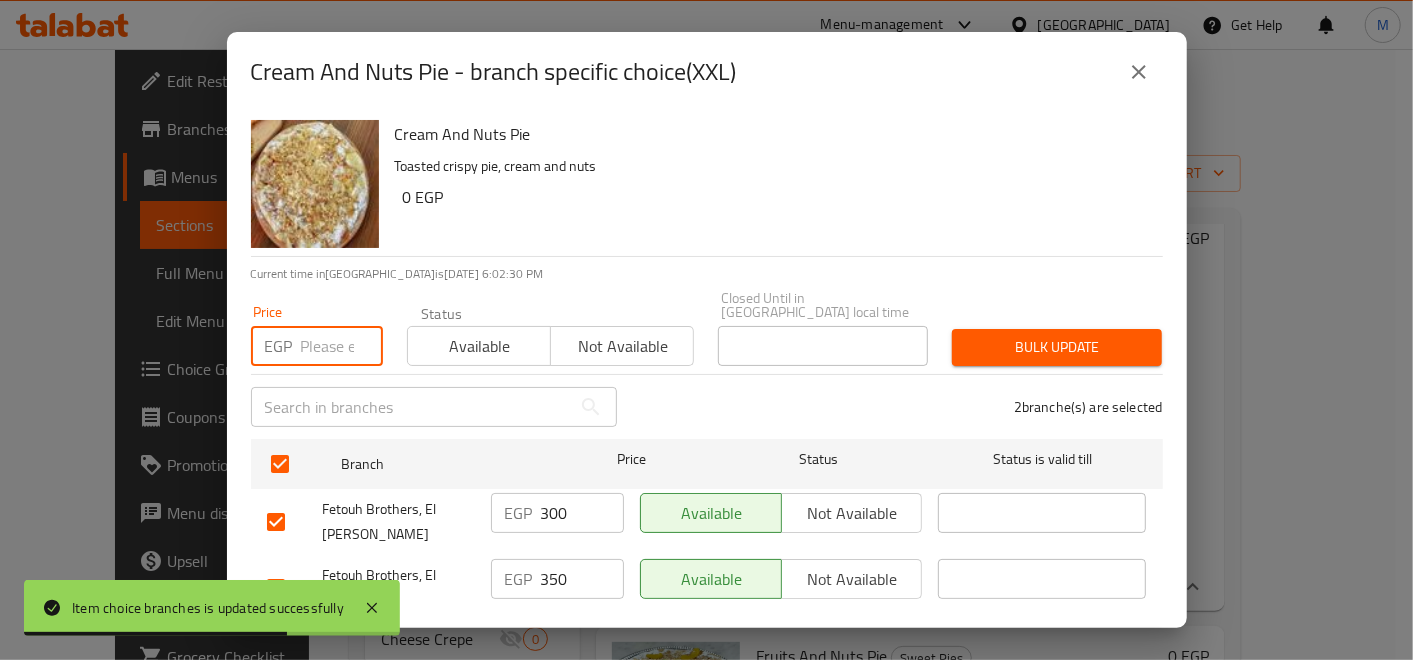 click at bounding box center [342, 346] 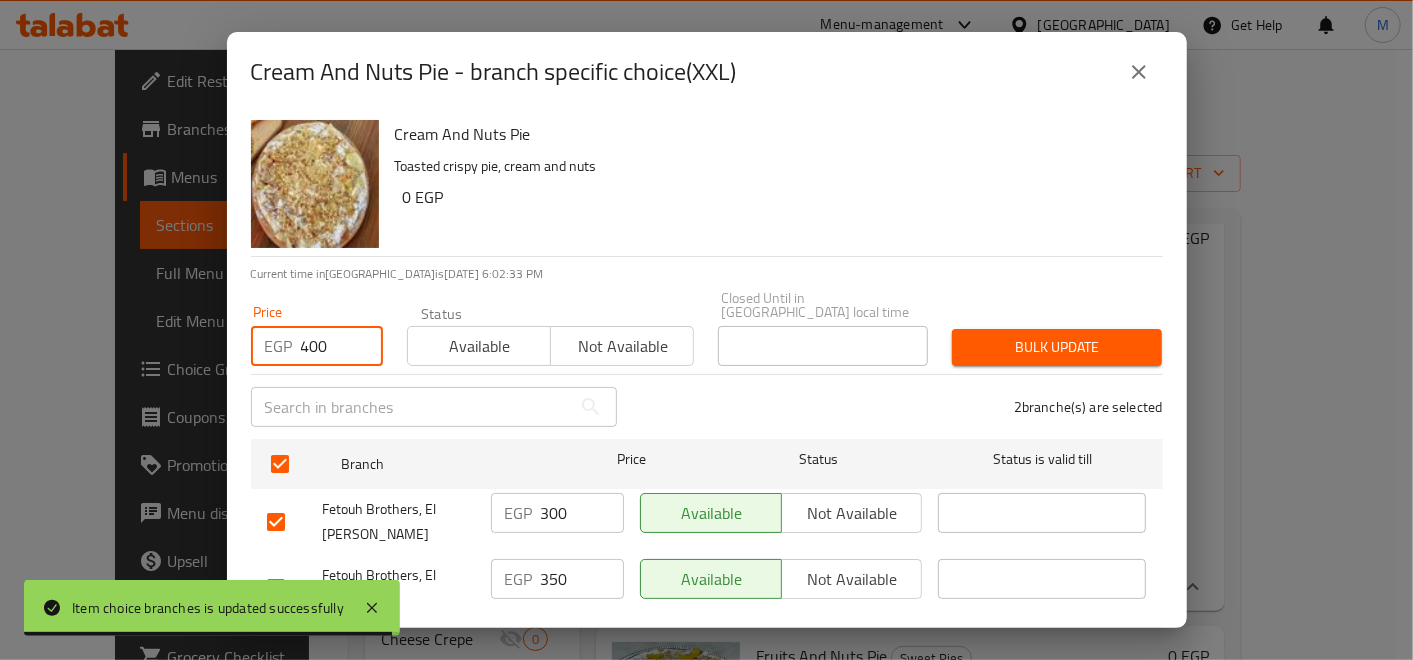 type on "400" 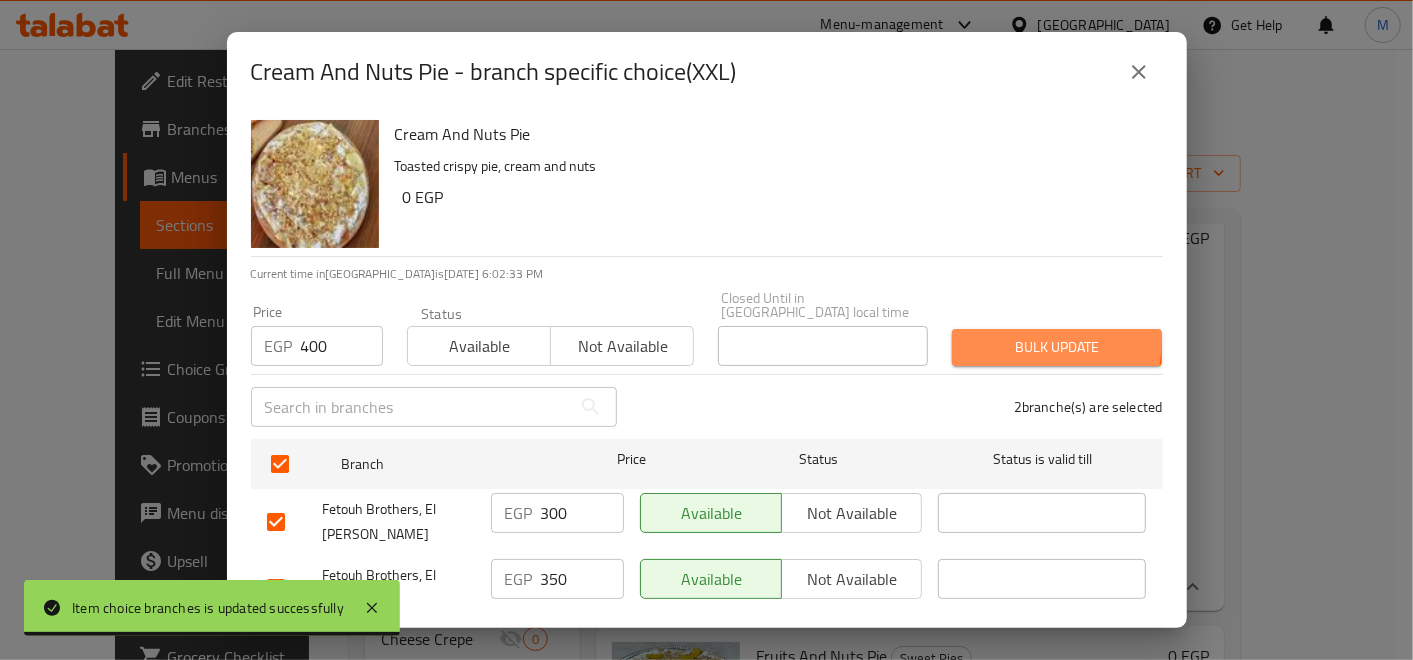 click on "Bulk update" at bounding box center [1057, 347] 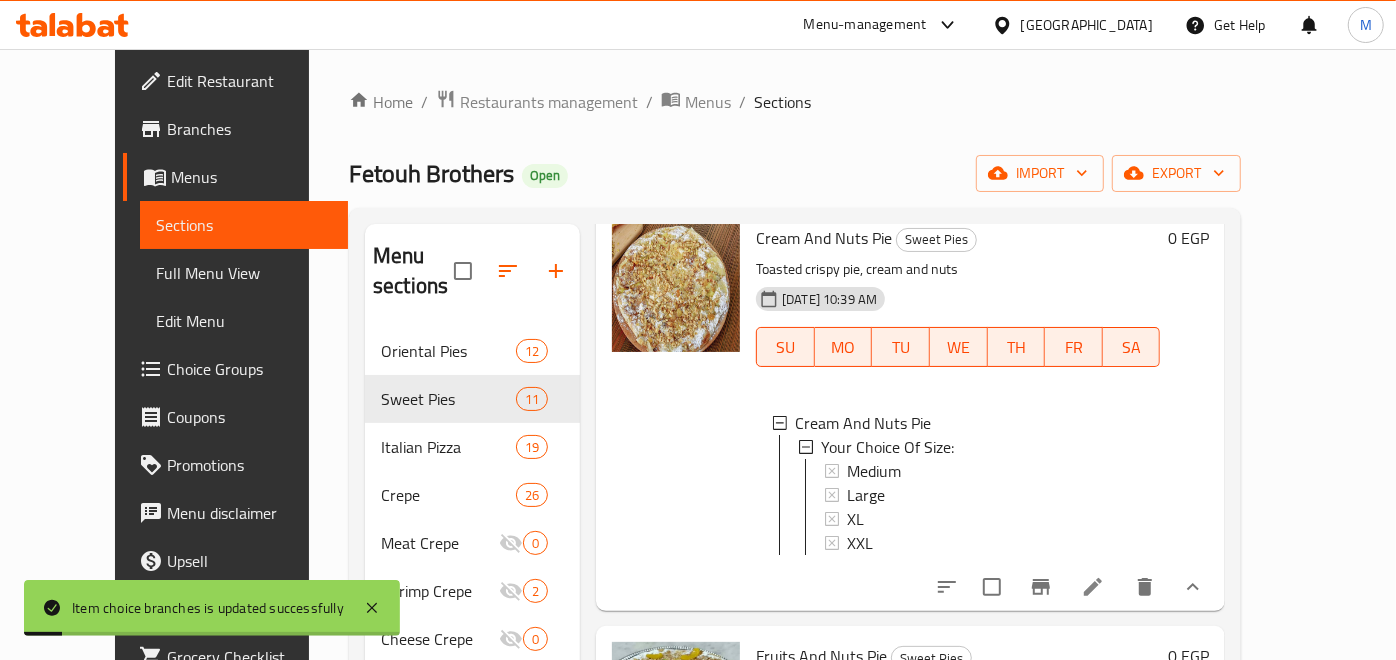 click 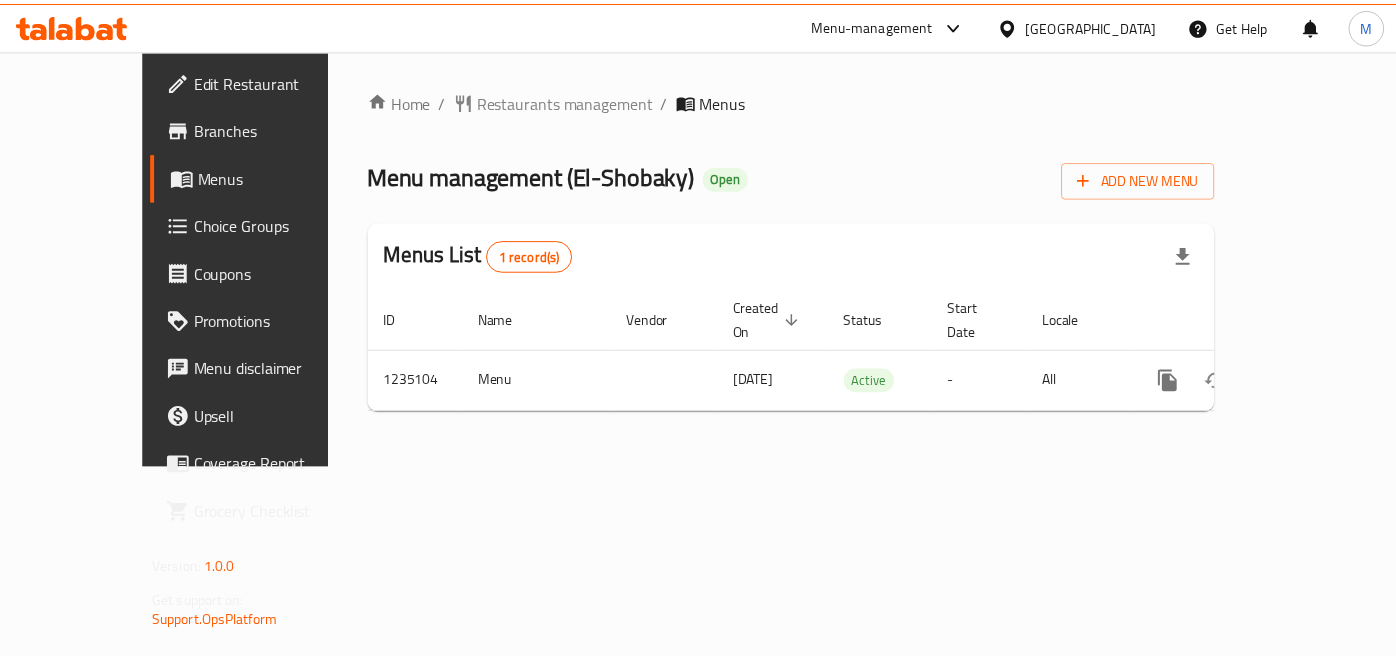 scroll, scrollTop: 0, scrollLeft: 0, axis: both 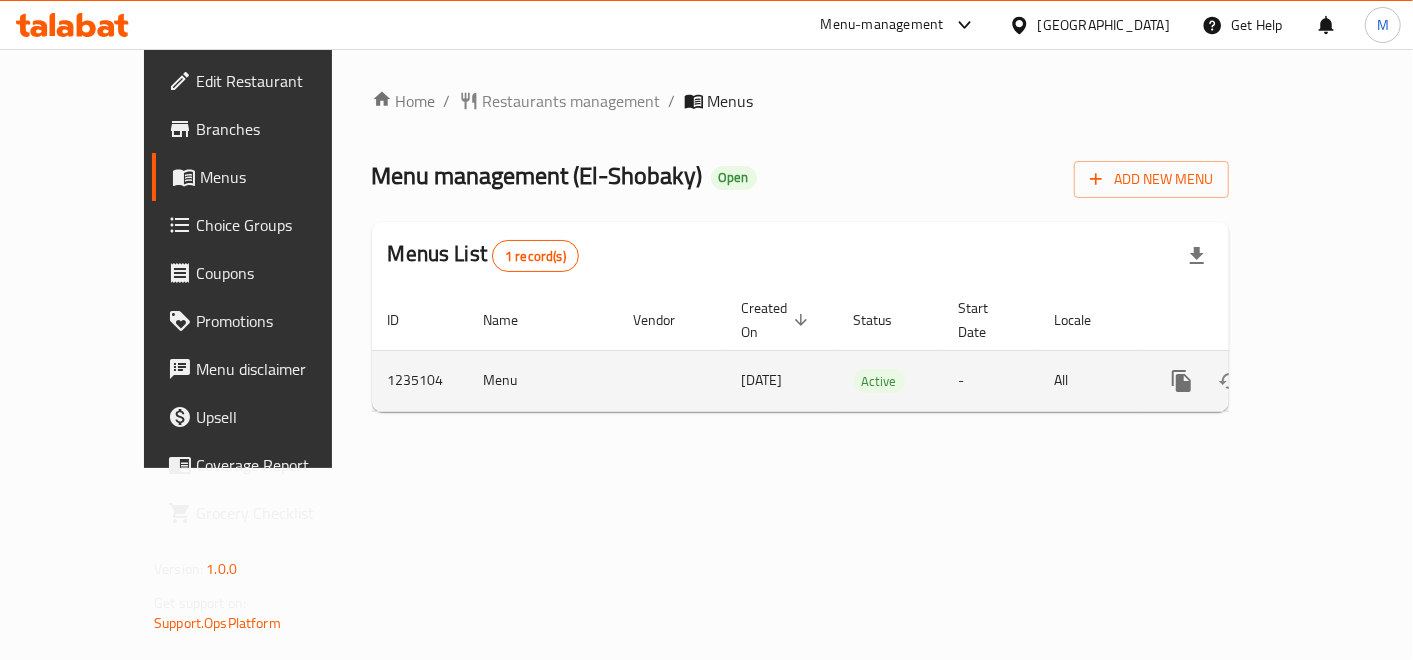 drag, startPoint x: 1367, startPoint y: 363, endPoint x: 1354, endPoint y: 357, distance: 14.3178215 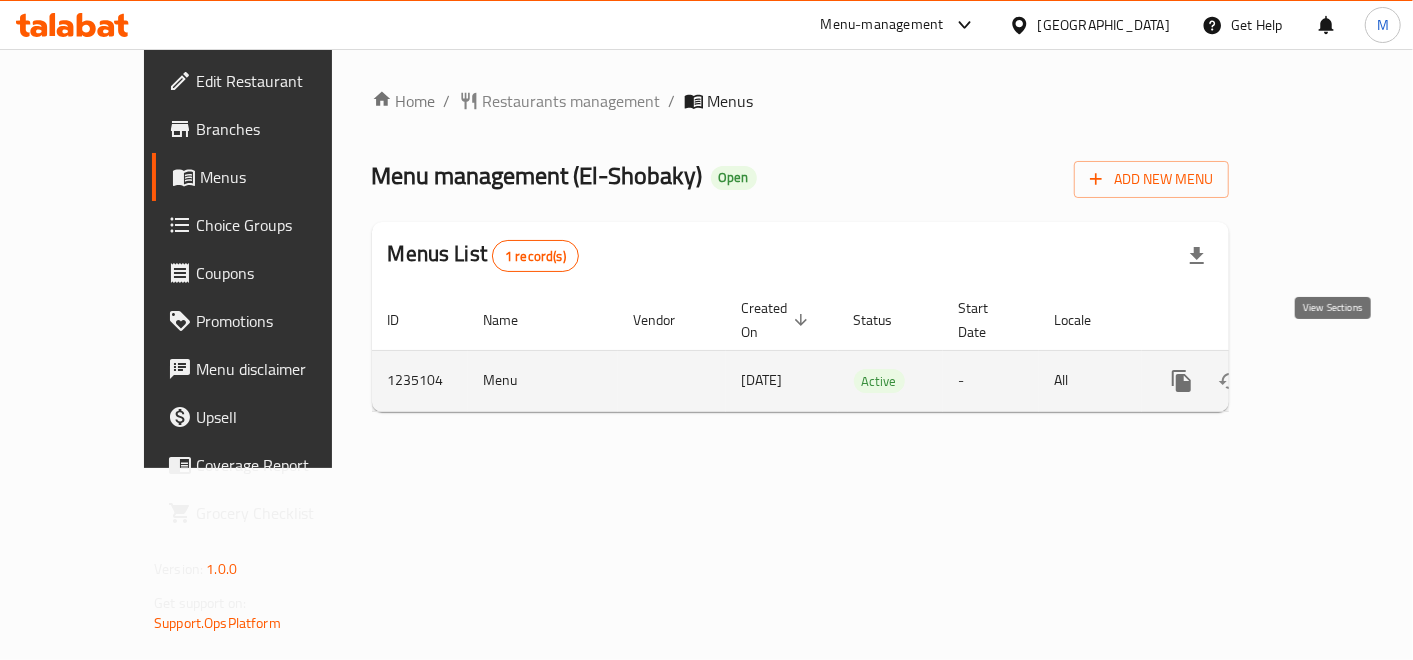 click 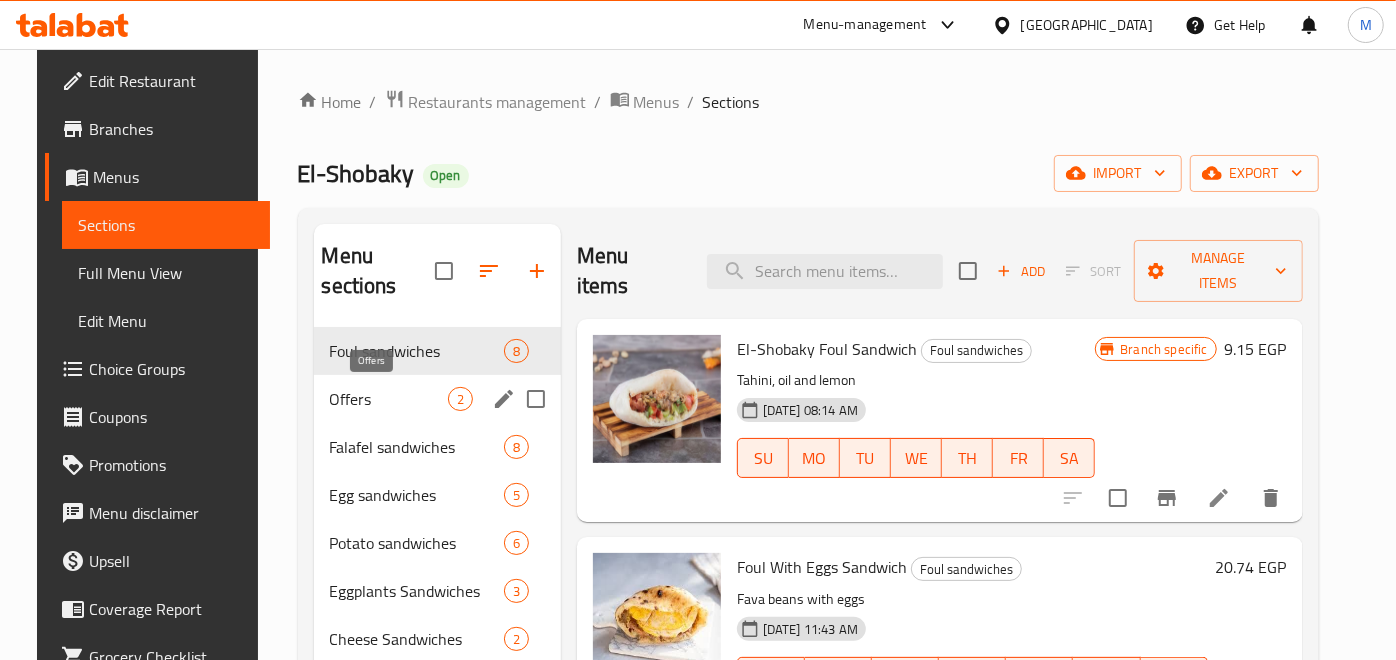 click on "Offers" at bounding box center (389, 399) 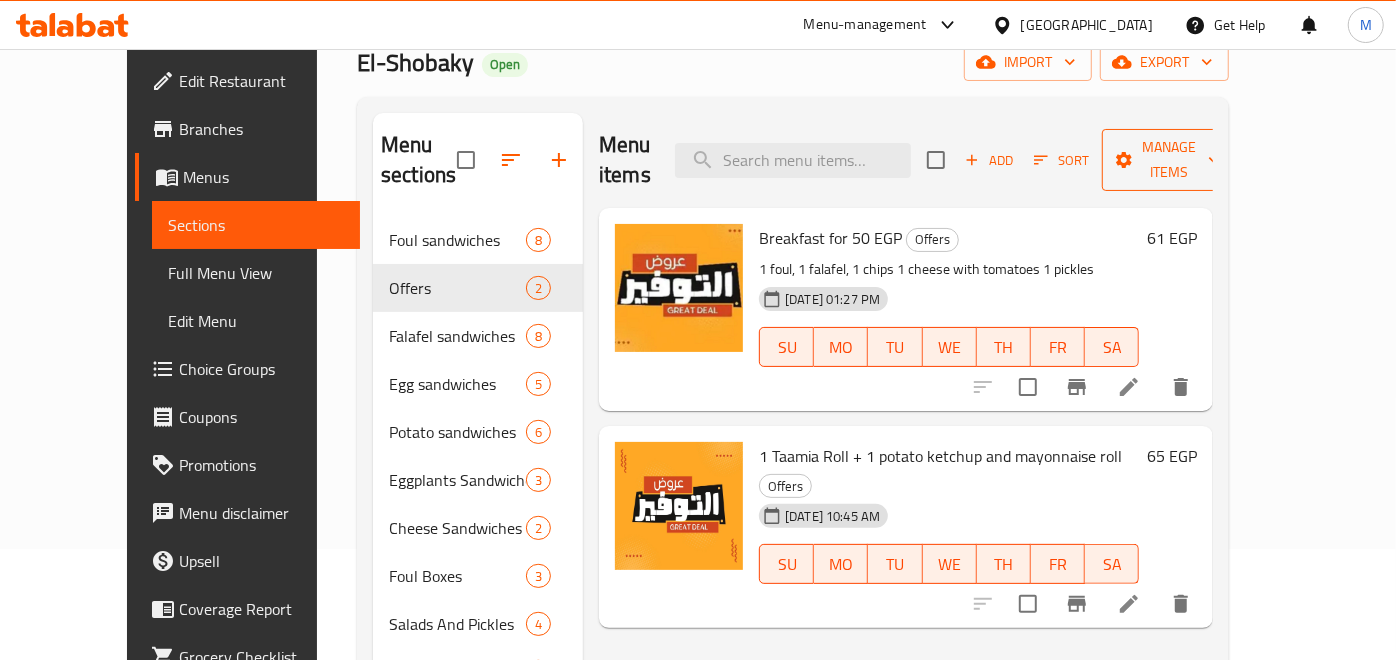scroll, scrollTop: 0, scrollLeft: 0, axis: both 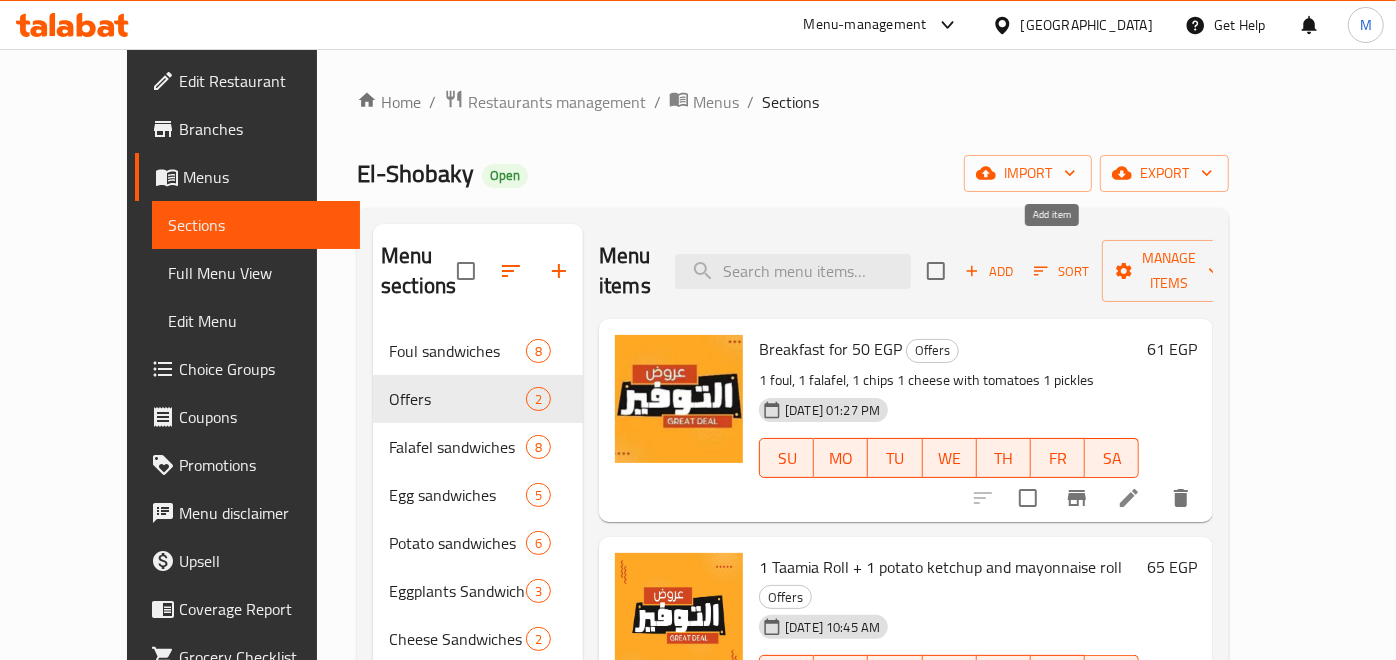 click on "Add" at bounding box center [989, 271] 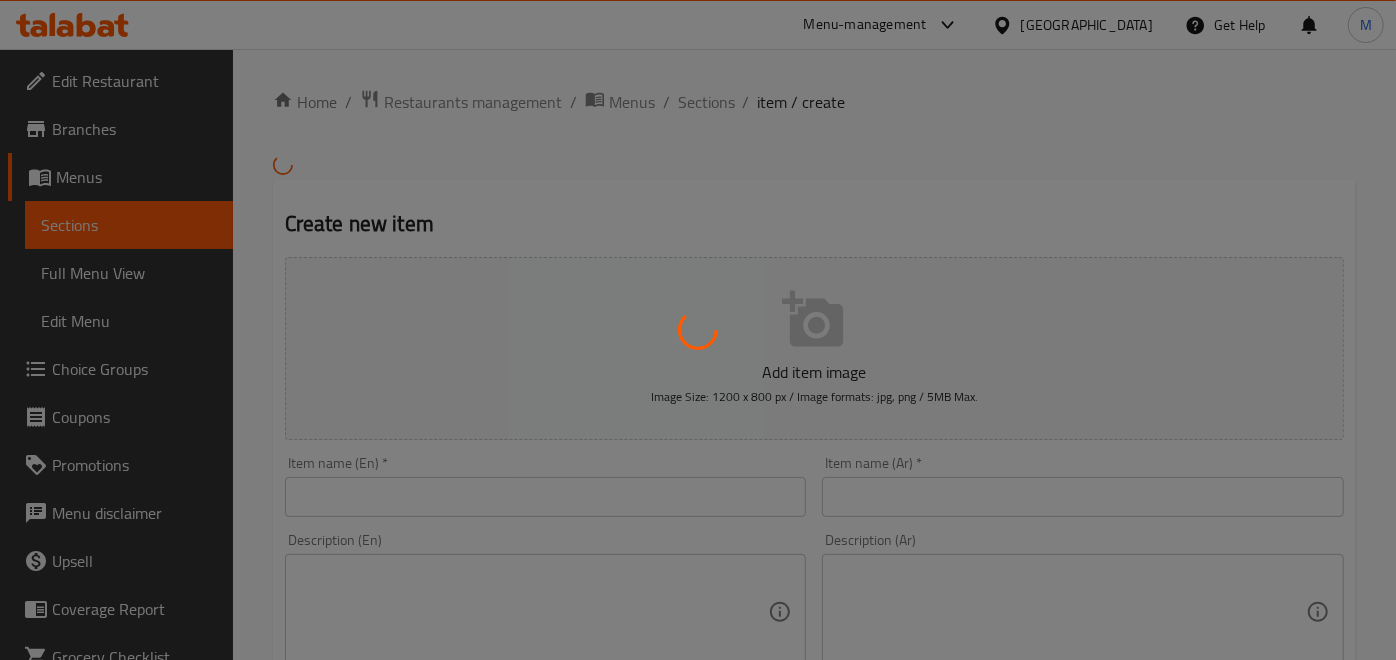 click at bounding box center (698, 330) 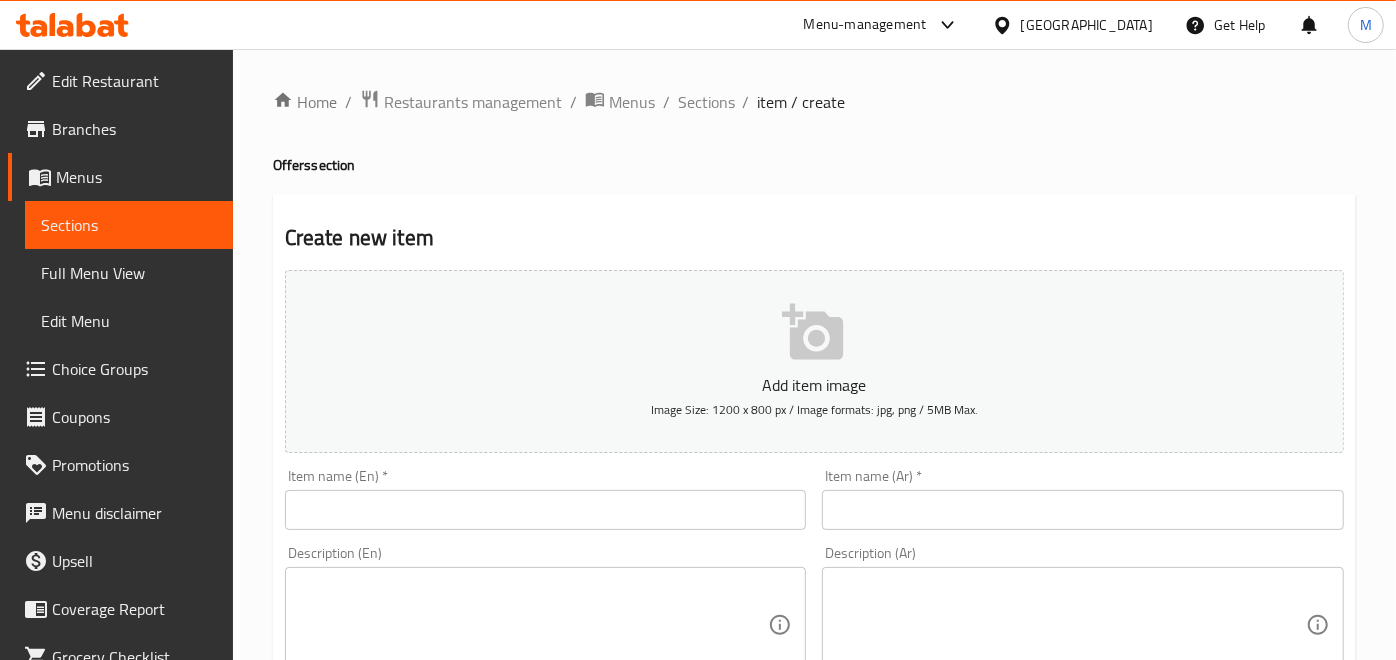 click at bounding box center [698, 330] 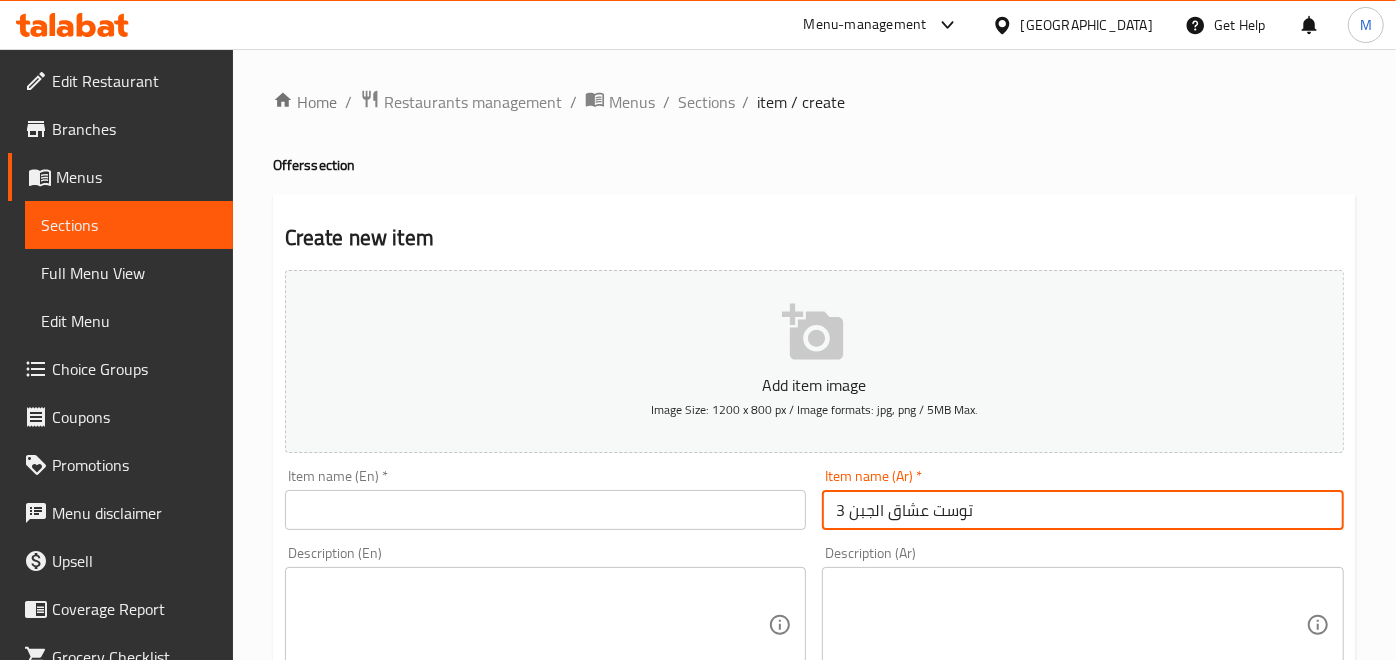 click on "3 توست عشاق الجبن" at bounding box center [1083, 510] 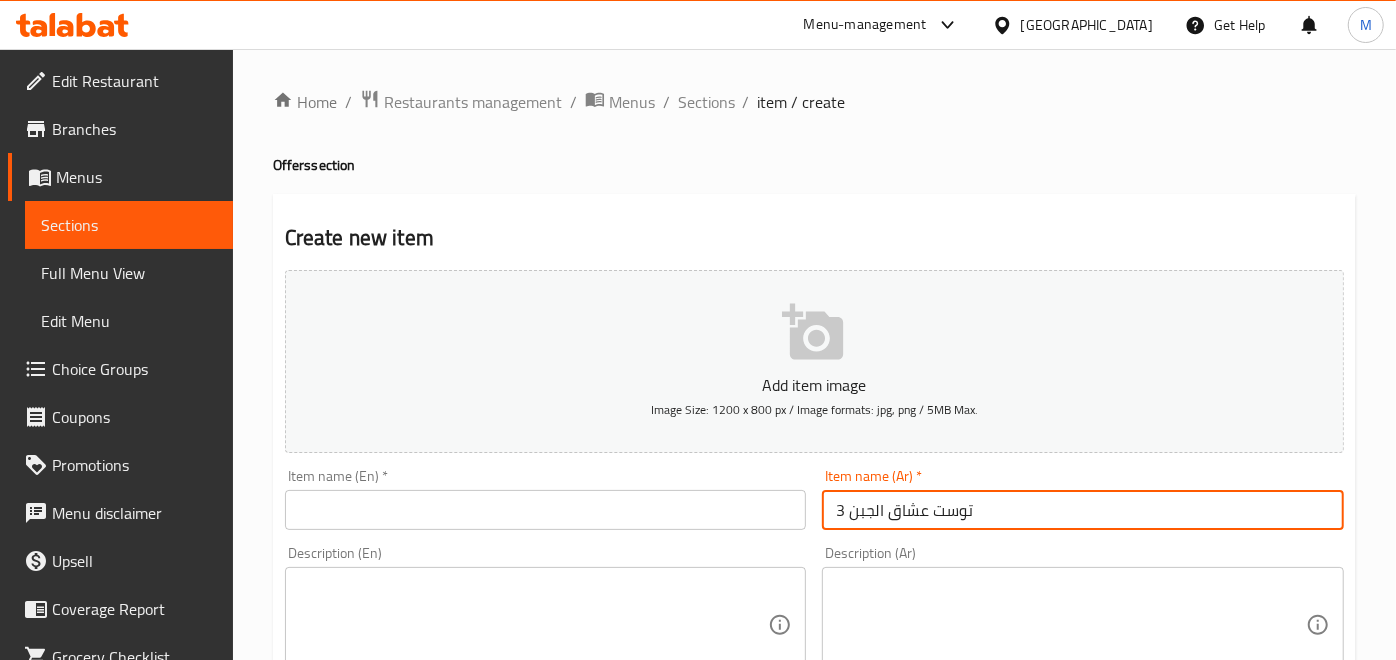 click at bounding box center [546, 510] 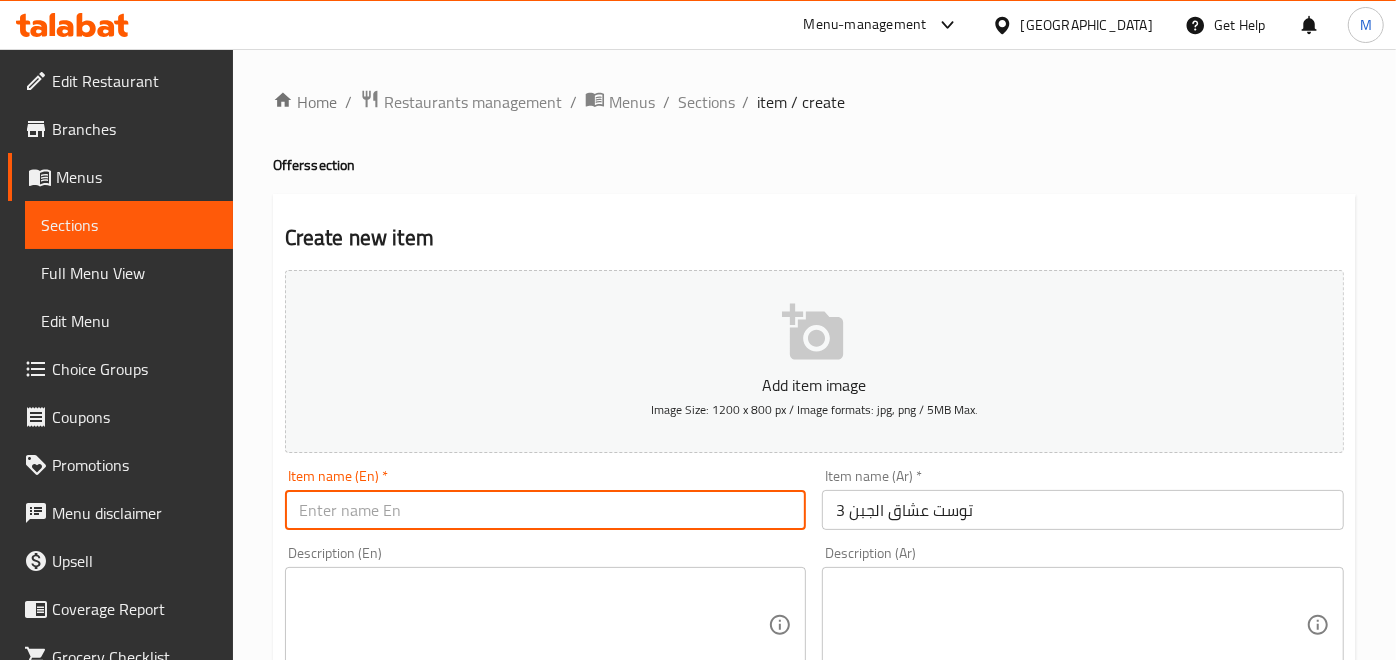 paste on "3 Cheese Lovers Toasts ..." 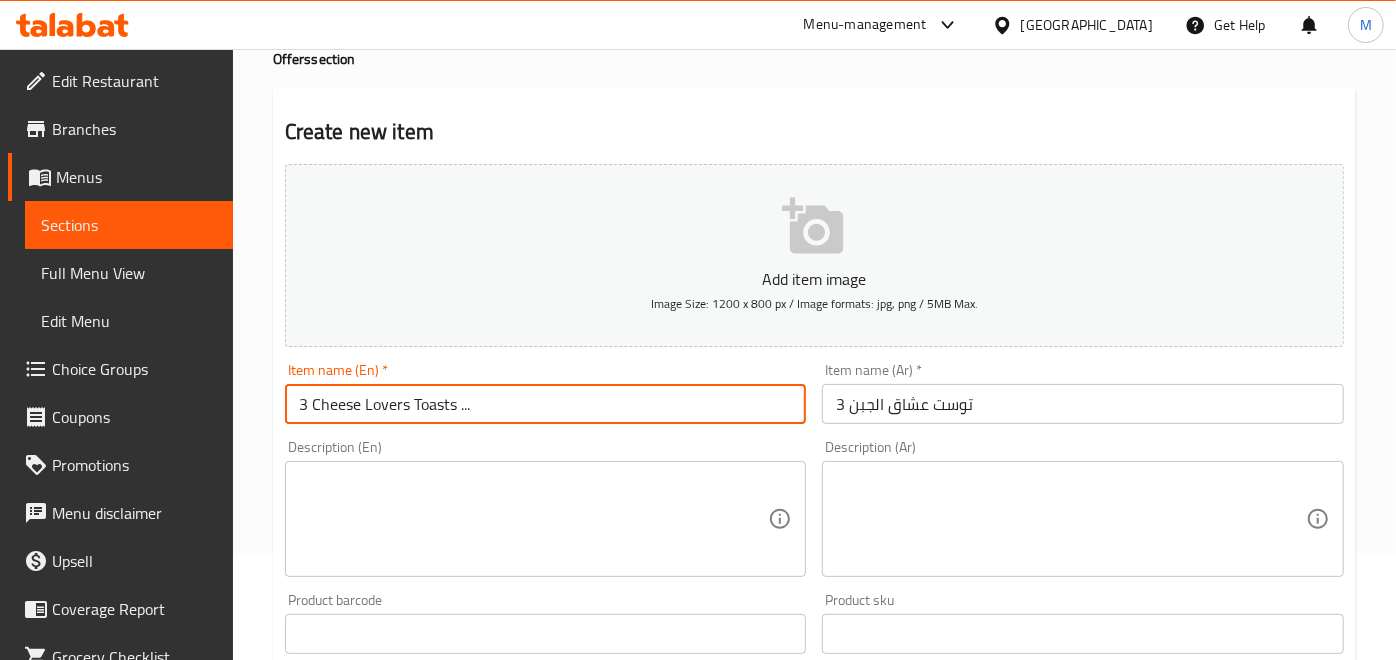 scroll, scrollTop: 222, scrollLeft: 0, axis: vertical 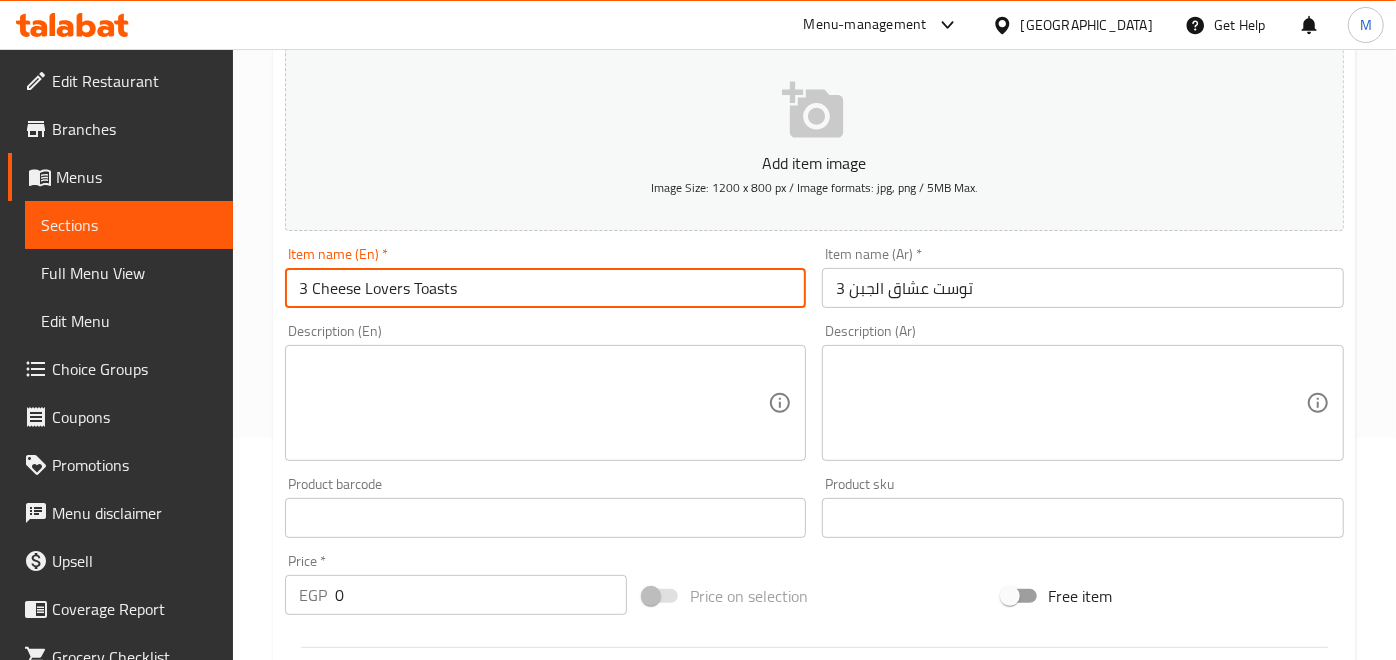 type on "3 Cheese Lovers Toasts" 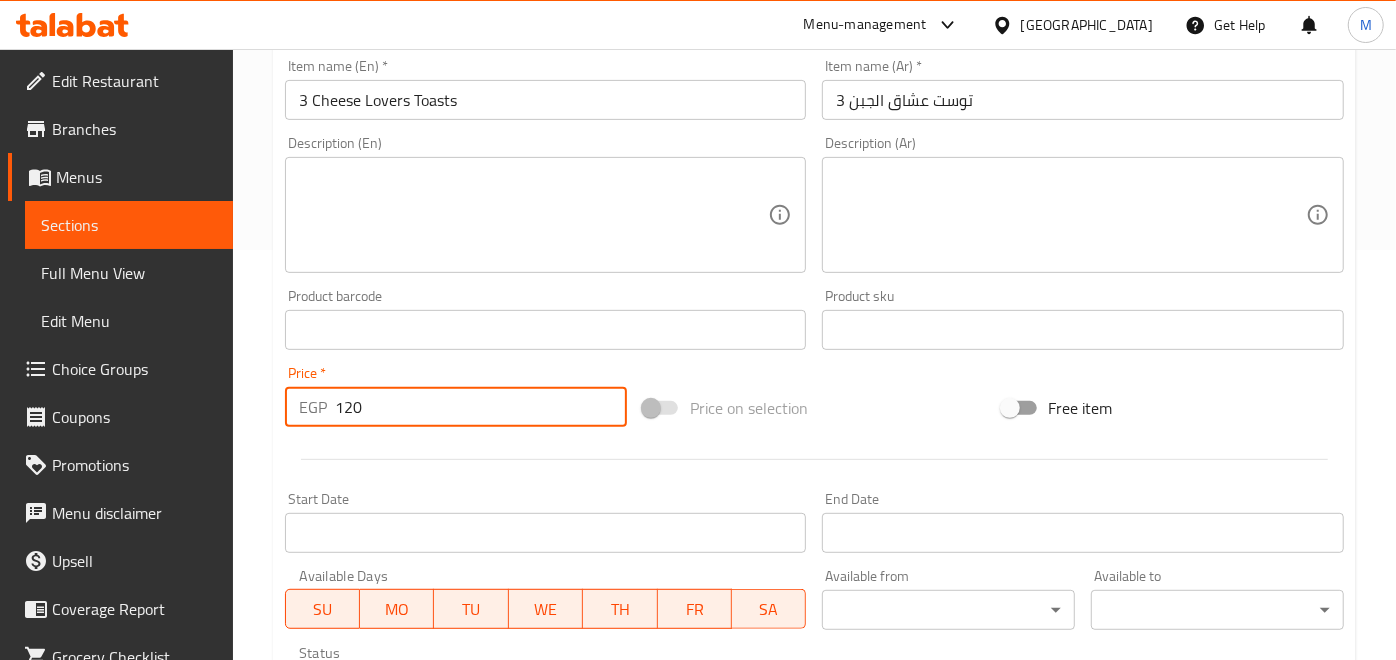 scroll, scrollTop: 444, scrollLeft: 0, axis: vertical 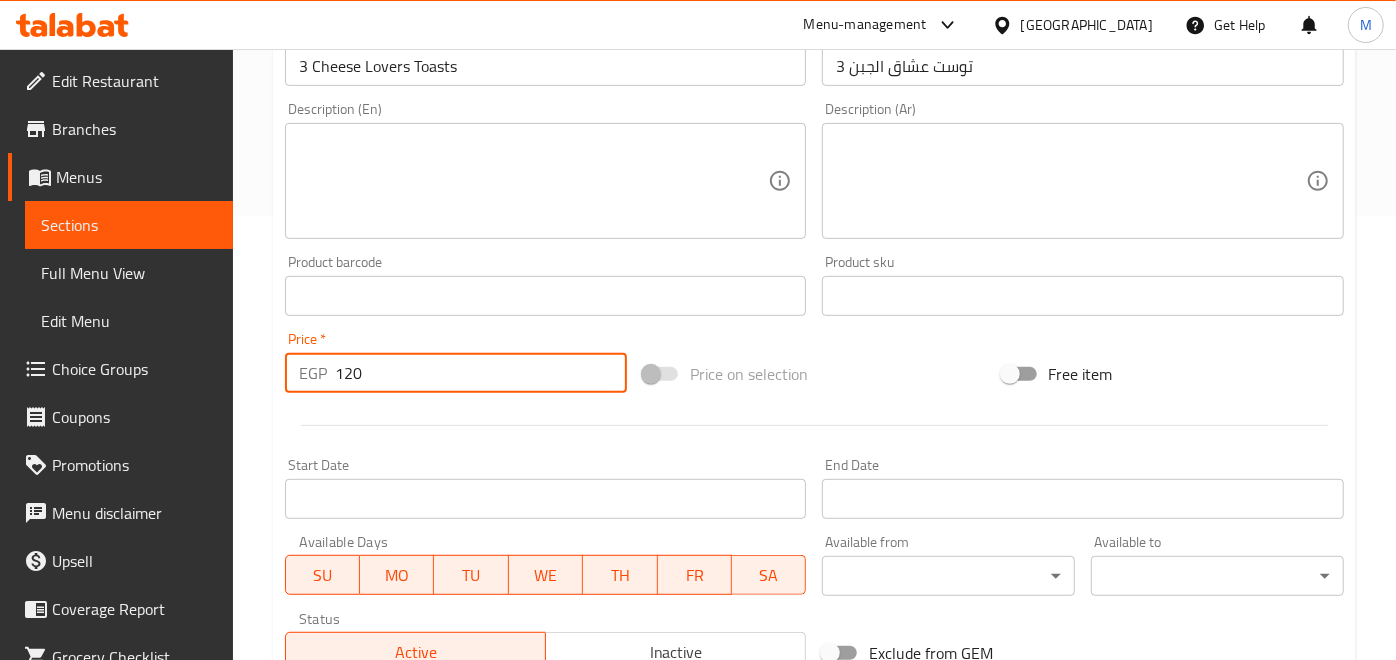 type on "120" 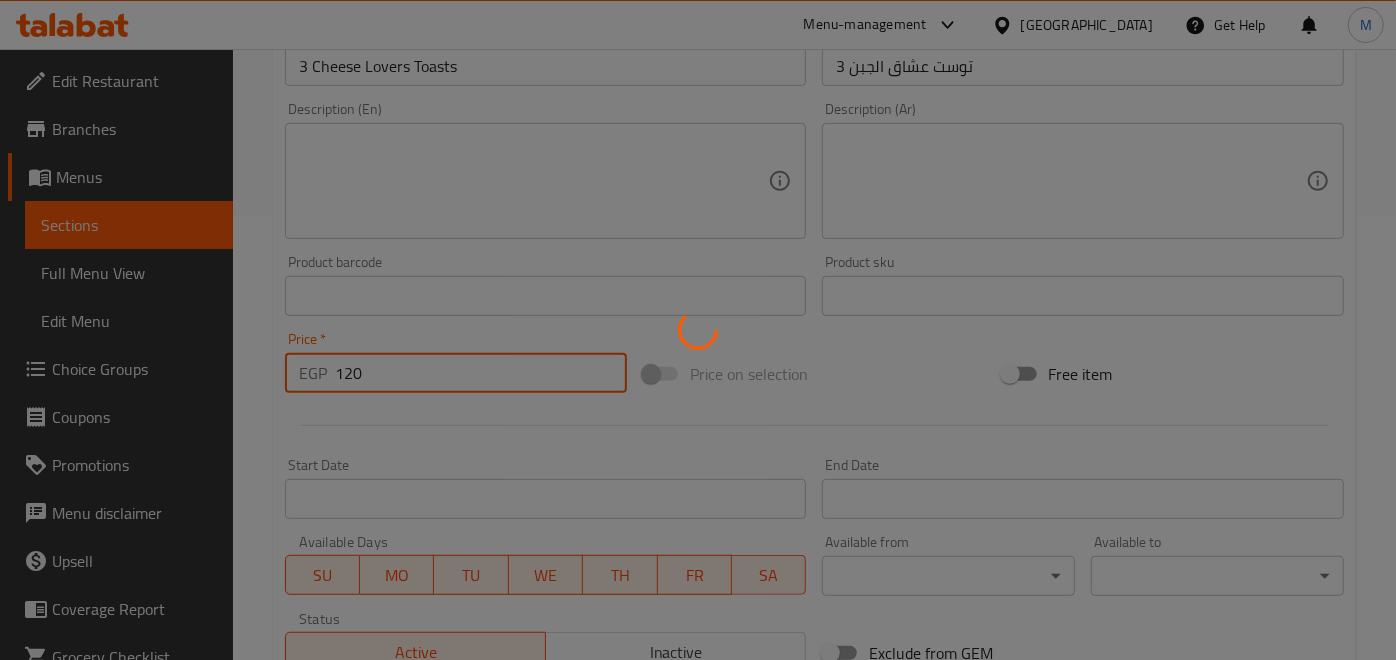 type 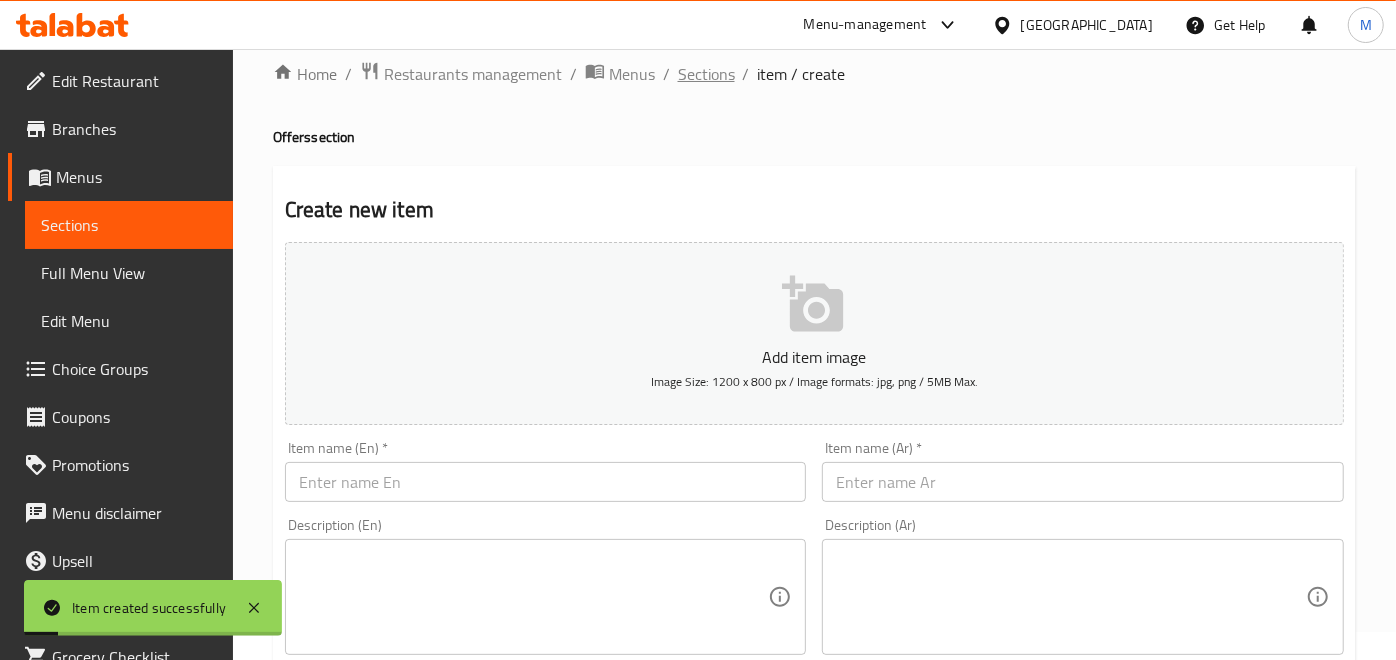 scroll, scrollTop: 0, scrollLeft: 0, axis: both 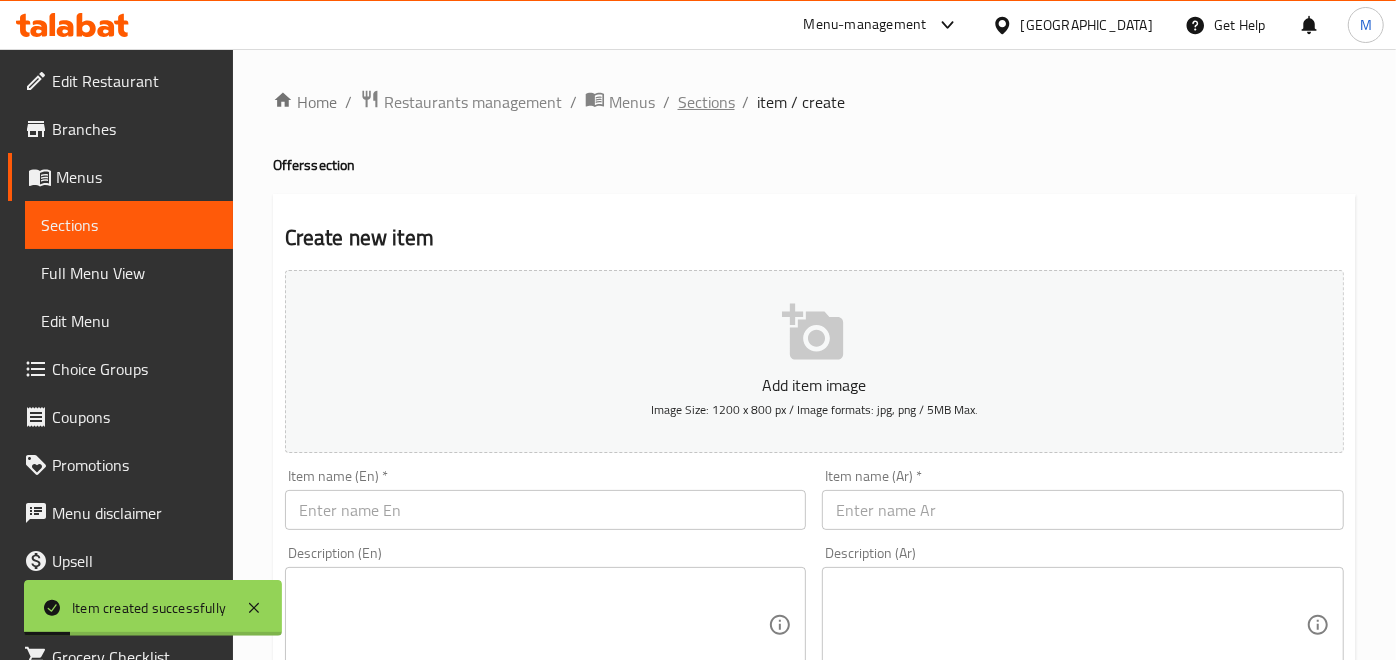 click on "Sections" at bounding box center [706, 102] 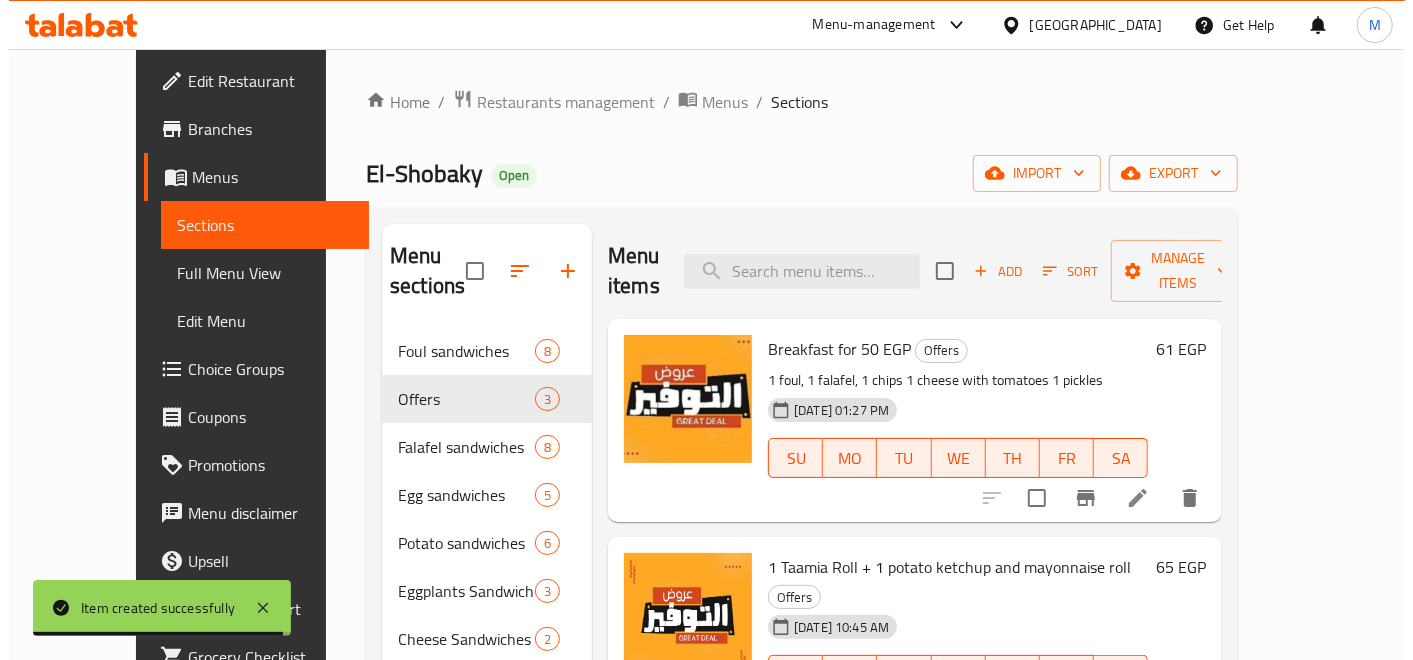 scroll, scrollTop: 402, scrollLeft: 0, axis: vertical 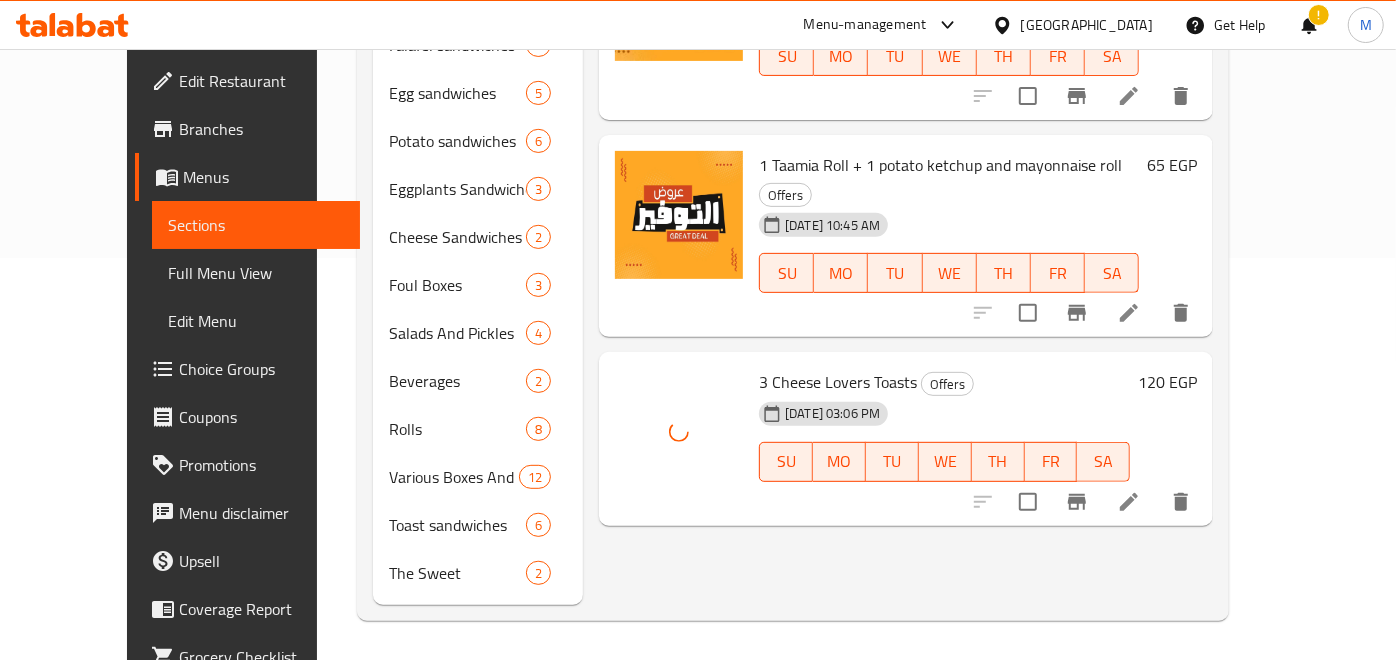 click on "Menu items Add Sort Manage items Breakfast for 50 EGP    Offers  1 foul, 1 falafel, 1 chips
1 cheese with tomatoes 1 pickles 16-02-2025 01:27 PM SU MO TU WE TH FR SA 61   EGP 1 Taamia Roll +  1 potato ketchup and mayonnaise roll   Offers  19-04-2025 10:45 AM SU MO TU WE TH FR SA 65   EGP 3 Cheese Lovers Toasts    Offers  10-07-2025 03:06 PM SU MO TU WE TH FR SA 120   EGP" at bounding box center (898, 213) 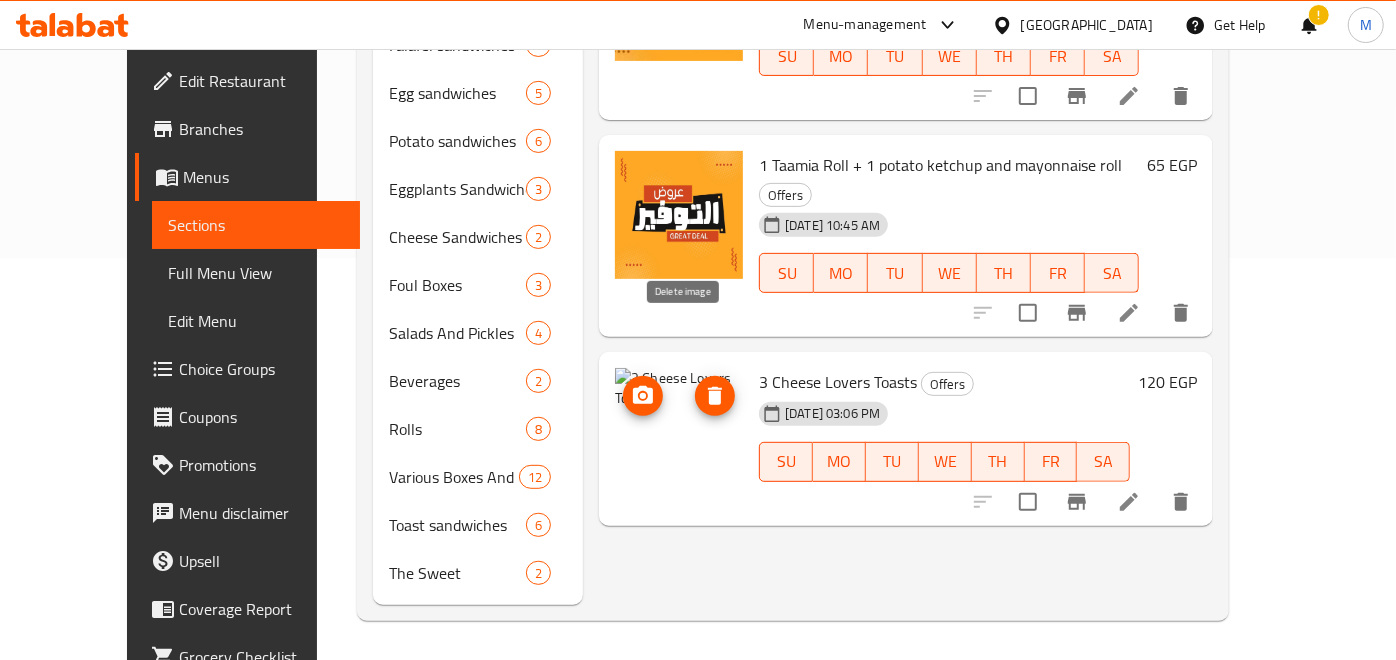 click at bounding box center (715, 396) 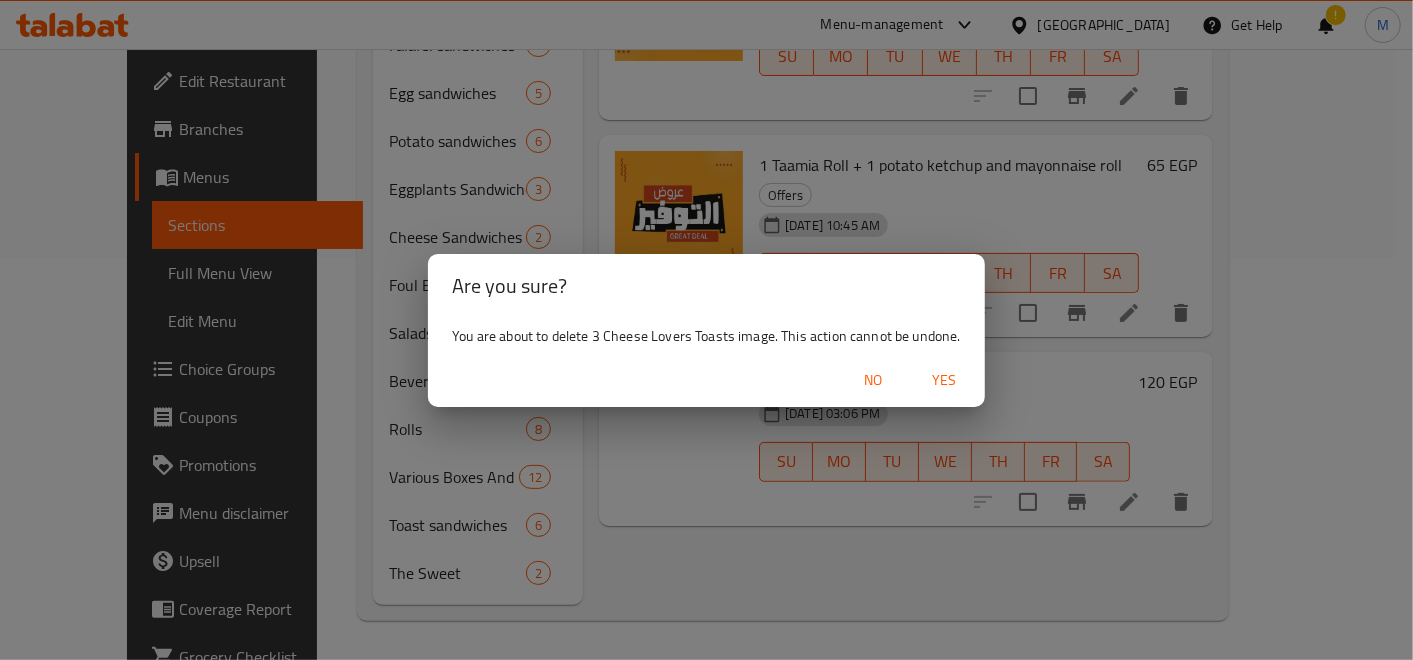 click on "Yes" at bounding box center (945, 380) 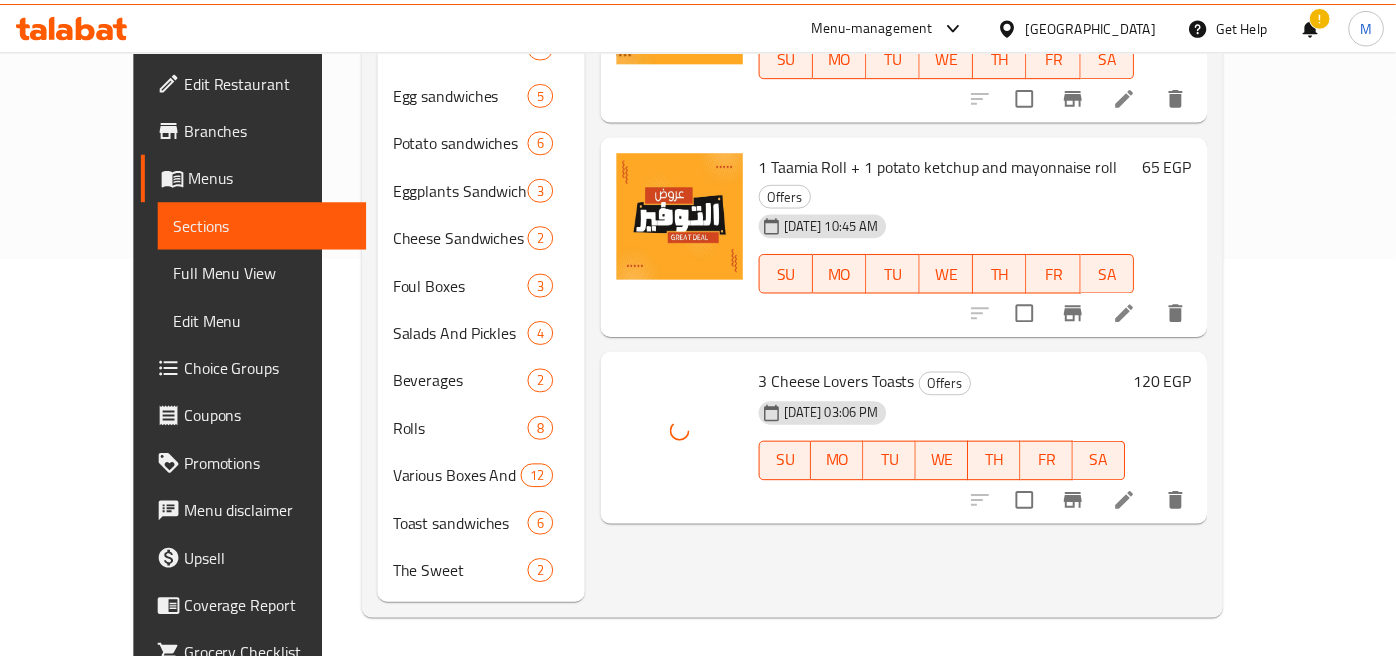 scroll, scrollTop: 371, scrollLeft: 0, axis: vertical 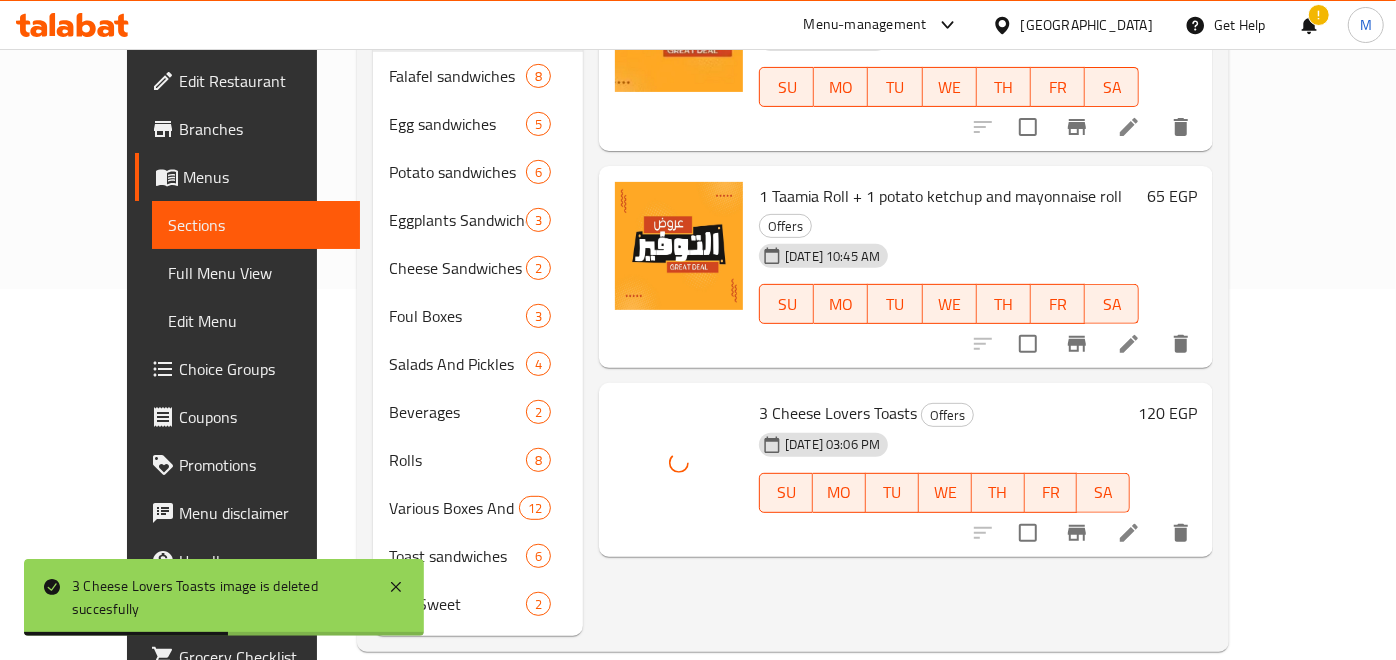 click on "3 Cheese Lovers Toasts    Offers" at bounding box center [944, 413] 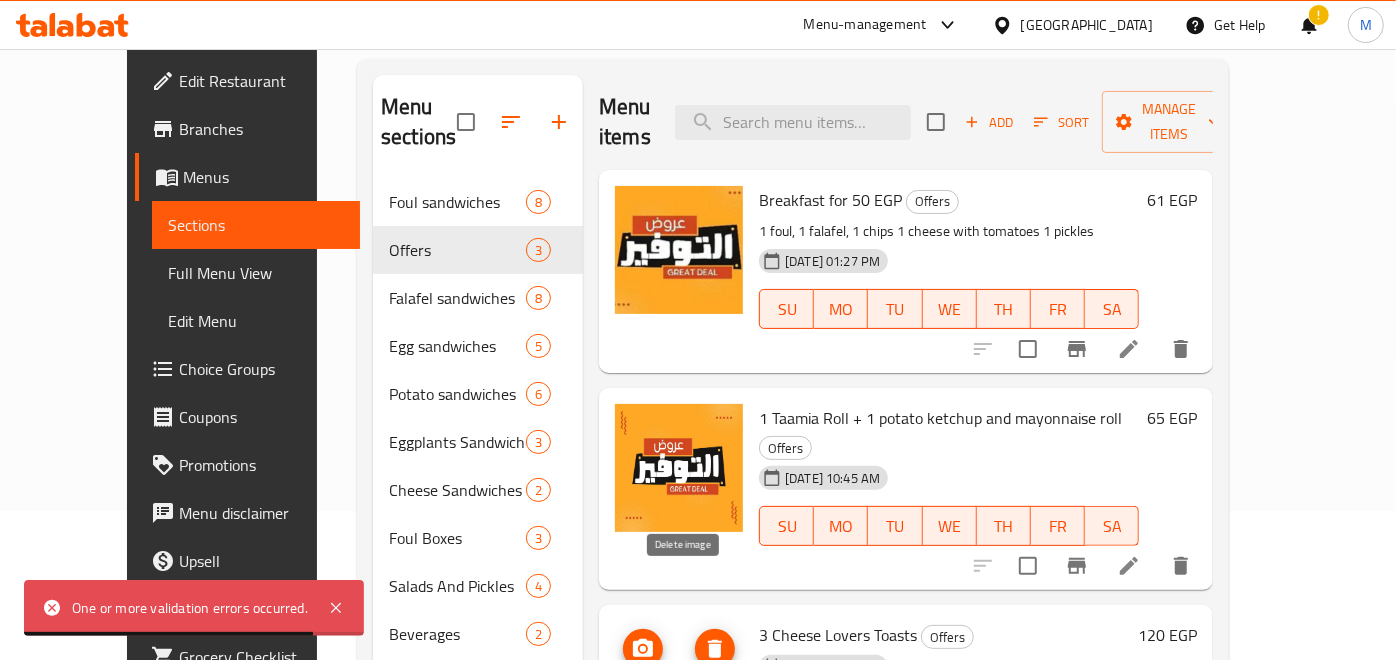 scroll, scrollTop: 371, scrollLeft: 0, axis: vertical 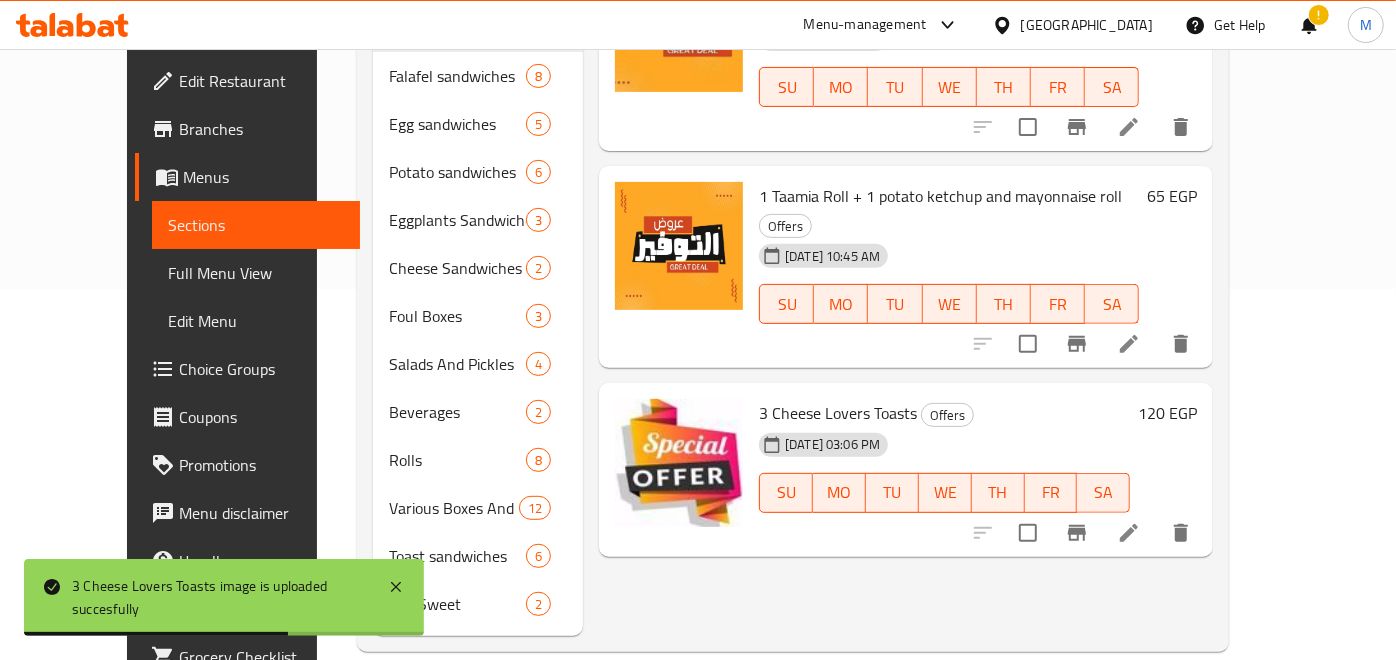 click 